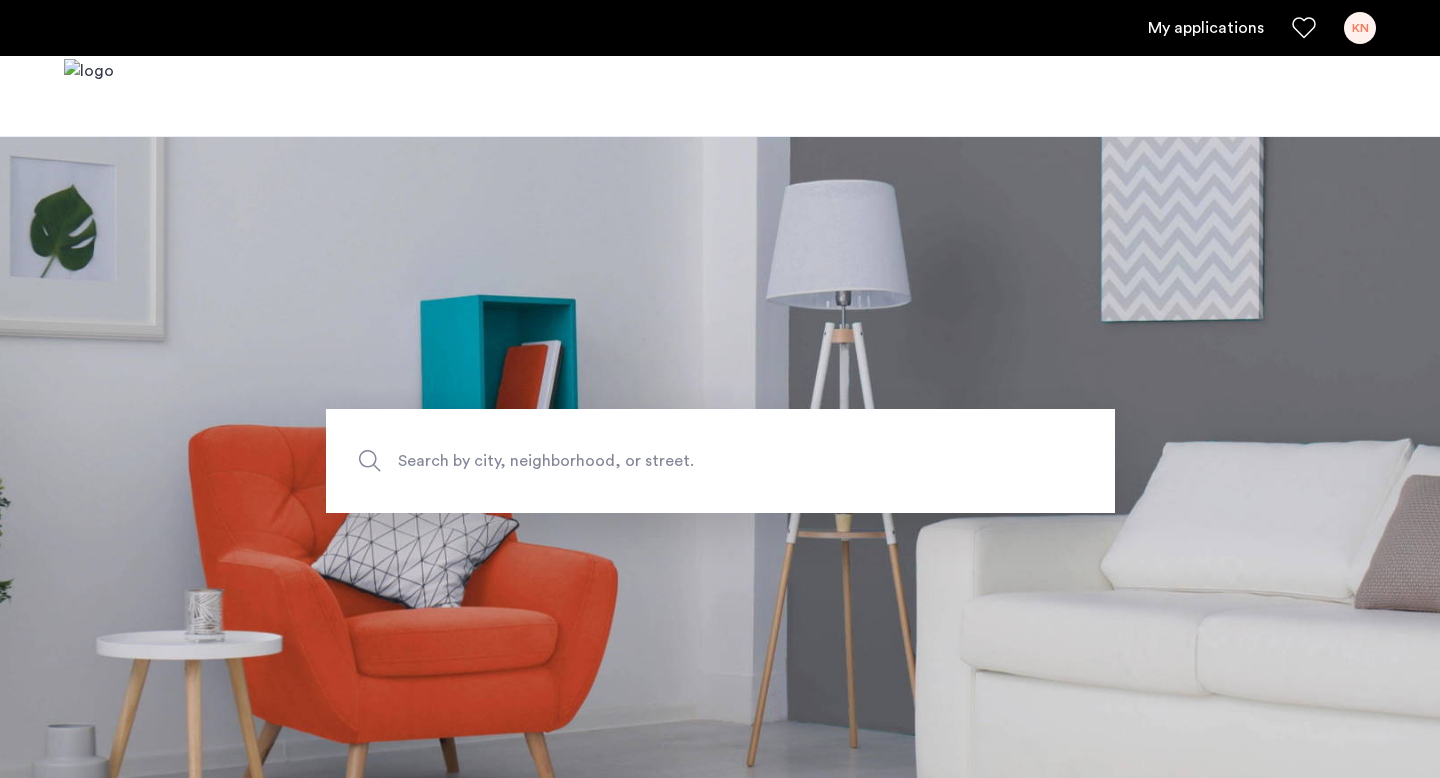 scroll, scrollTop: 0, scrollLeft: 0, axis: both 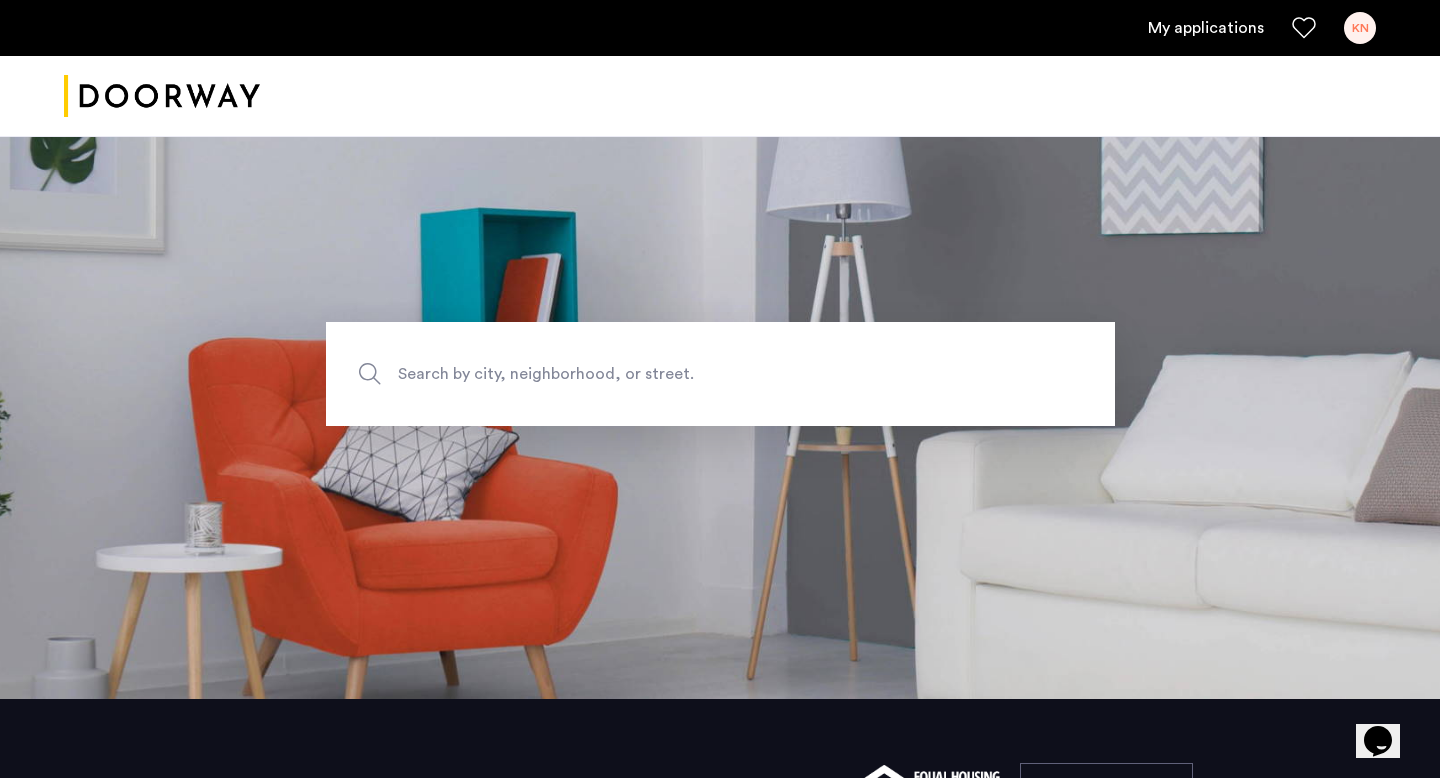 click on "My applications" at bounding box center (1206, 28) 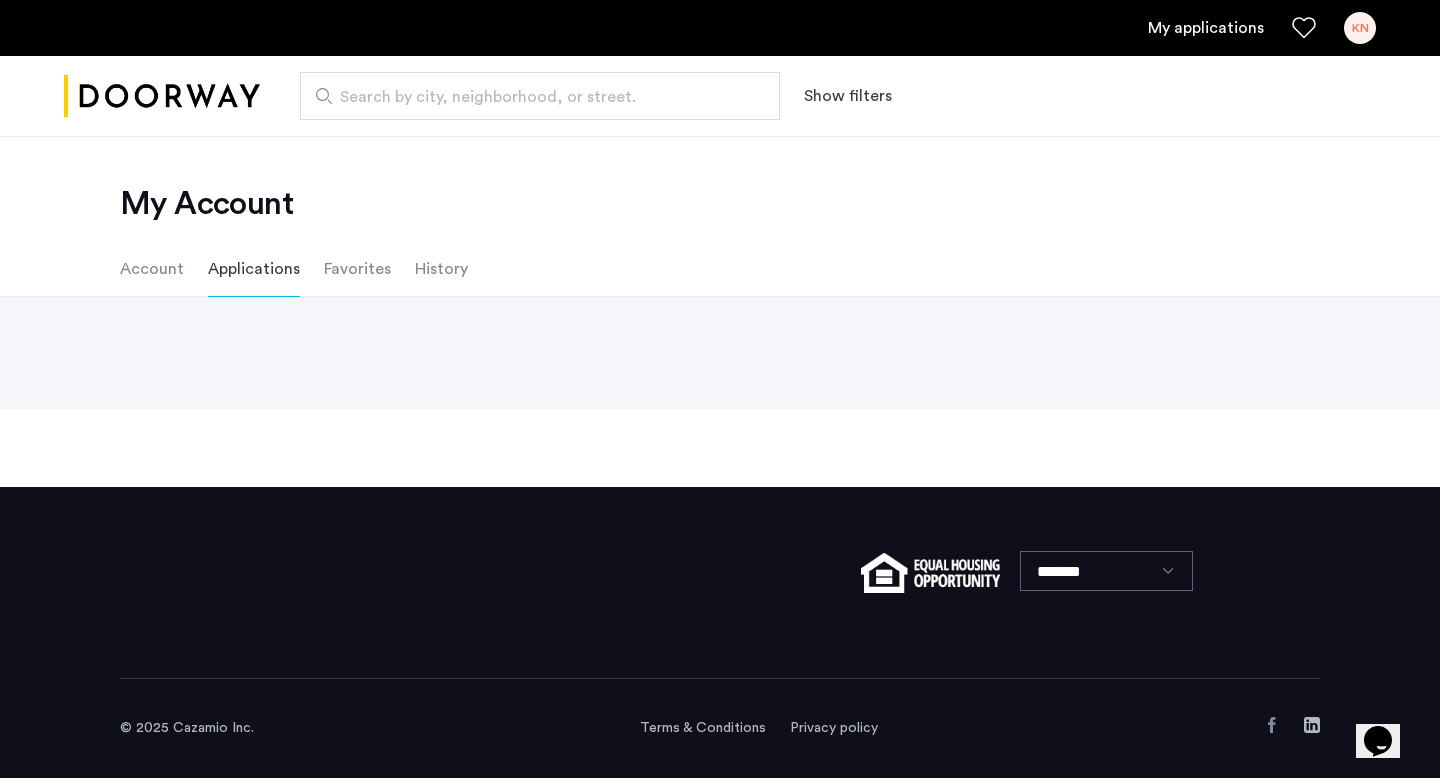 scroll, scrollTop: 0, scrollLeft: 0, axis: both 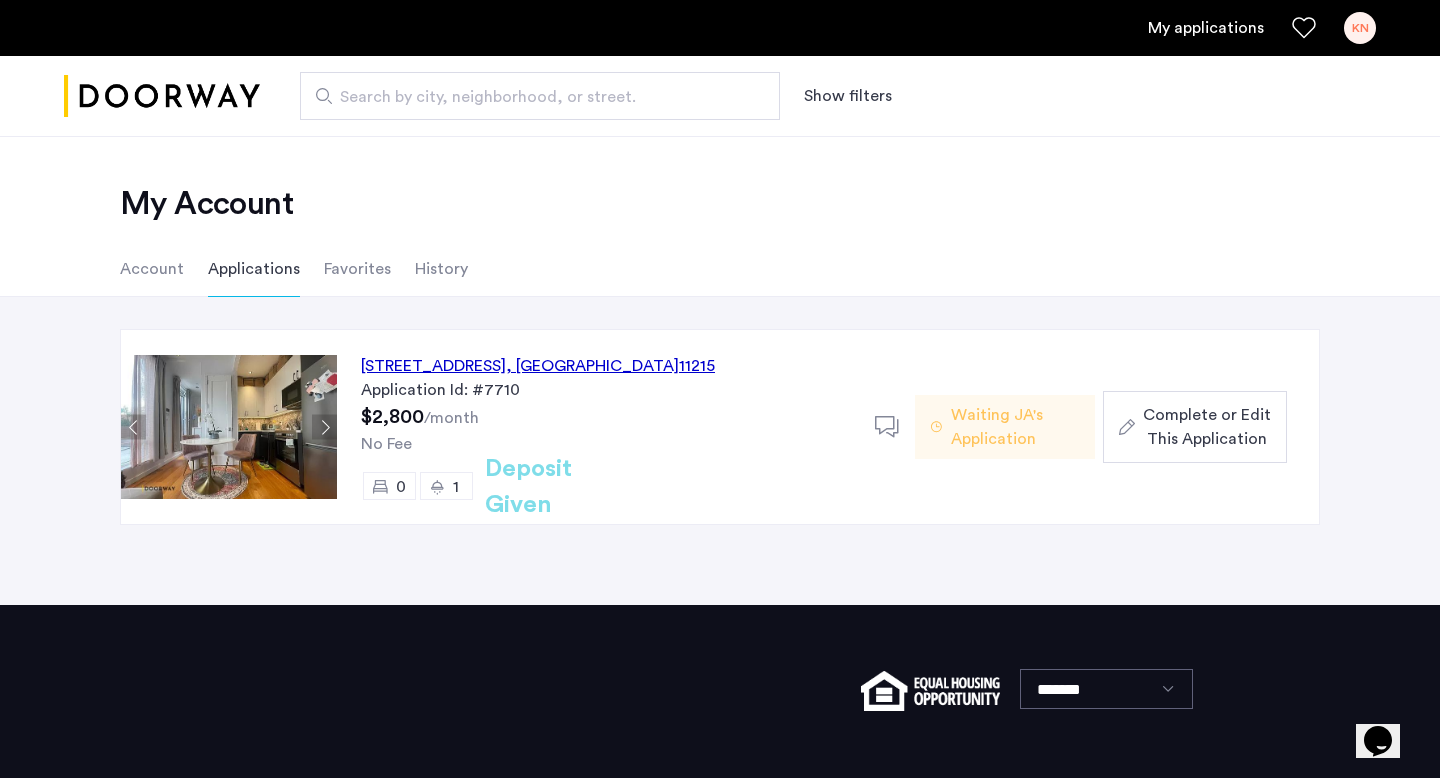 click on "[STREET_ADDRESS]" 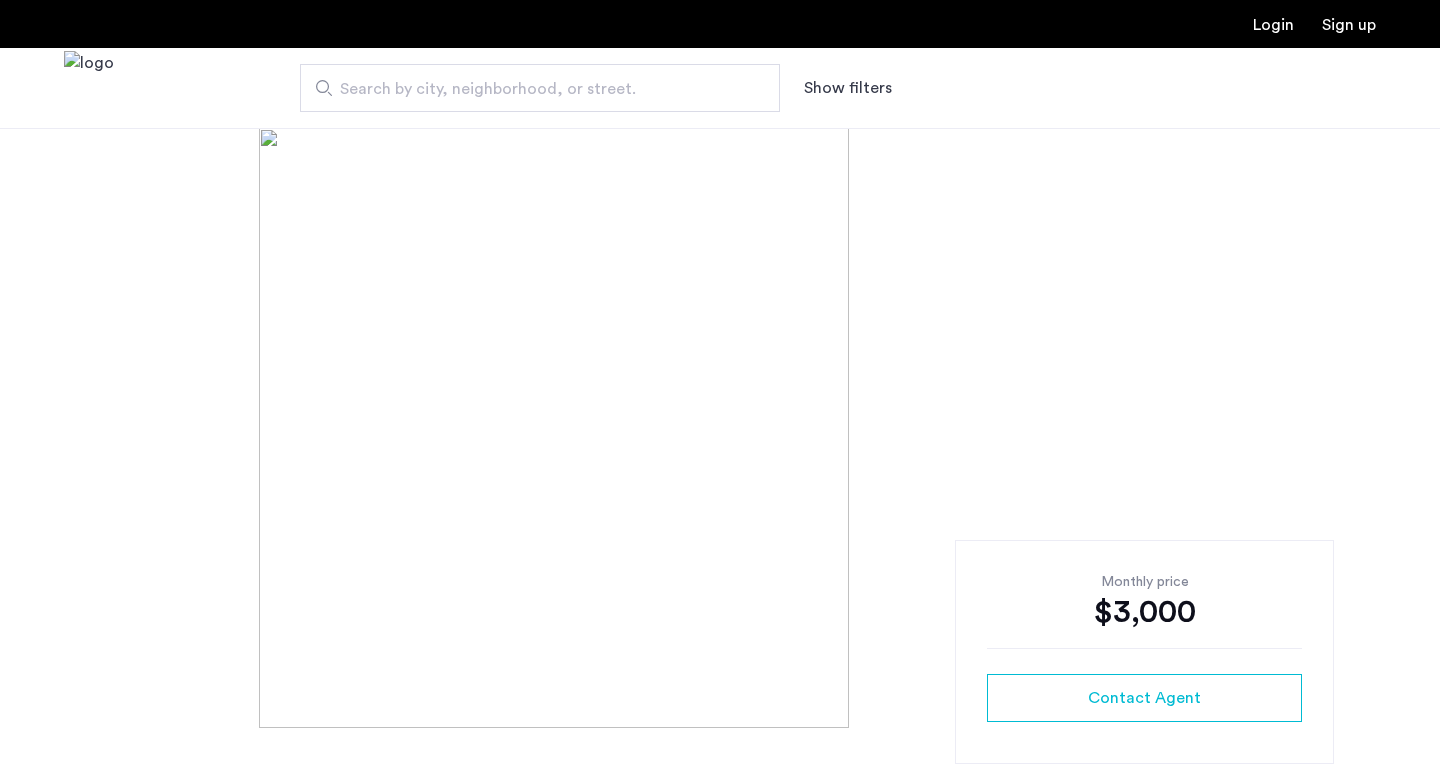 scroll, scrollTop: 0, scrollLeft: 0, axis: both 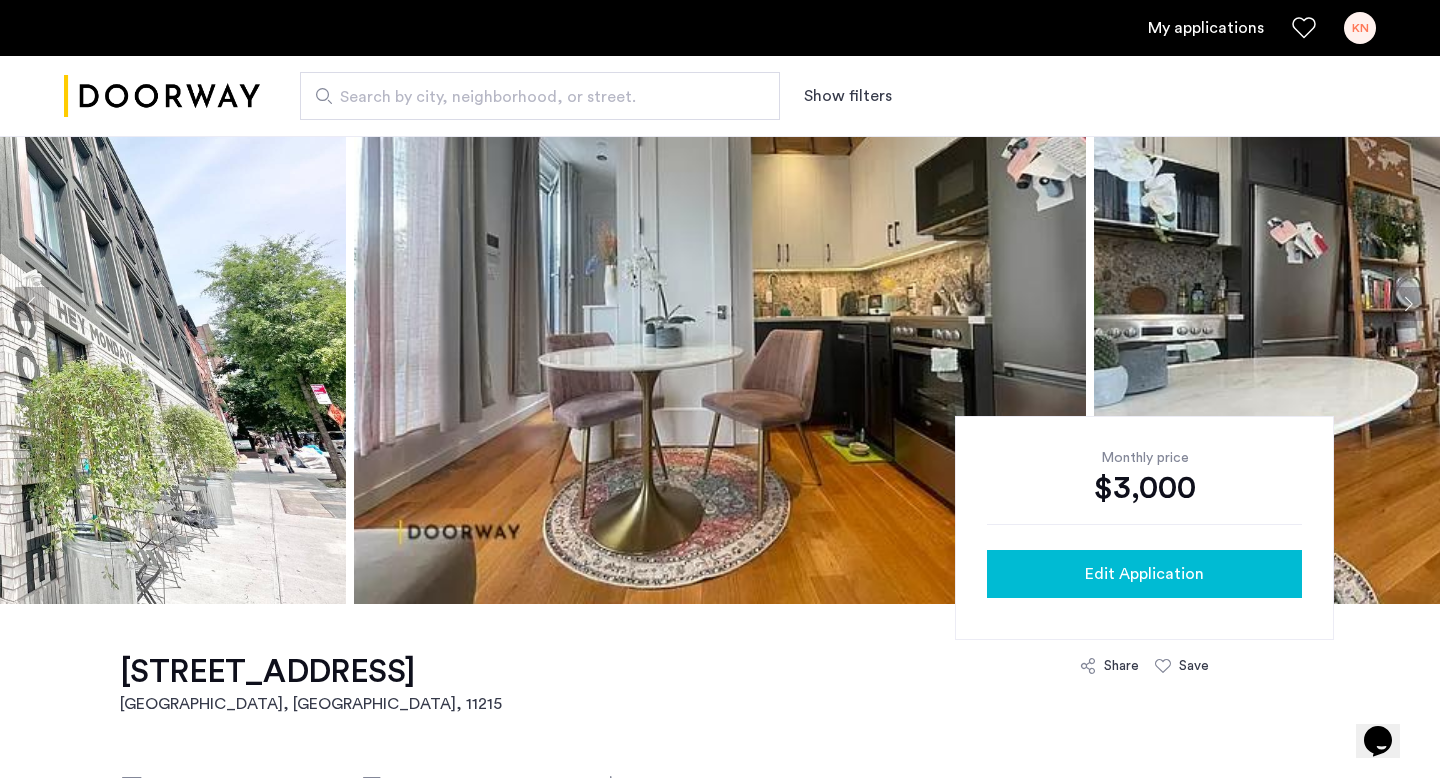 click on "Edit Application" 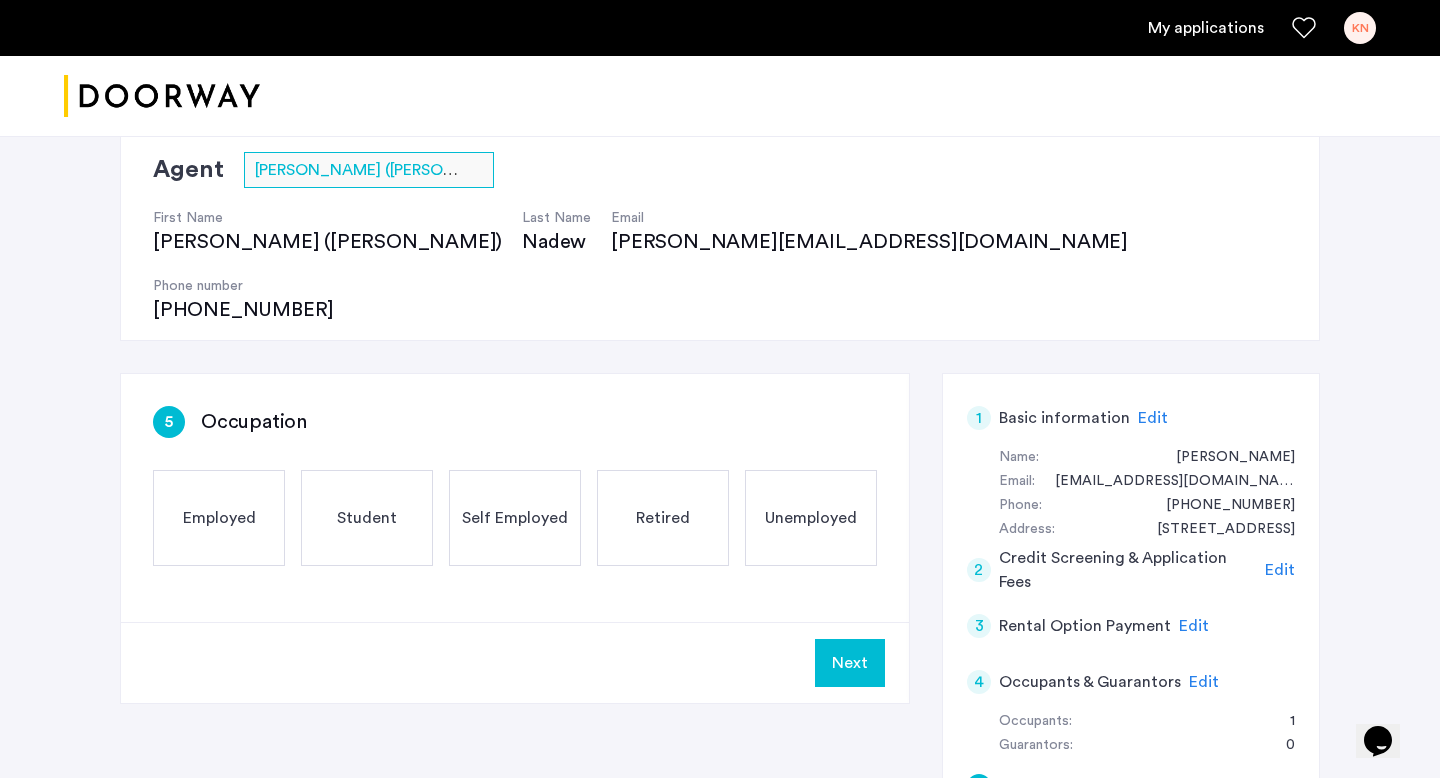 scroll, scrollTop: 151, scrollLeft: 0, axis: vertical 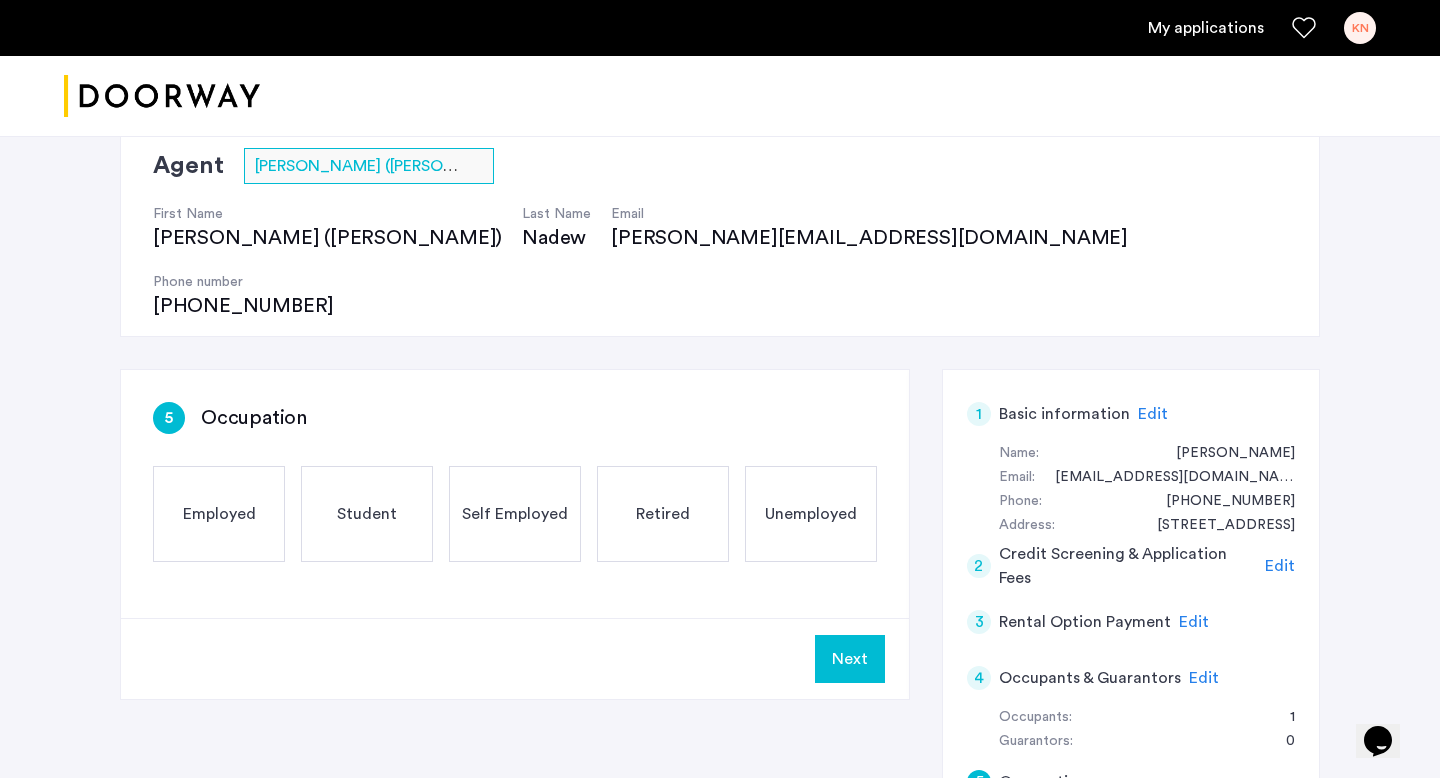 click on "Employed" 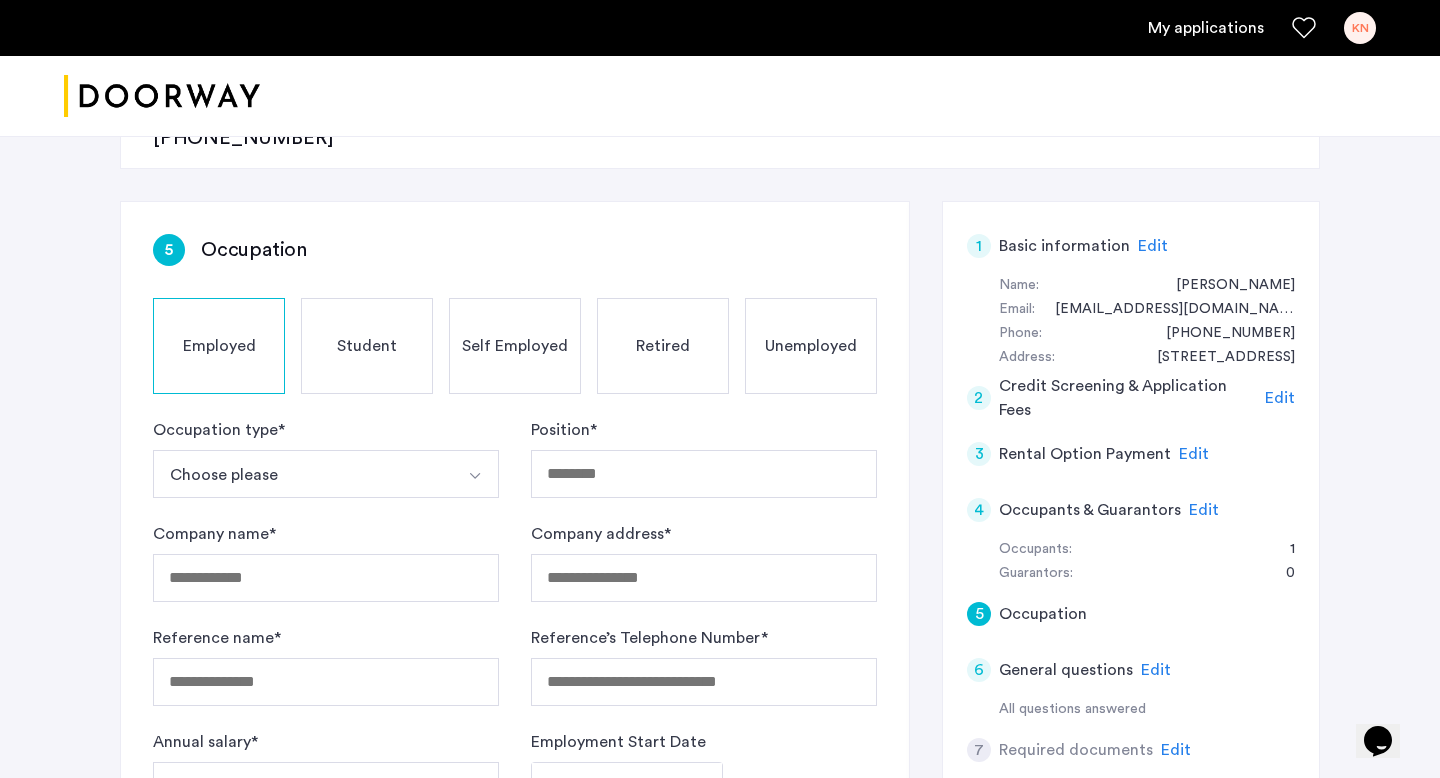 scroll, scrollTop: 324, scrollLeft: 0, axis: vertical 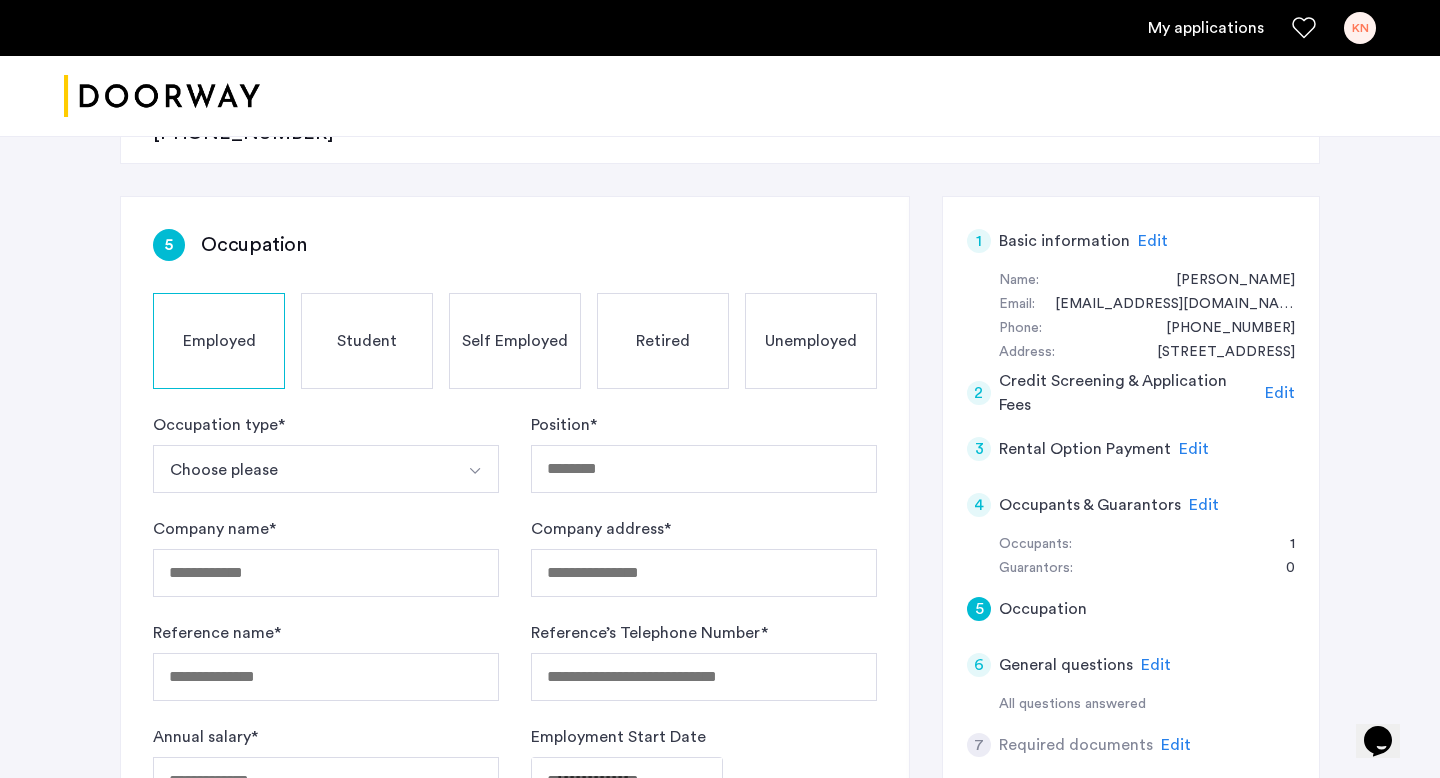 click on "Choose please" at bounding box center (302, 469) 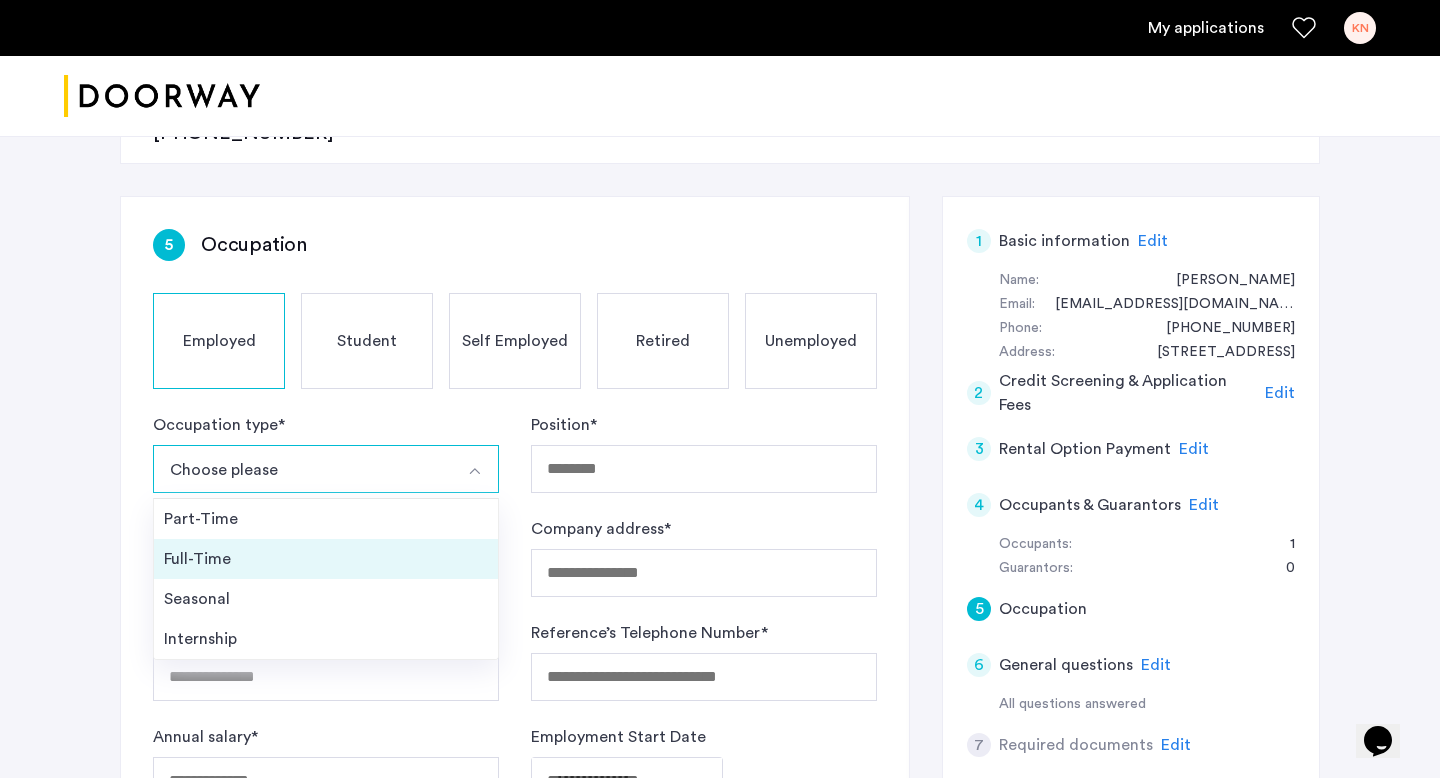 click on "Full-Time" at bounding box center [326, 559] 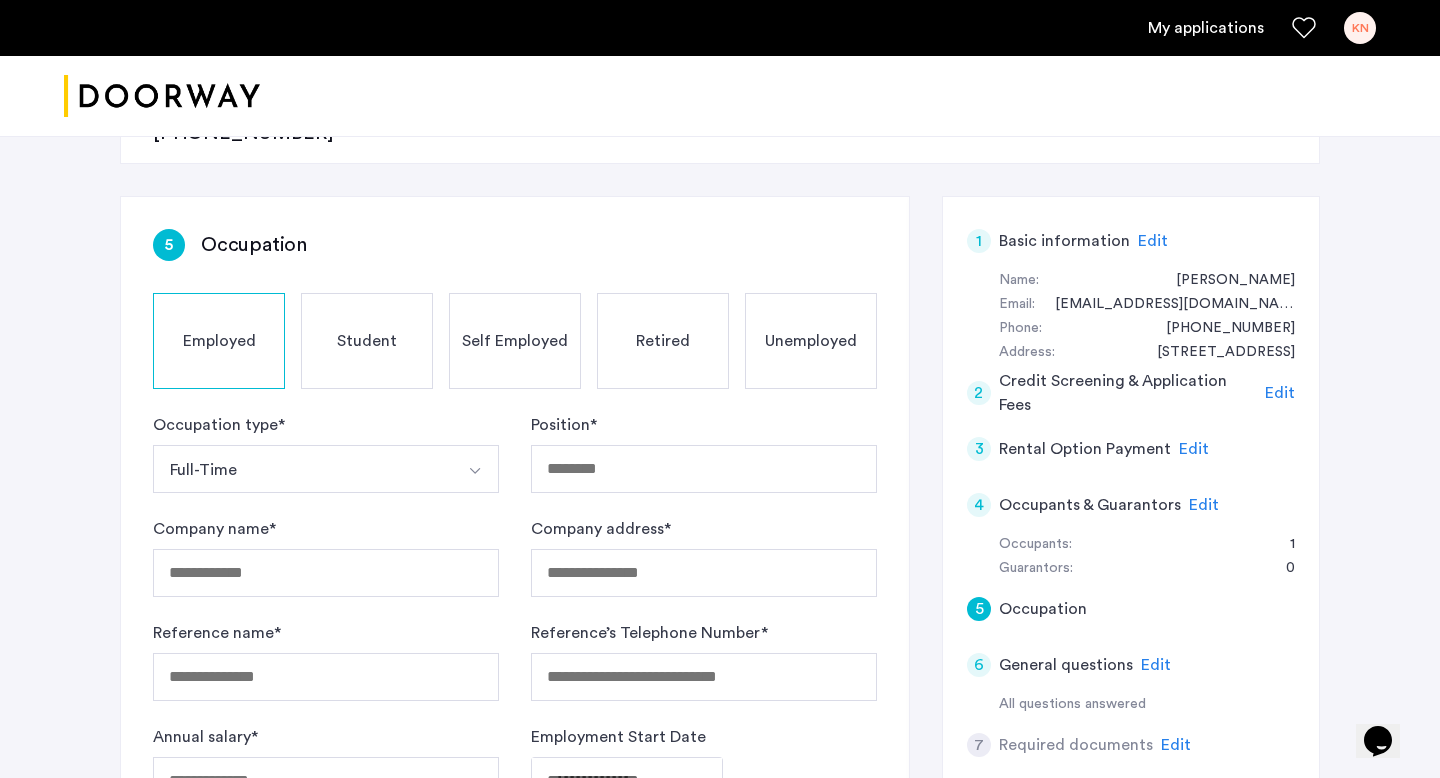 scroll, scrollTop: 343, scrollLeft: 0, axis: vertical 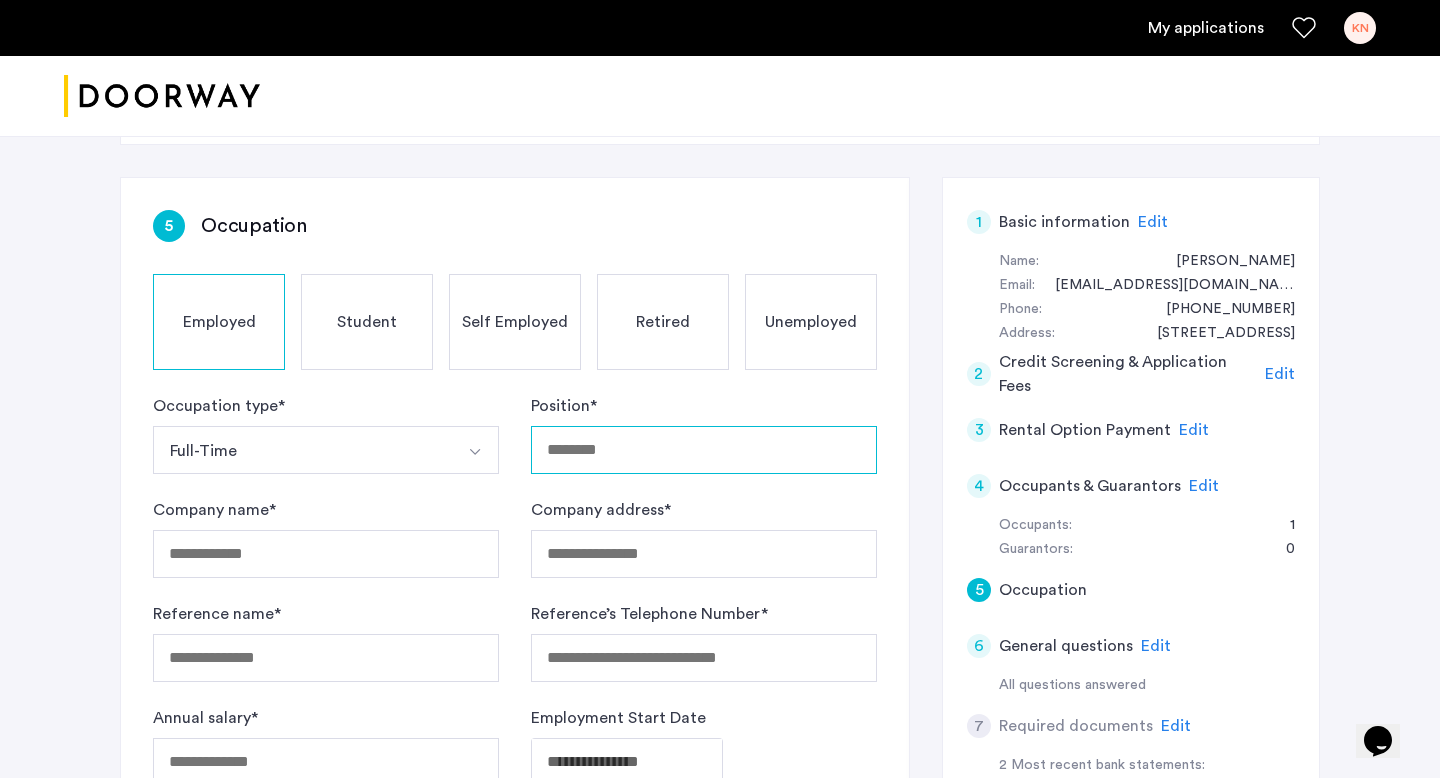 click on "Position  *" at bounding box center (704, 450) 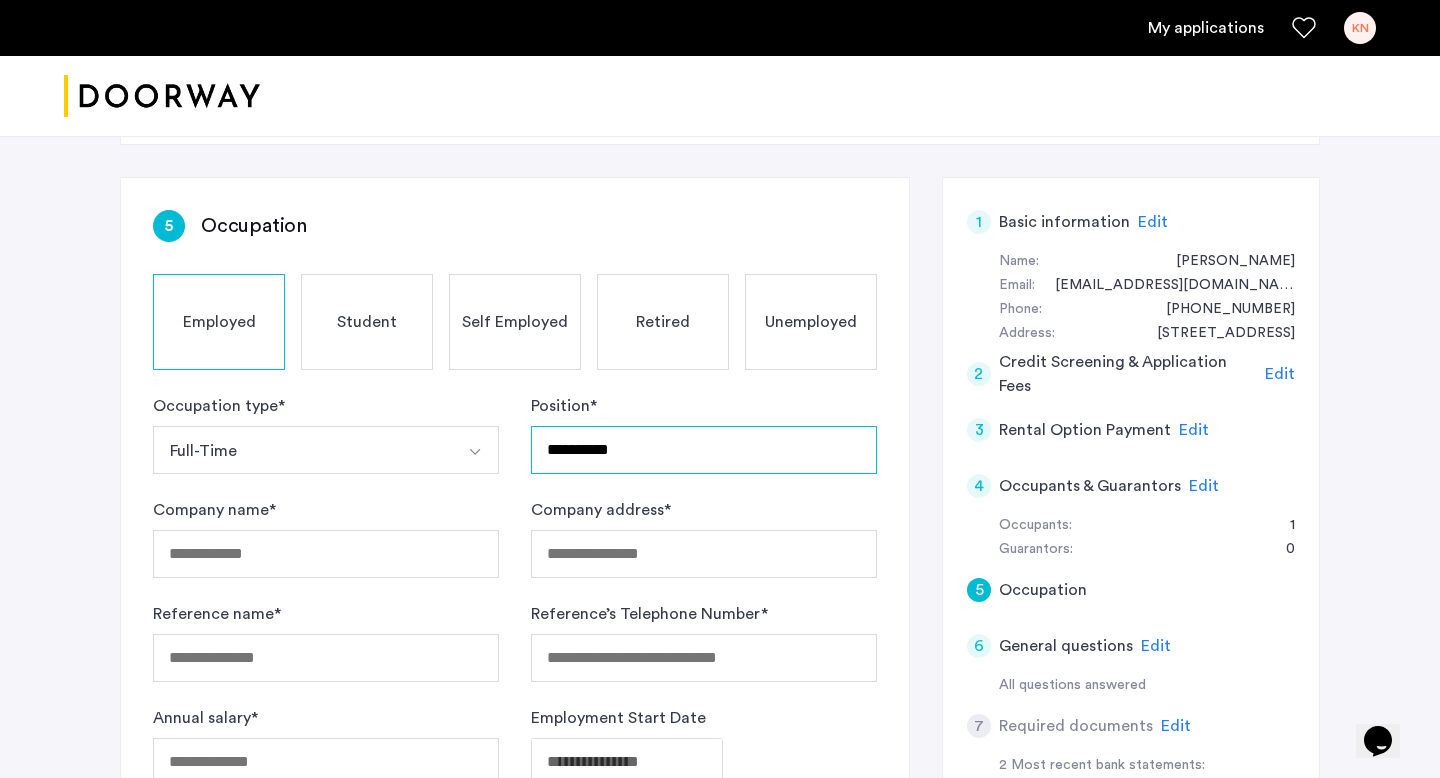 type on "**********" 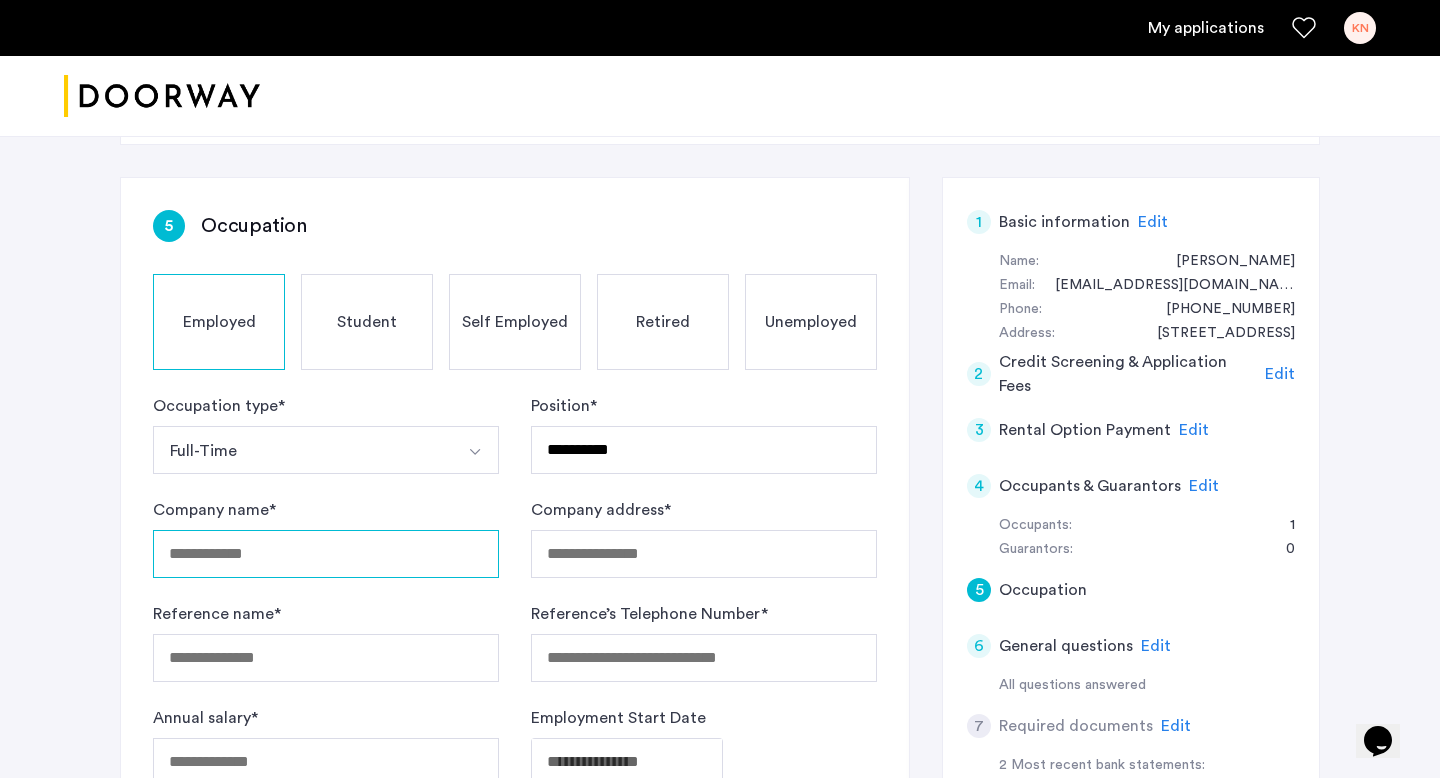 click on "Company name  *" at bounding box center [326, 554] 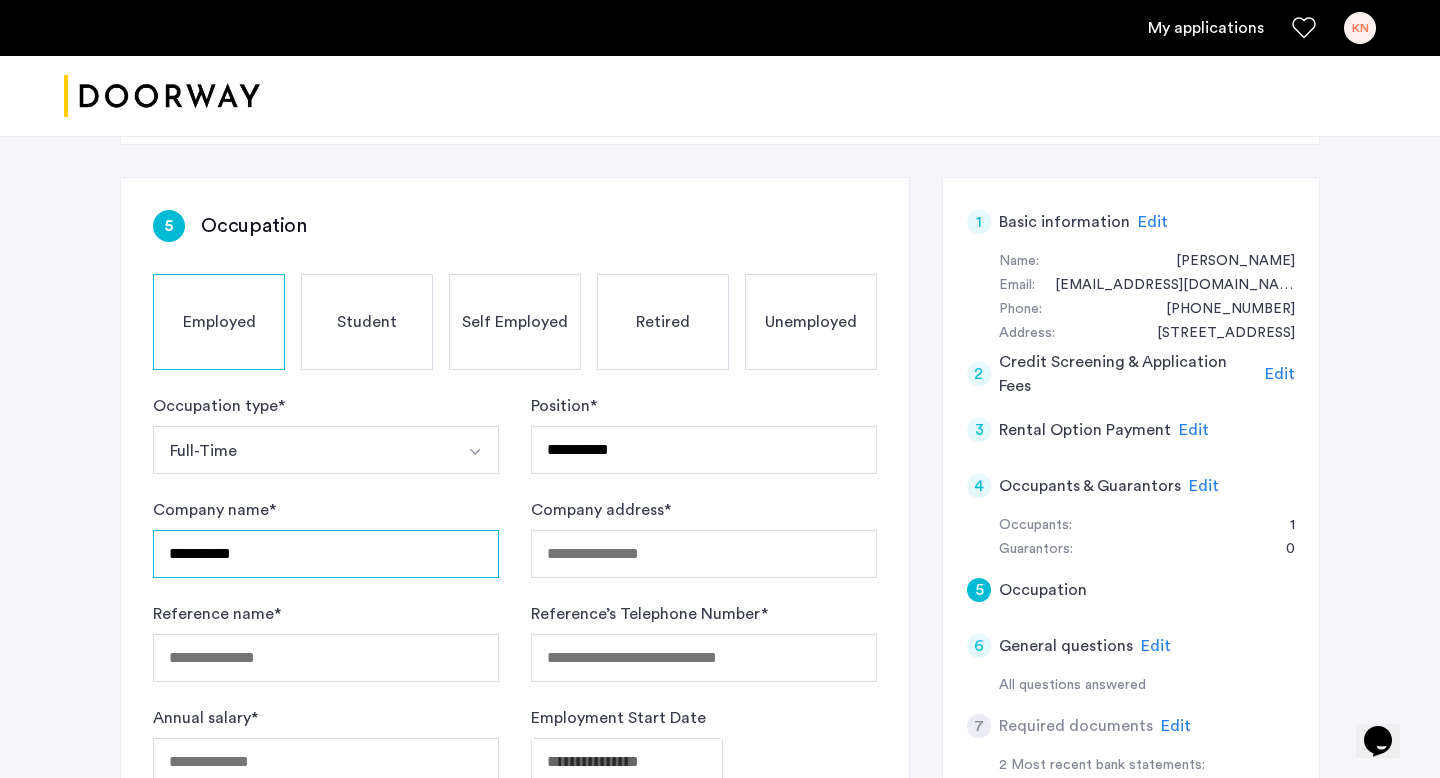type on "**********" 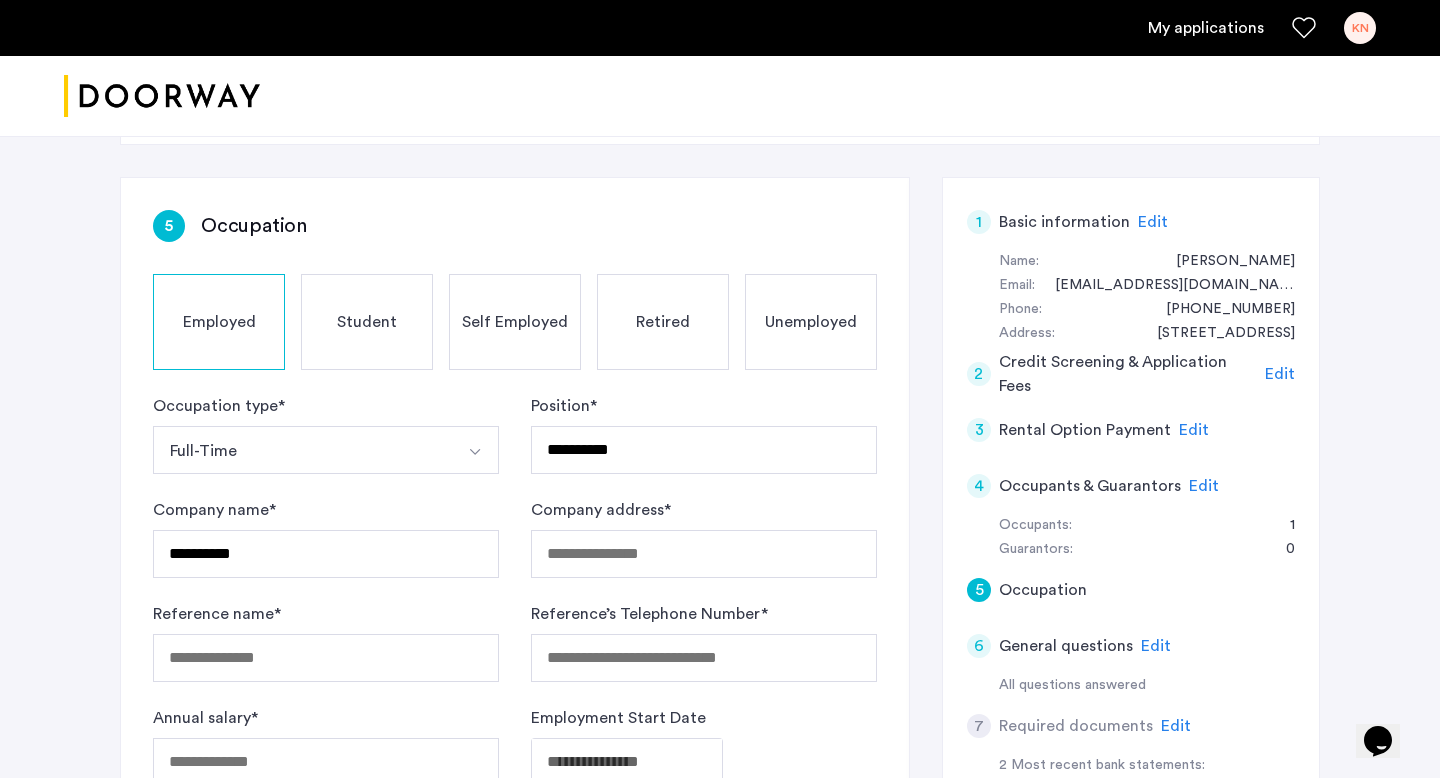 click on "**********" 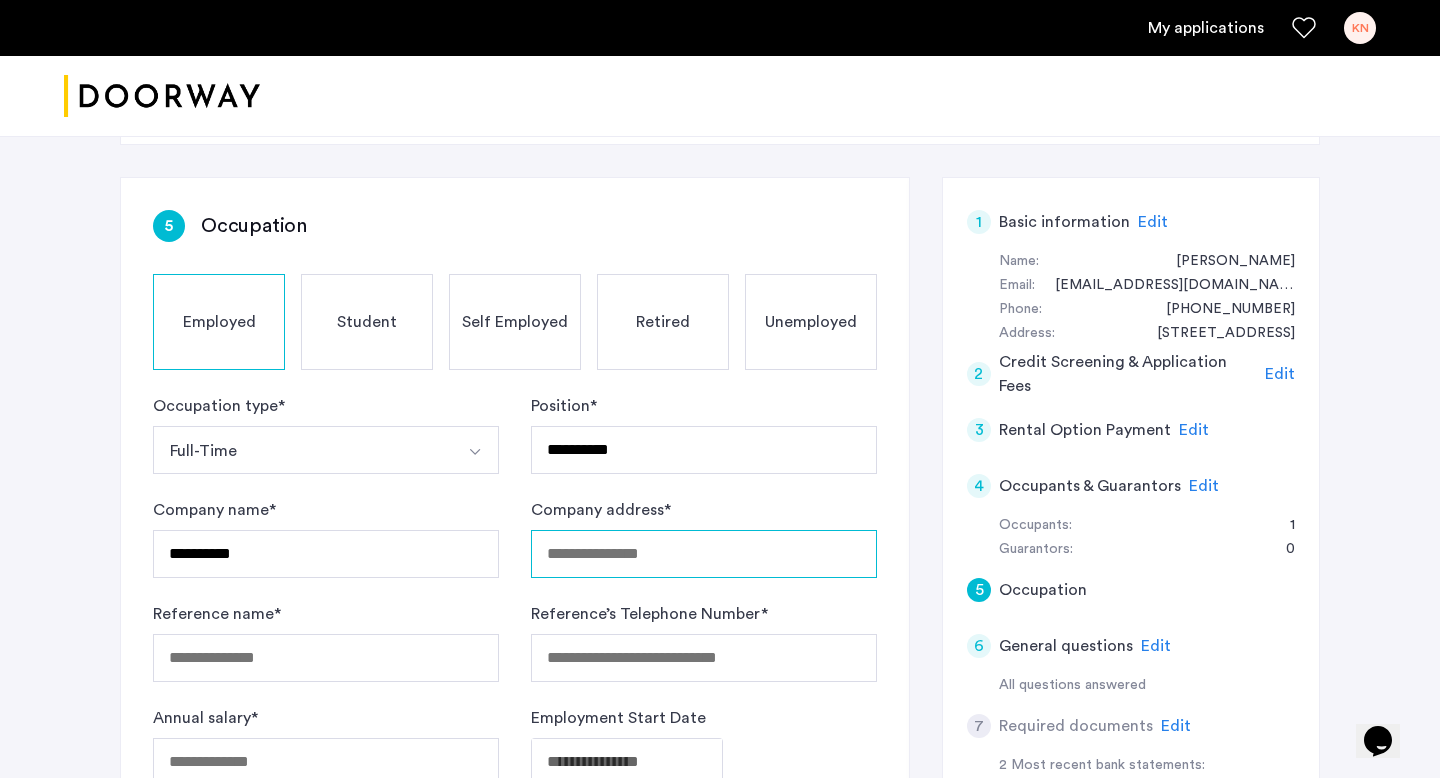 click on "Company address  *" at bounding box center [704, 554] 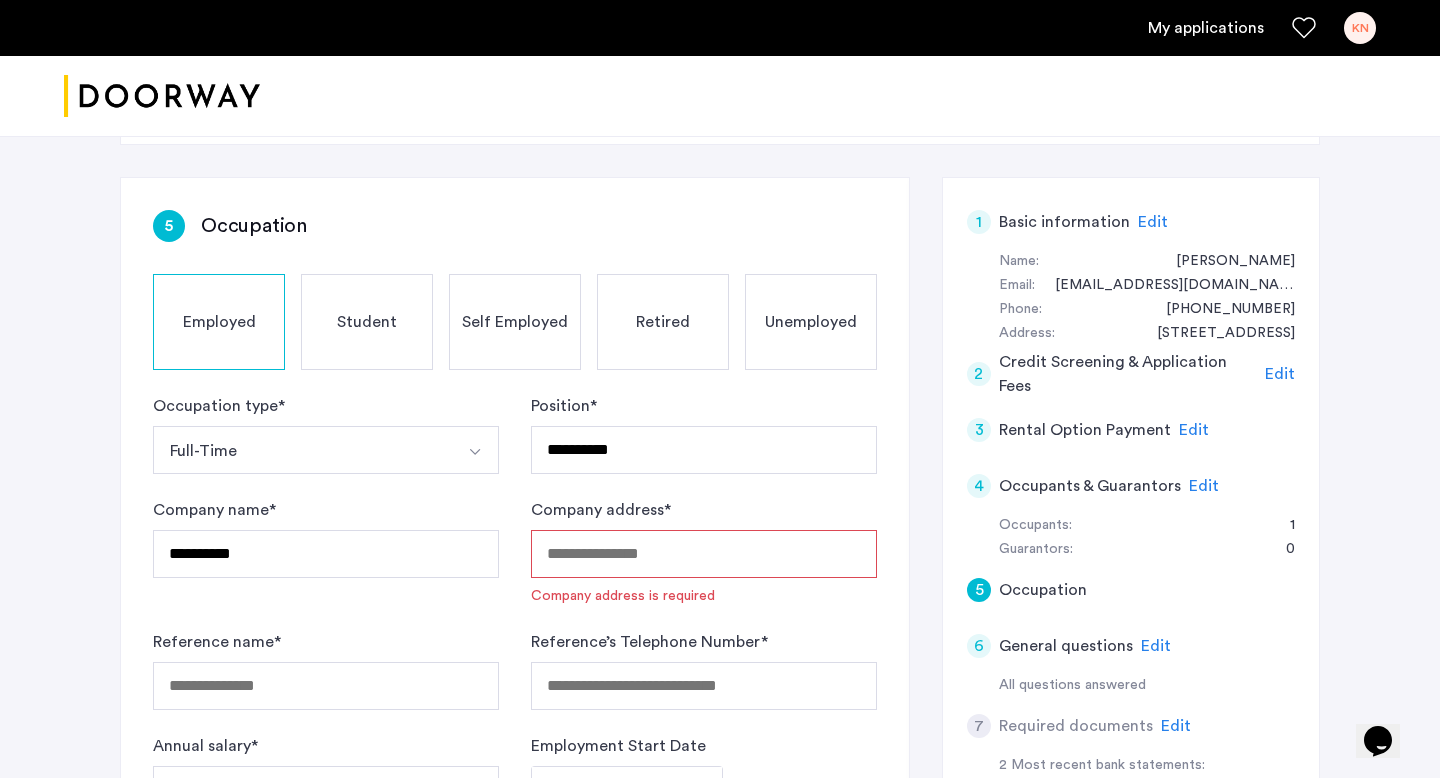 paste on "**********" 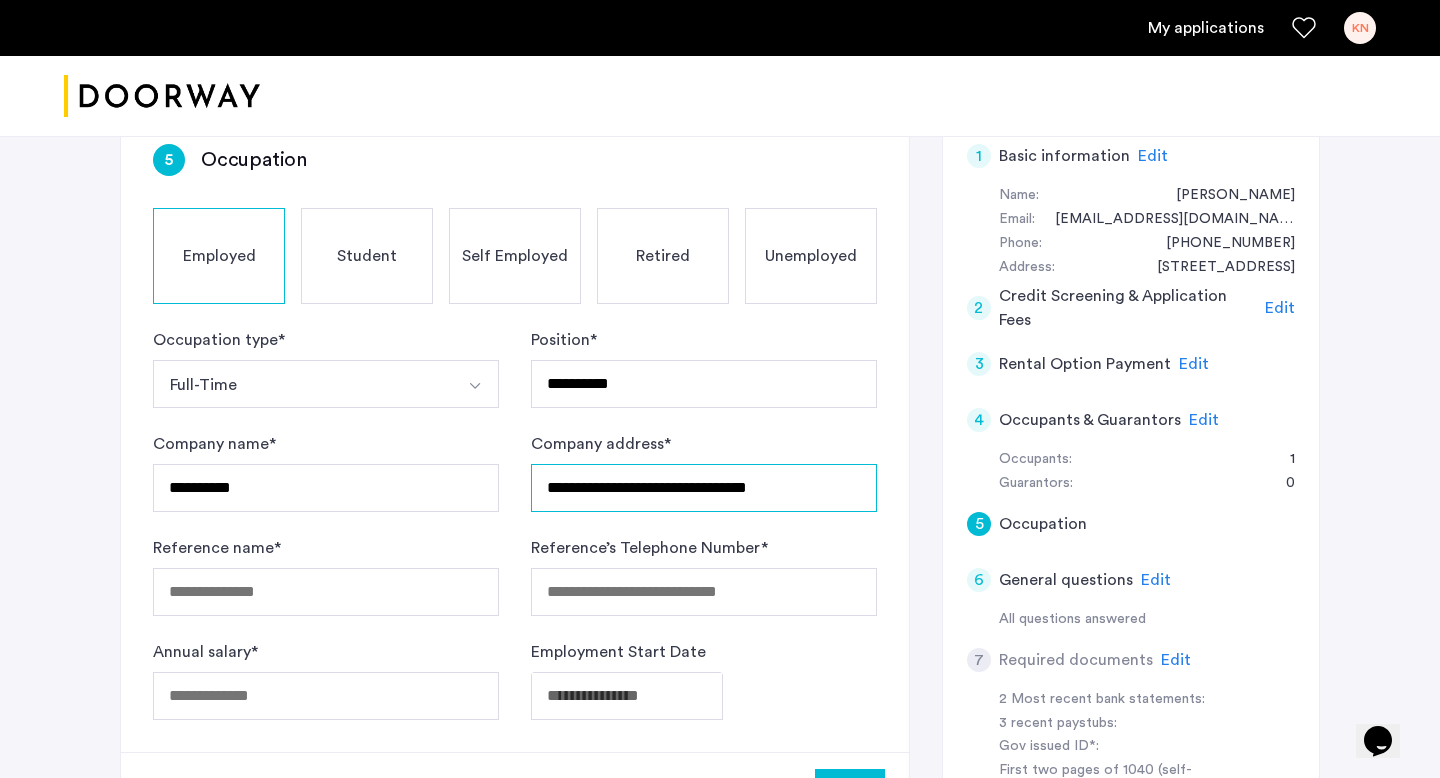 scroll, scrollTop: 423, scrollLeft: 0, axis: vertical 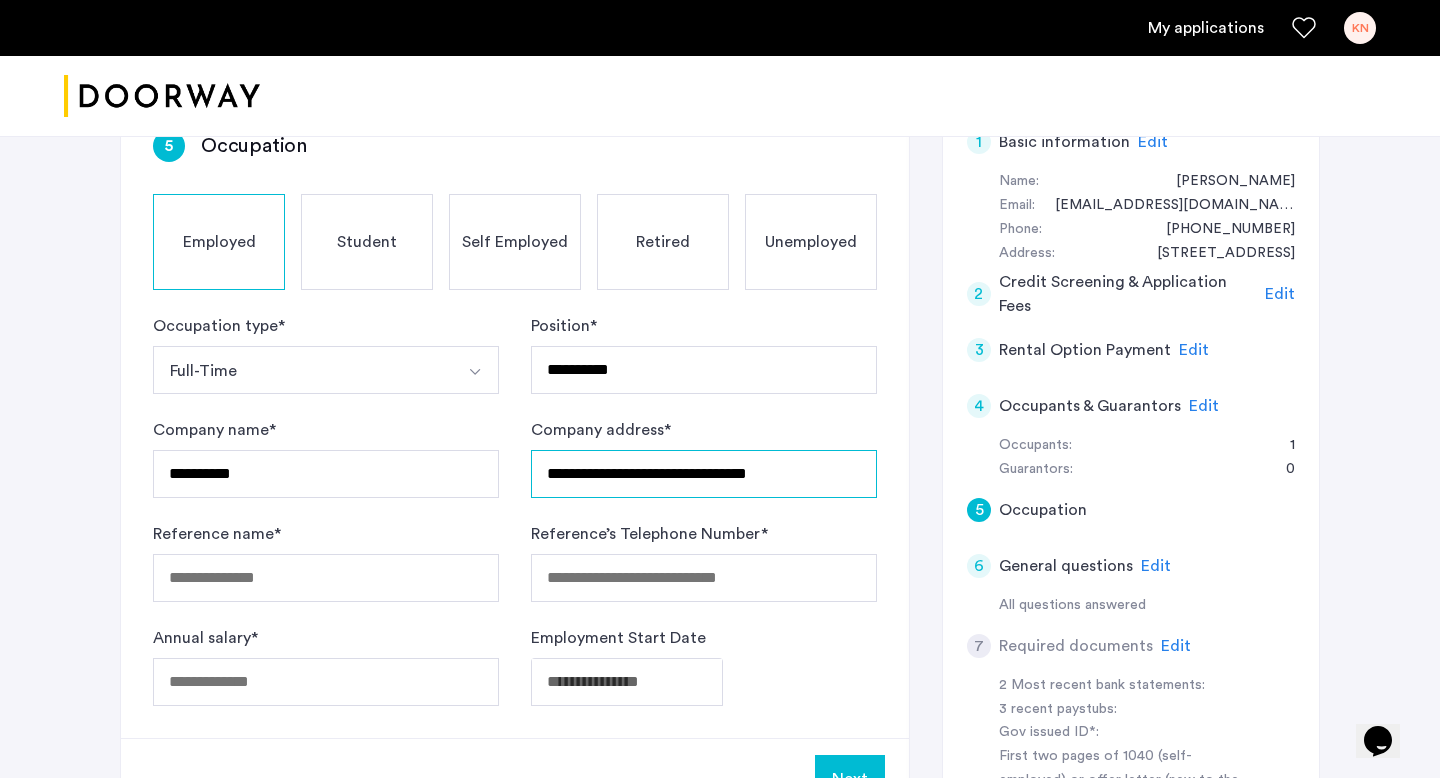 type on "**********" 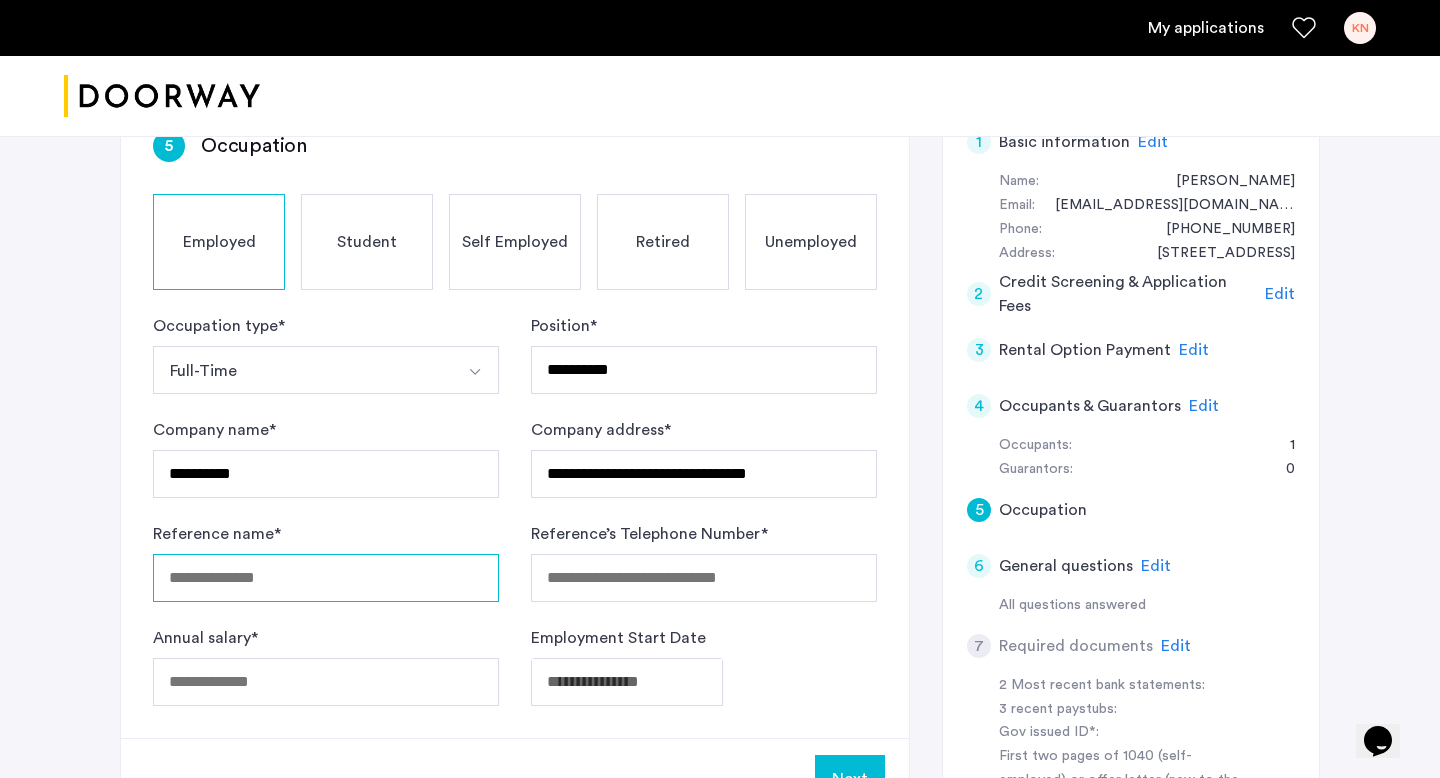 click on "Reference name  *" at bounding box center [326, 578] 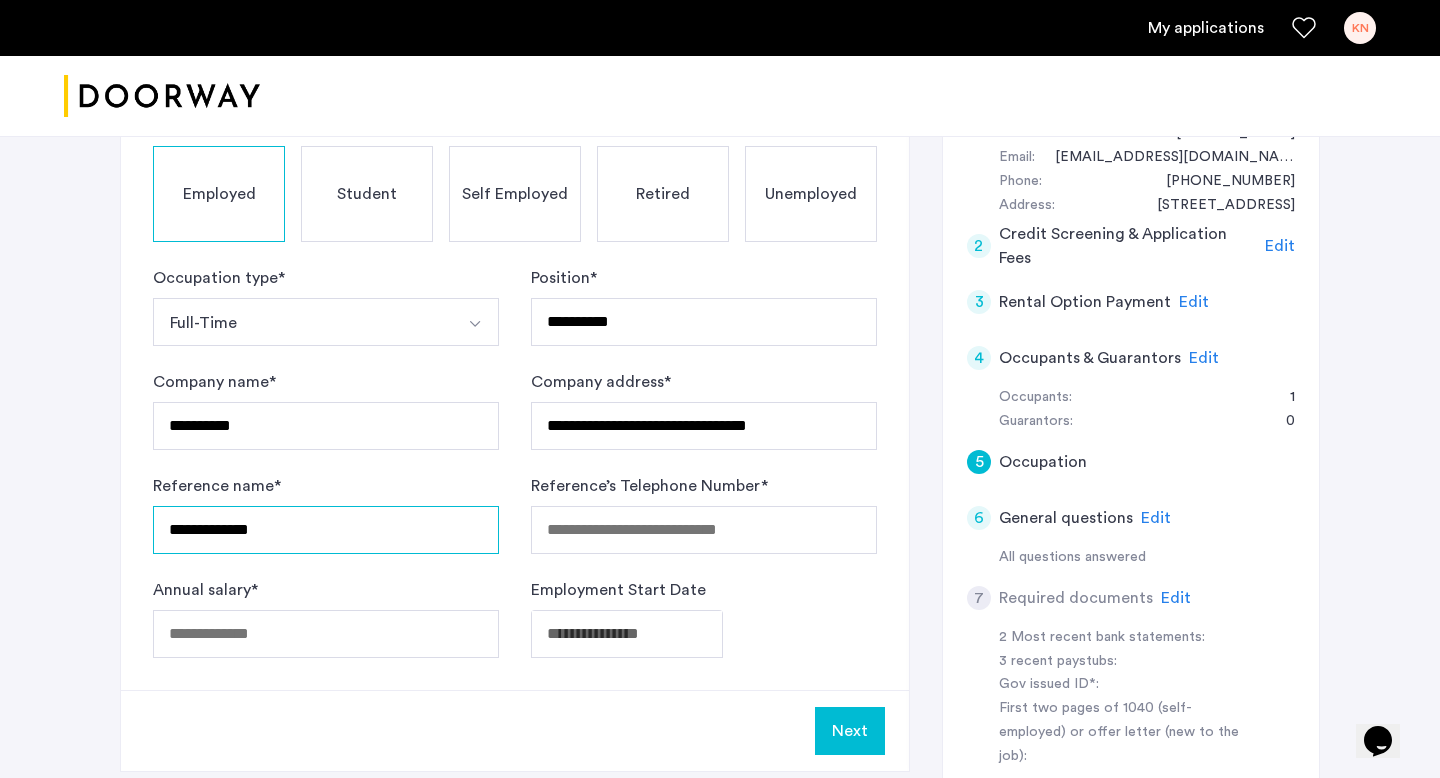 scroll, scrollTop: 483, scrollLeft: 0, axis: vertical 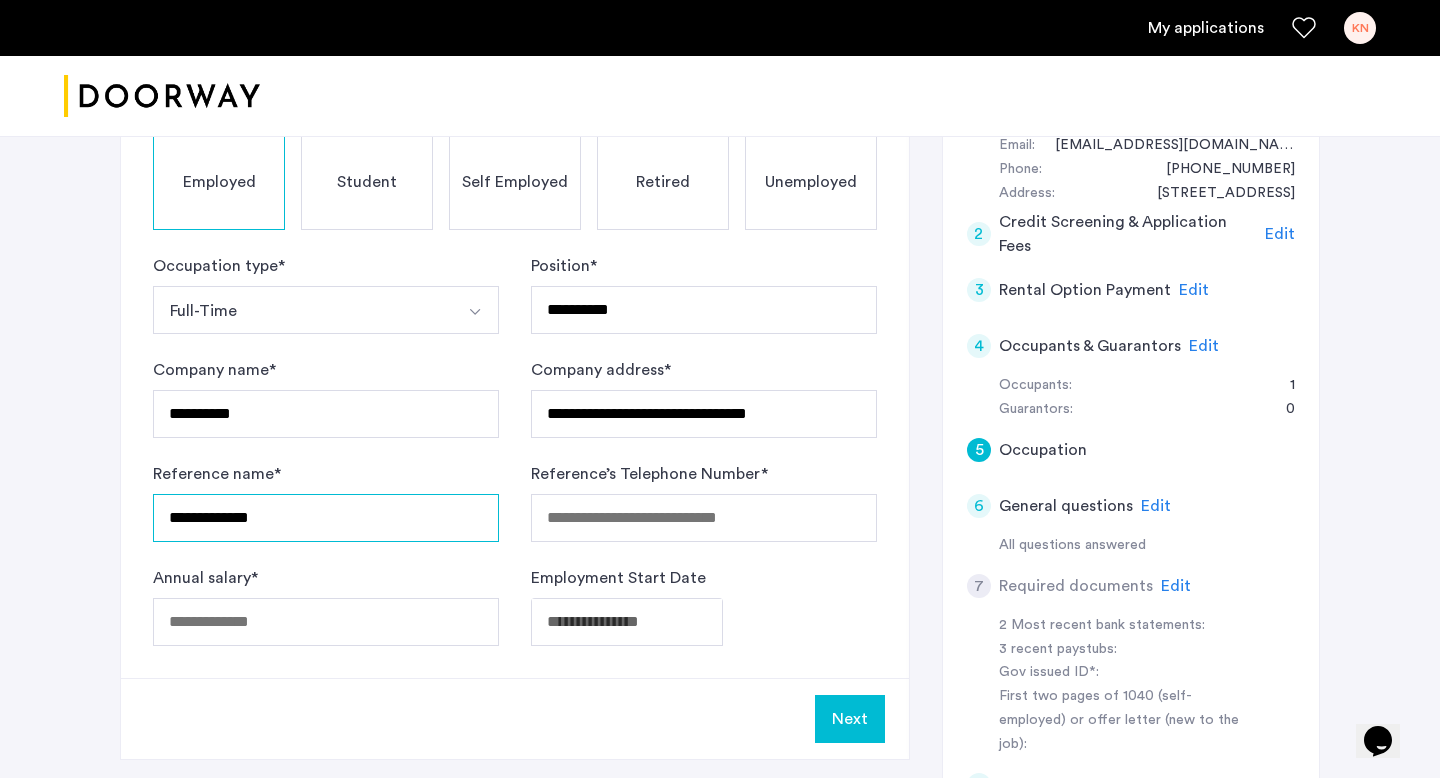 type on "**********" 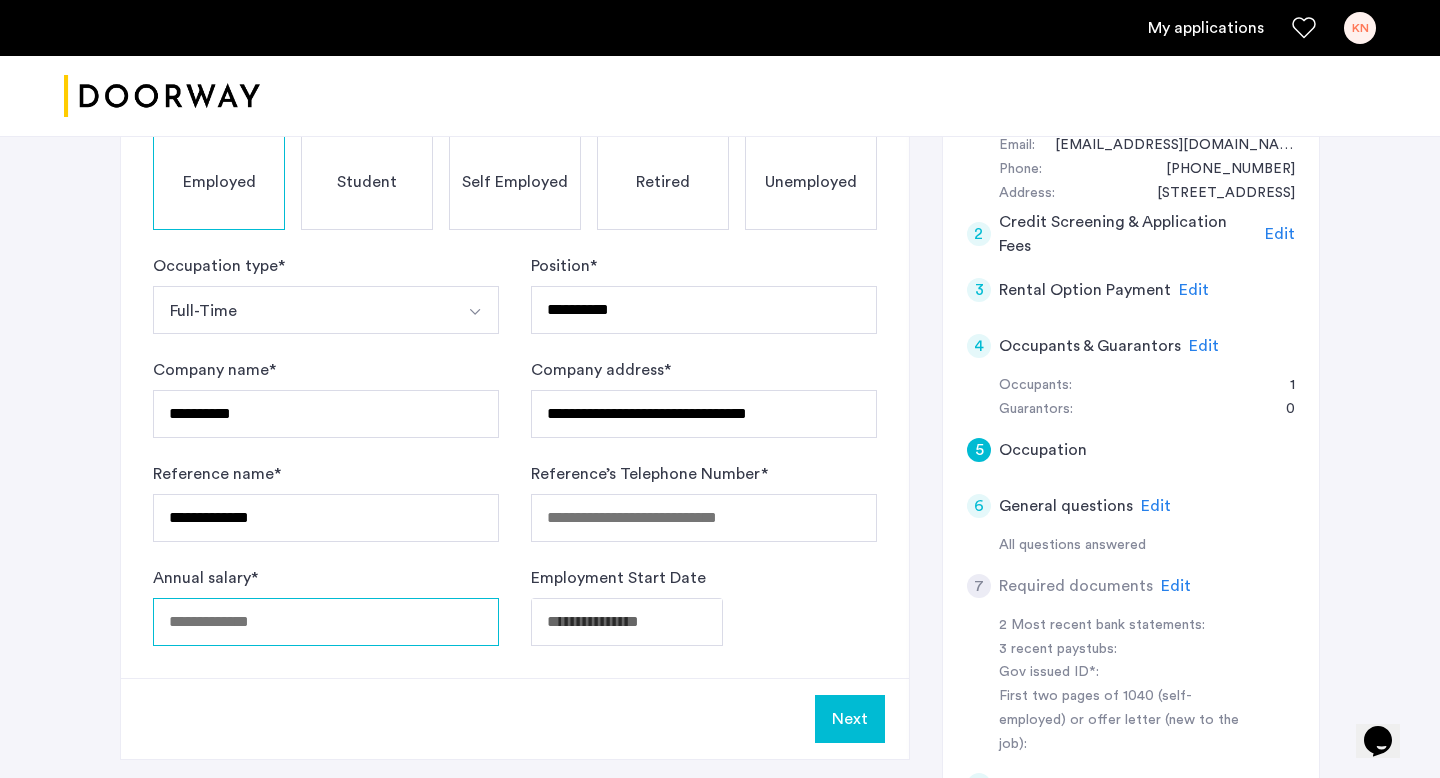 click on "Annual salary  *" at bounding box center (326, 622) 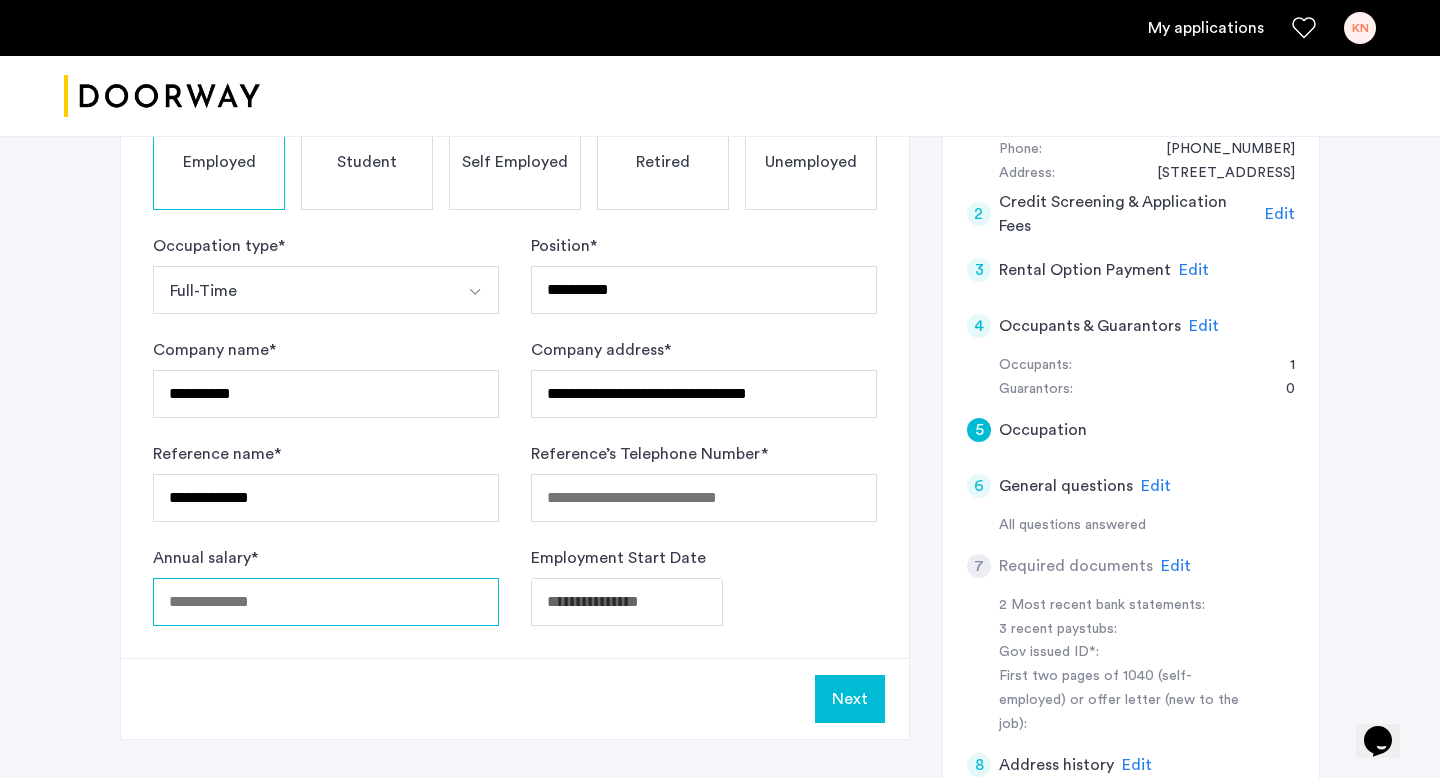 scroll, scrollTop: 505, scrollLeft: 0, axis: vertical 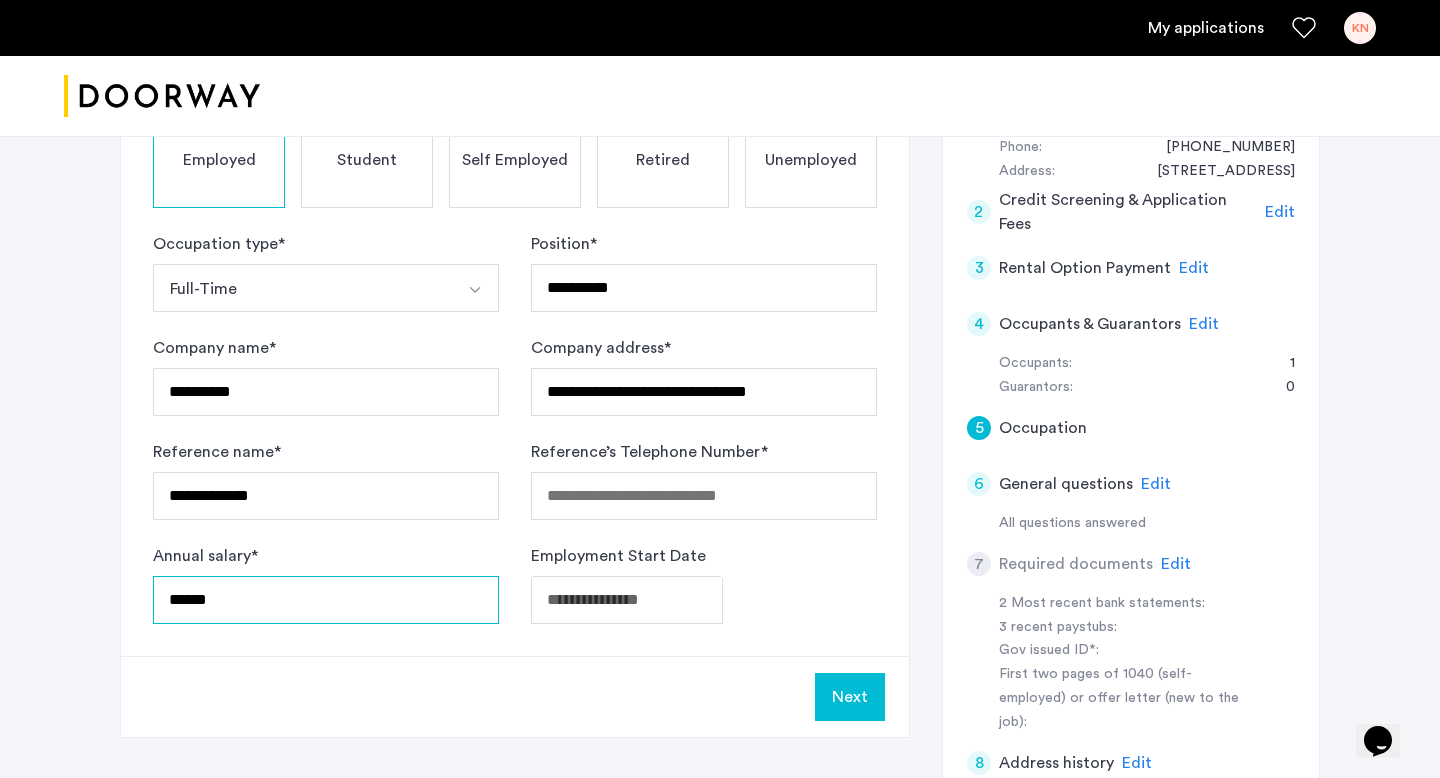 type on "******" 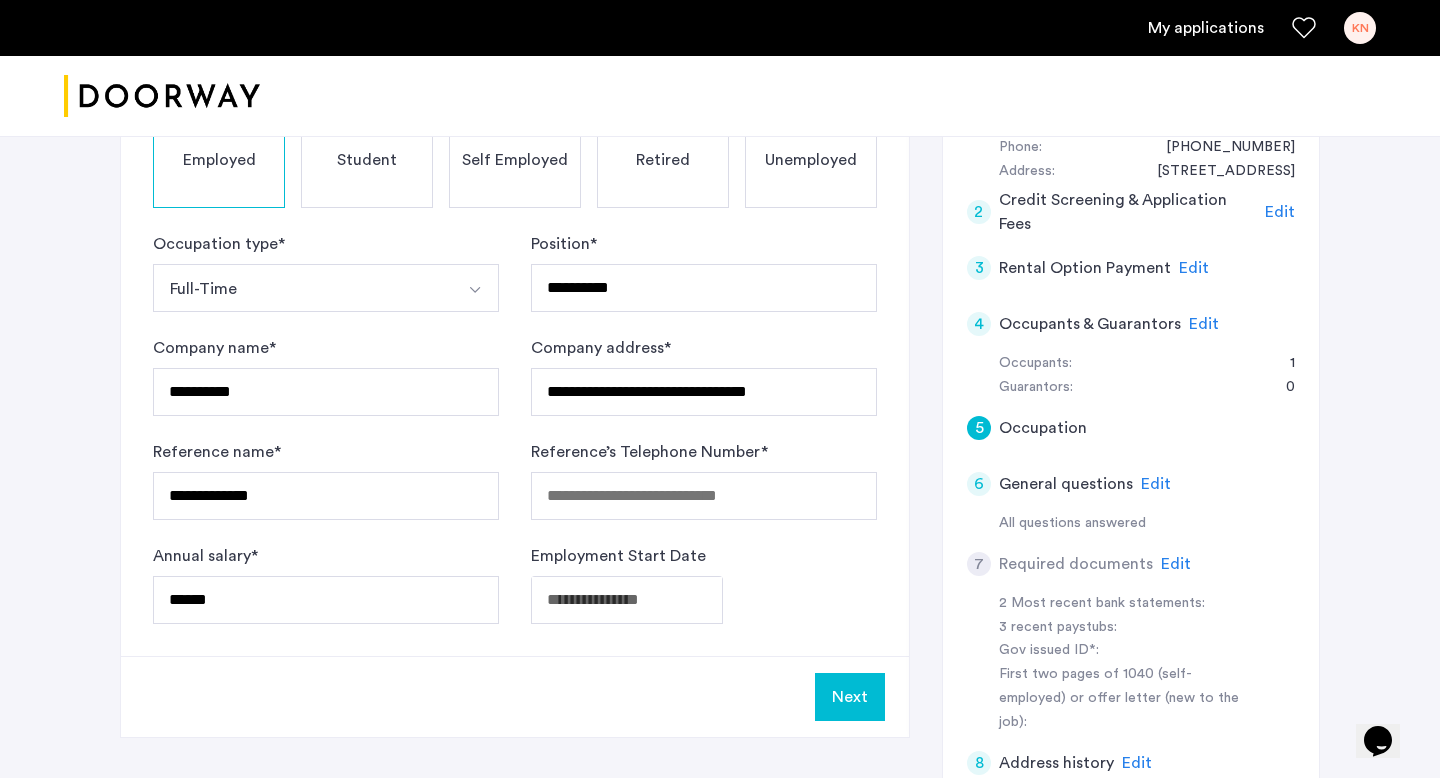click on "Employment Start Date" 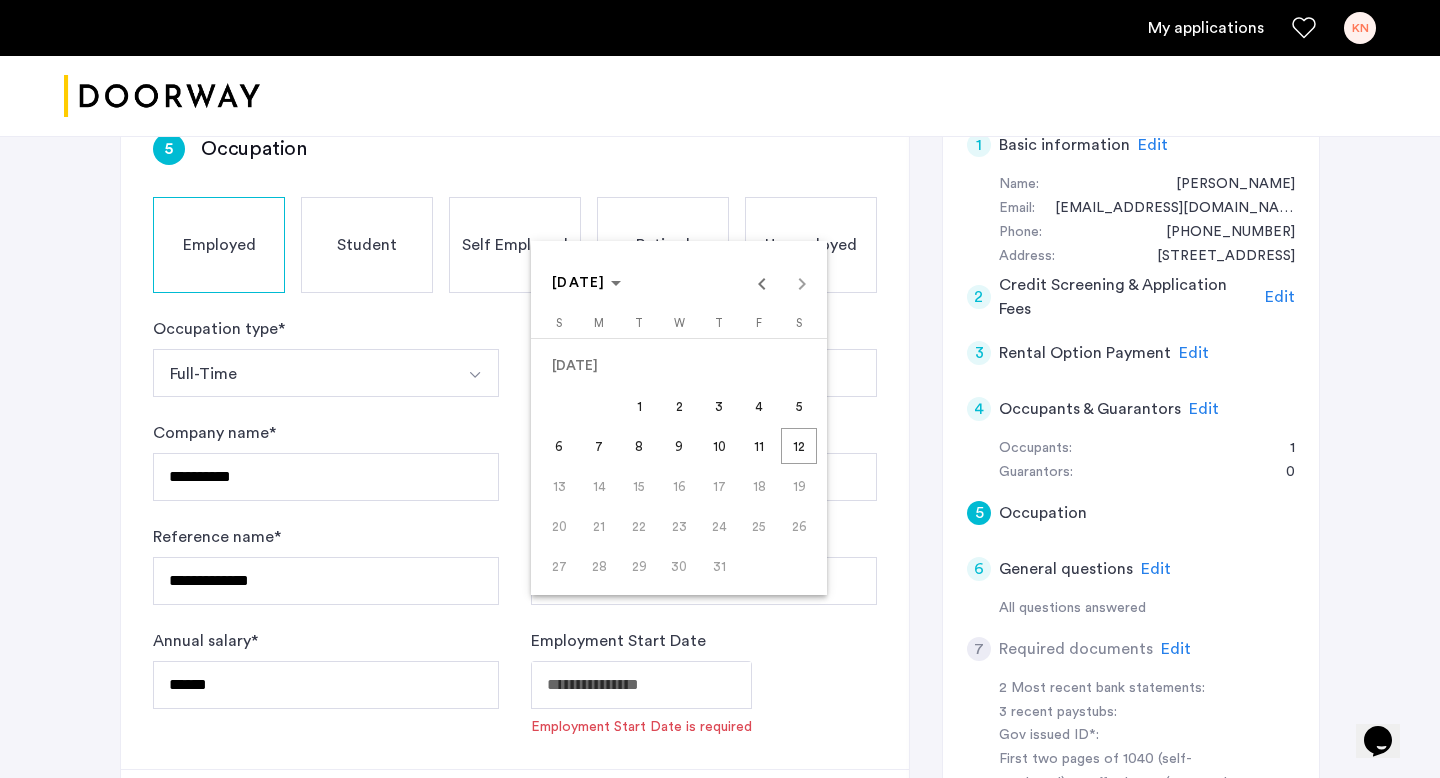scroll, scrollTop: 413, scrollLeft: 0, axis: vertical 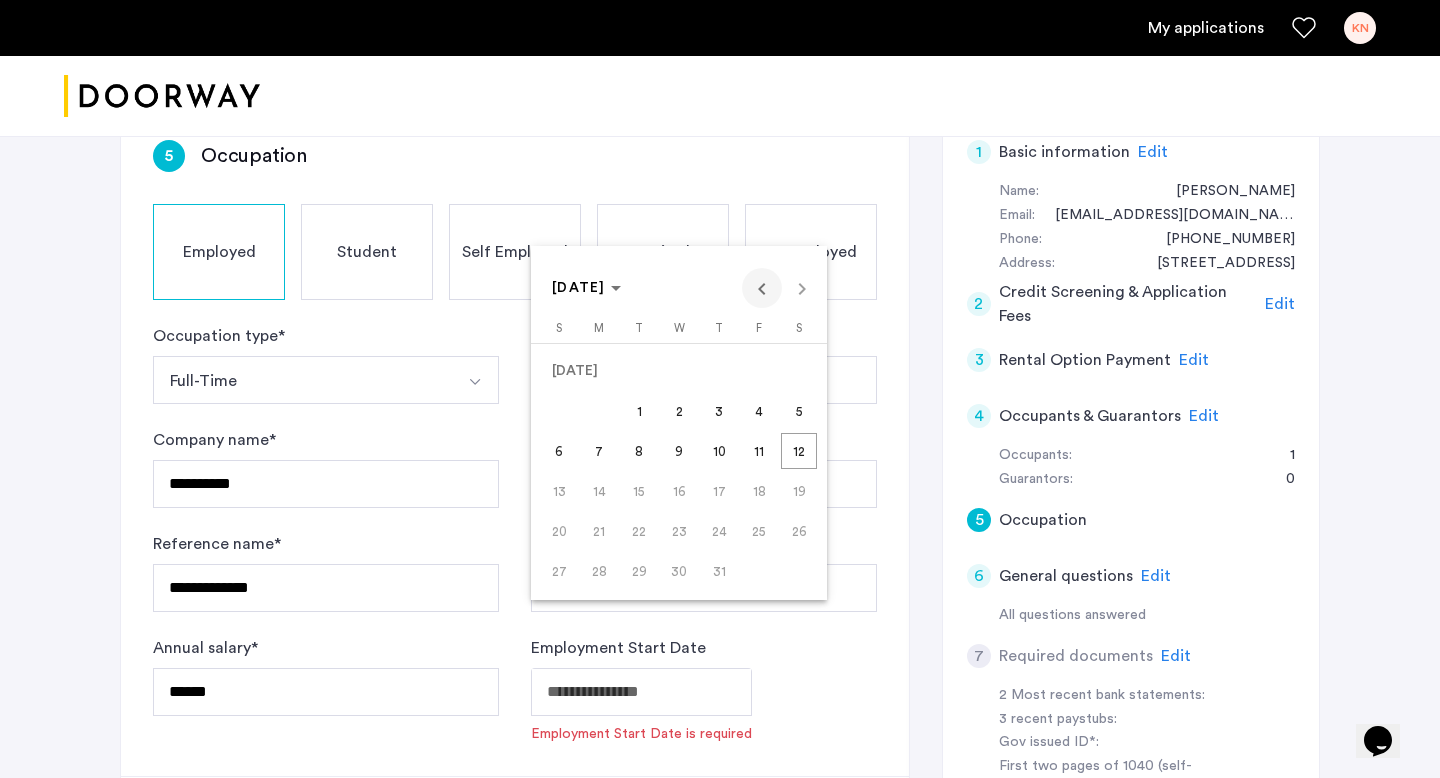 click at bounding box center (762, 288) 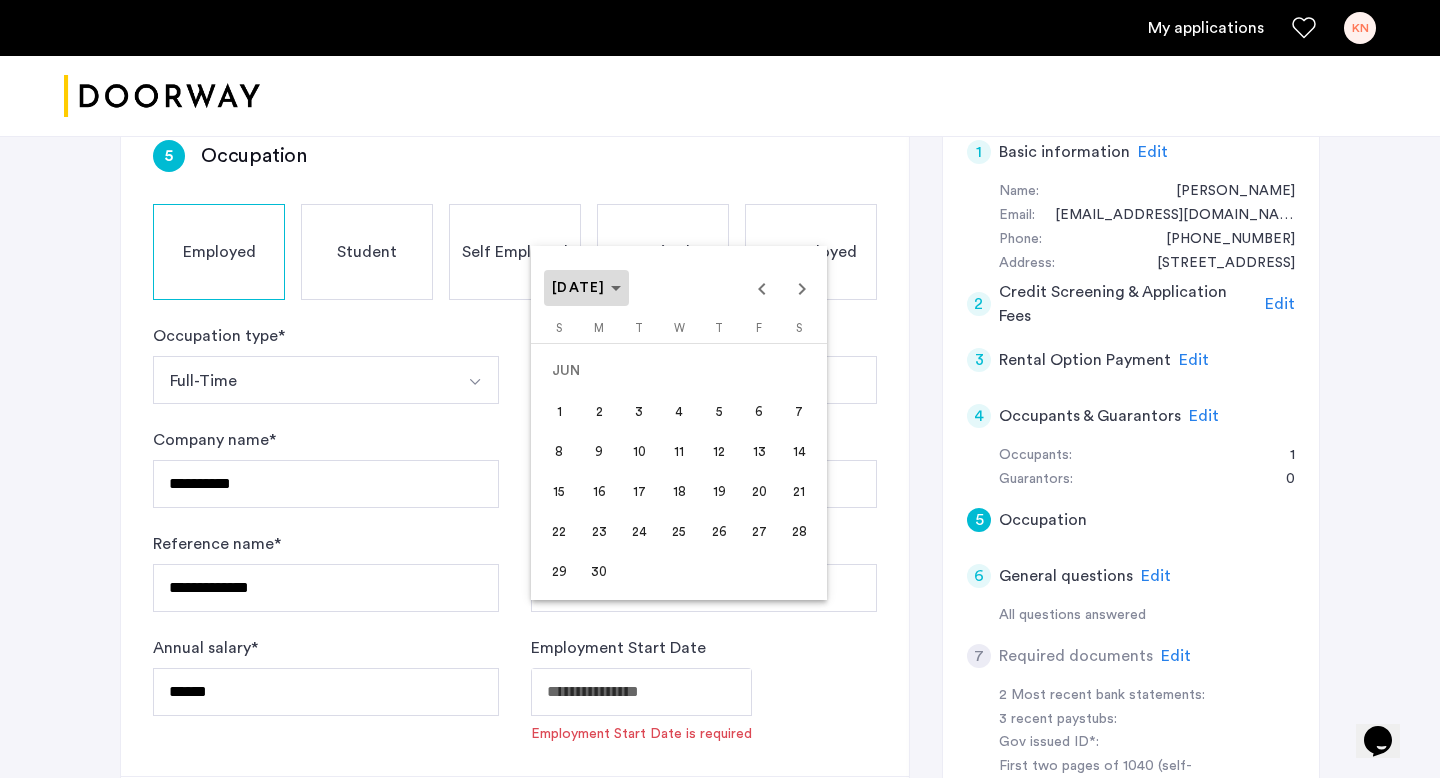 click 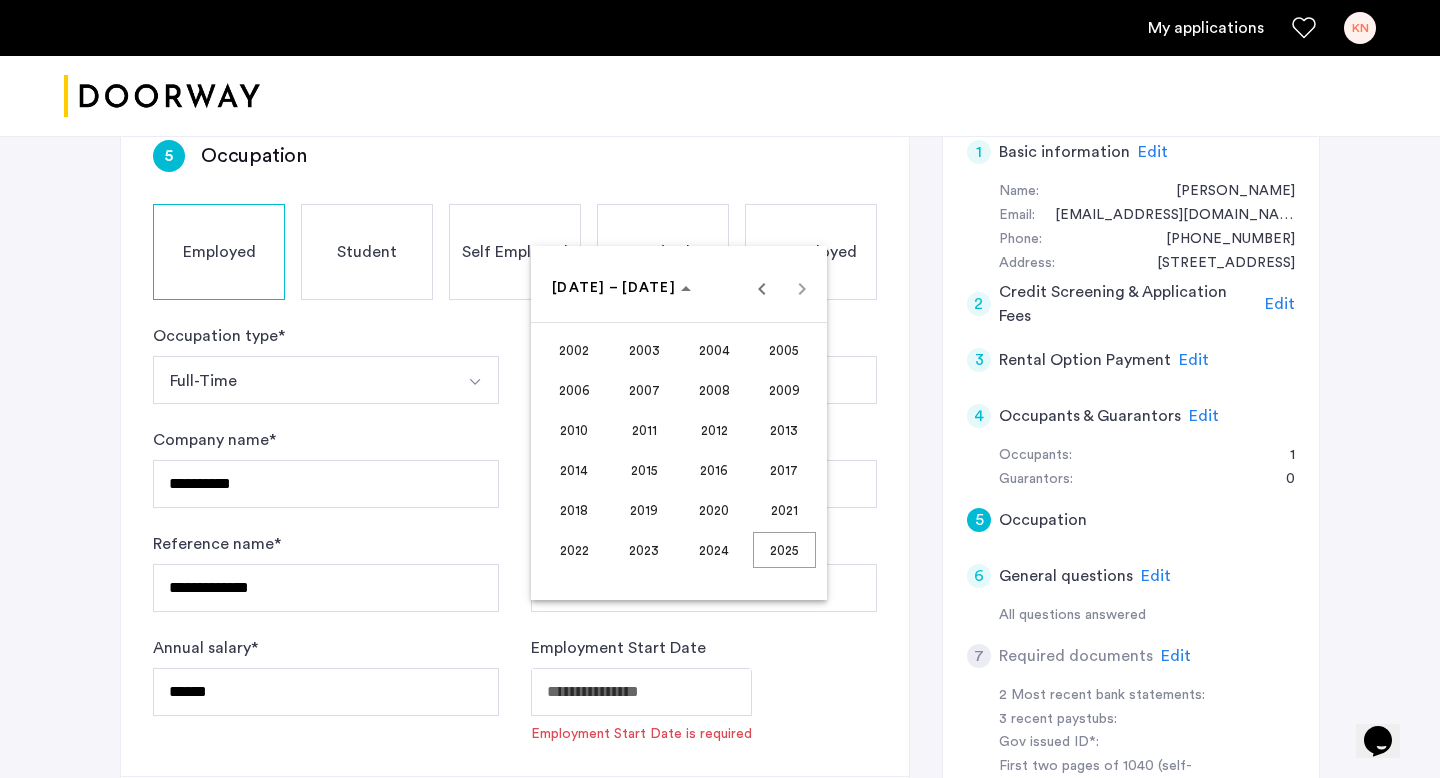 click on "2024" at bounding box center [714, 550] 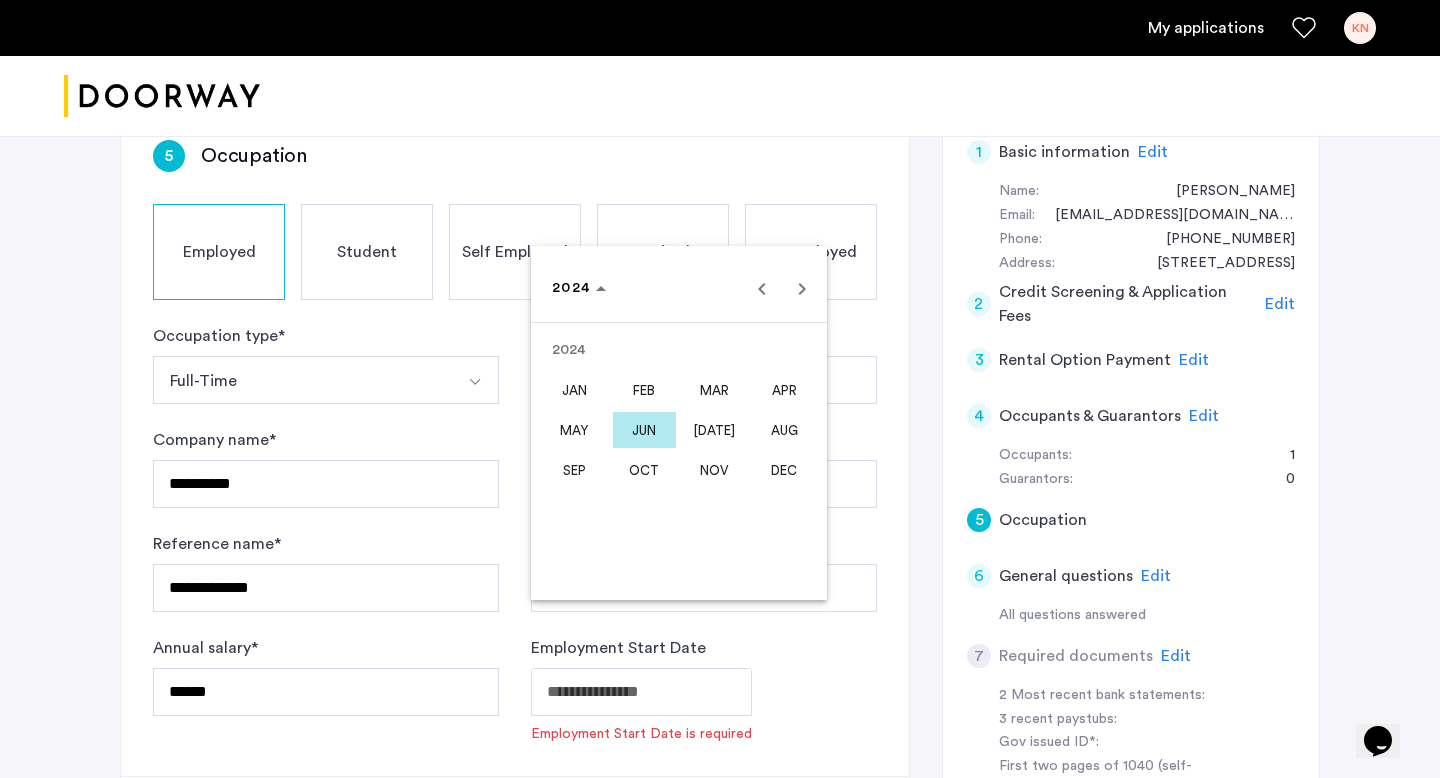 click on "JUN" at bounding box center (644, 430) 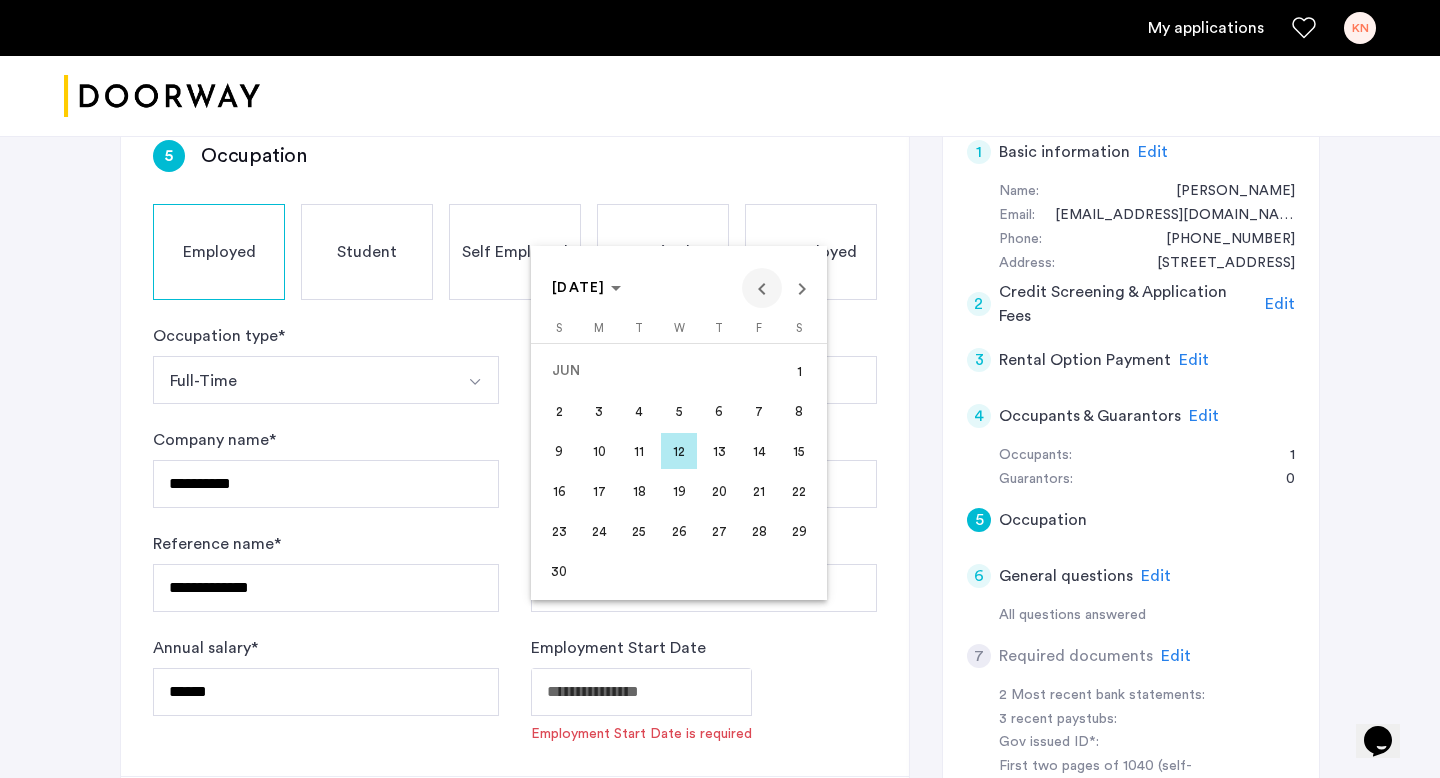 click at bounding box center [762, 288] 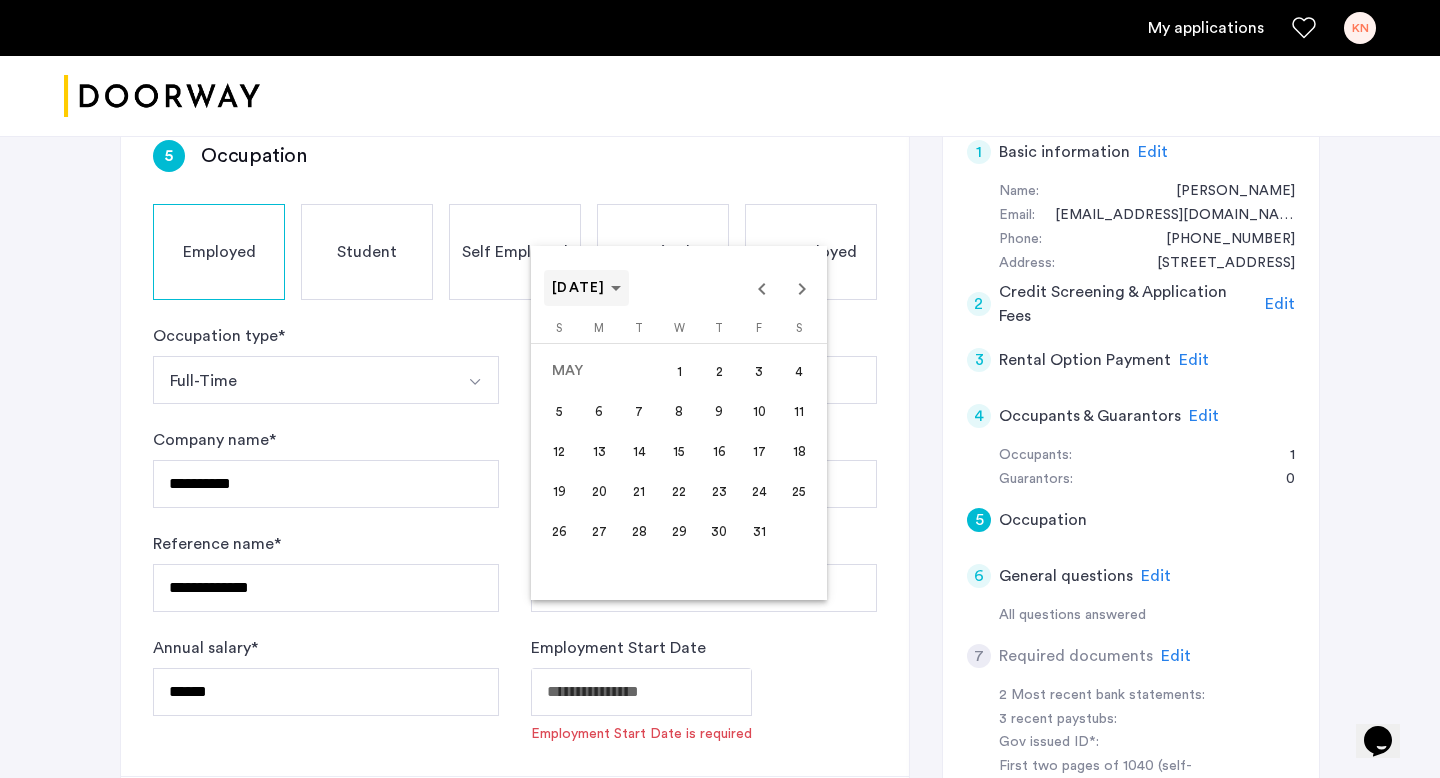 click 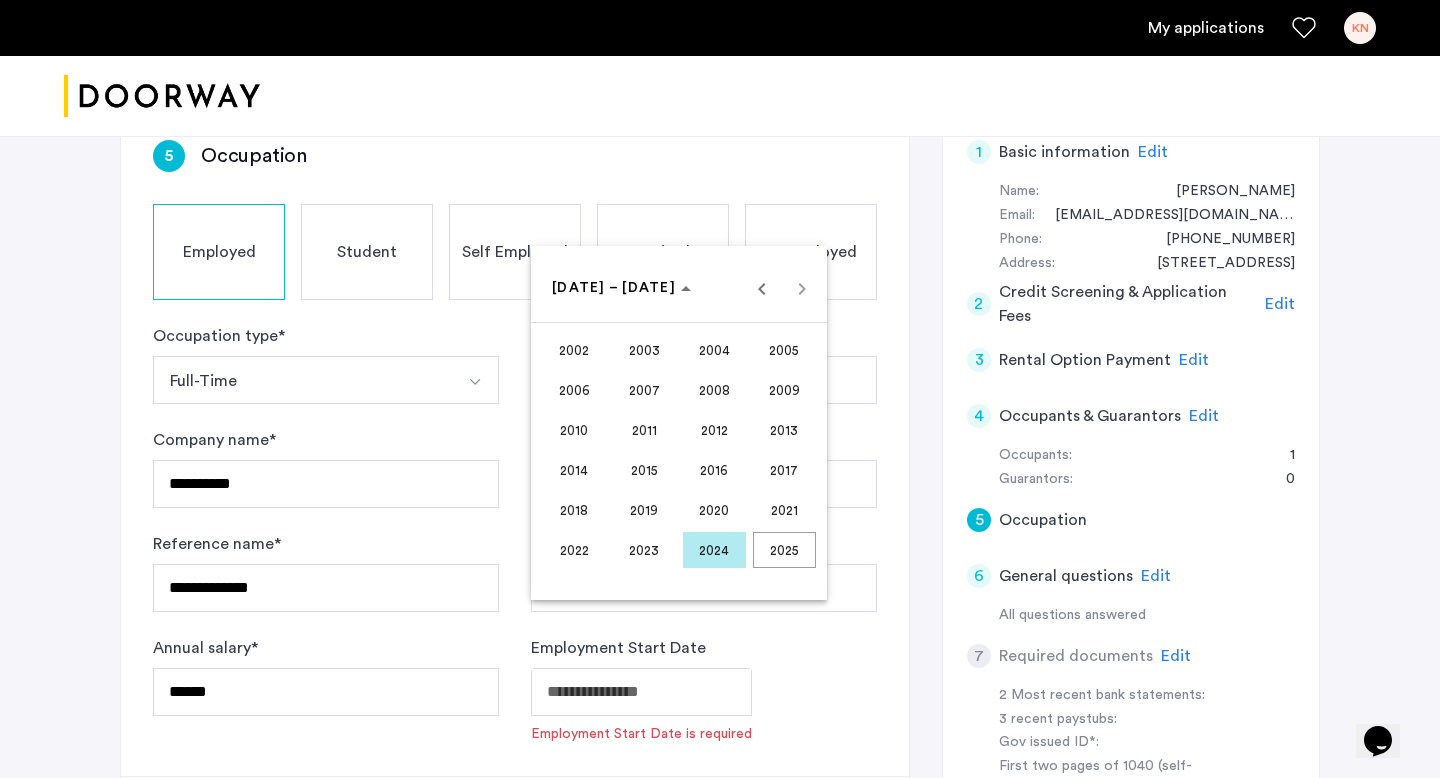 click on "2023" at bounding box center (644, 550) 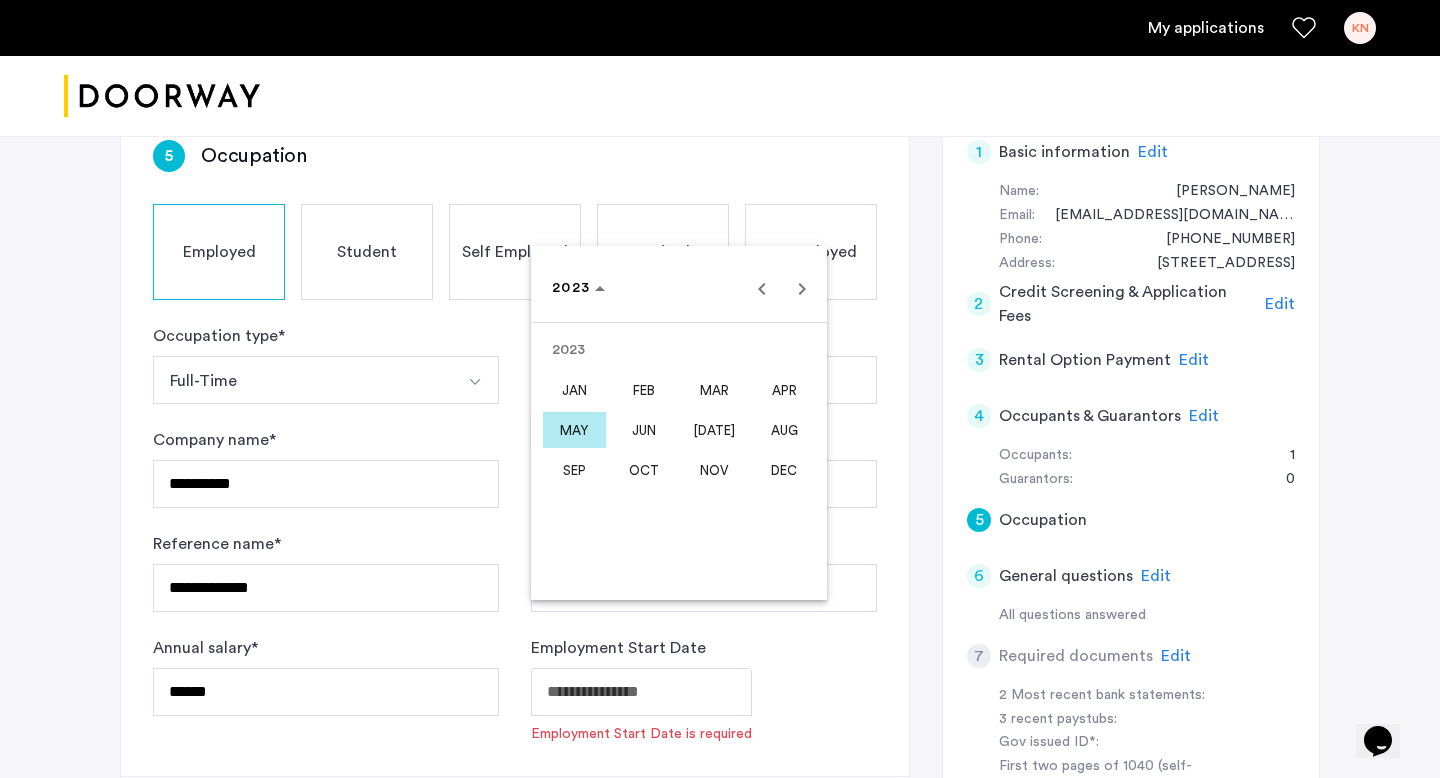 click on "OCT" at bounding box center [644, 470] 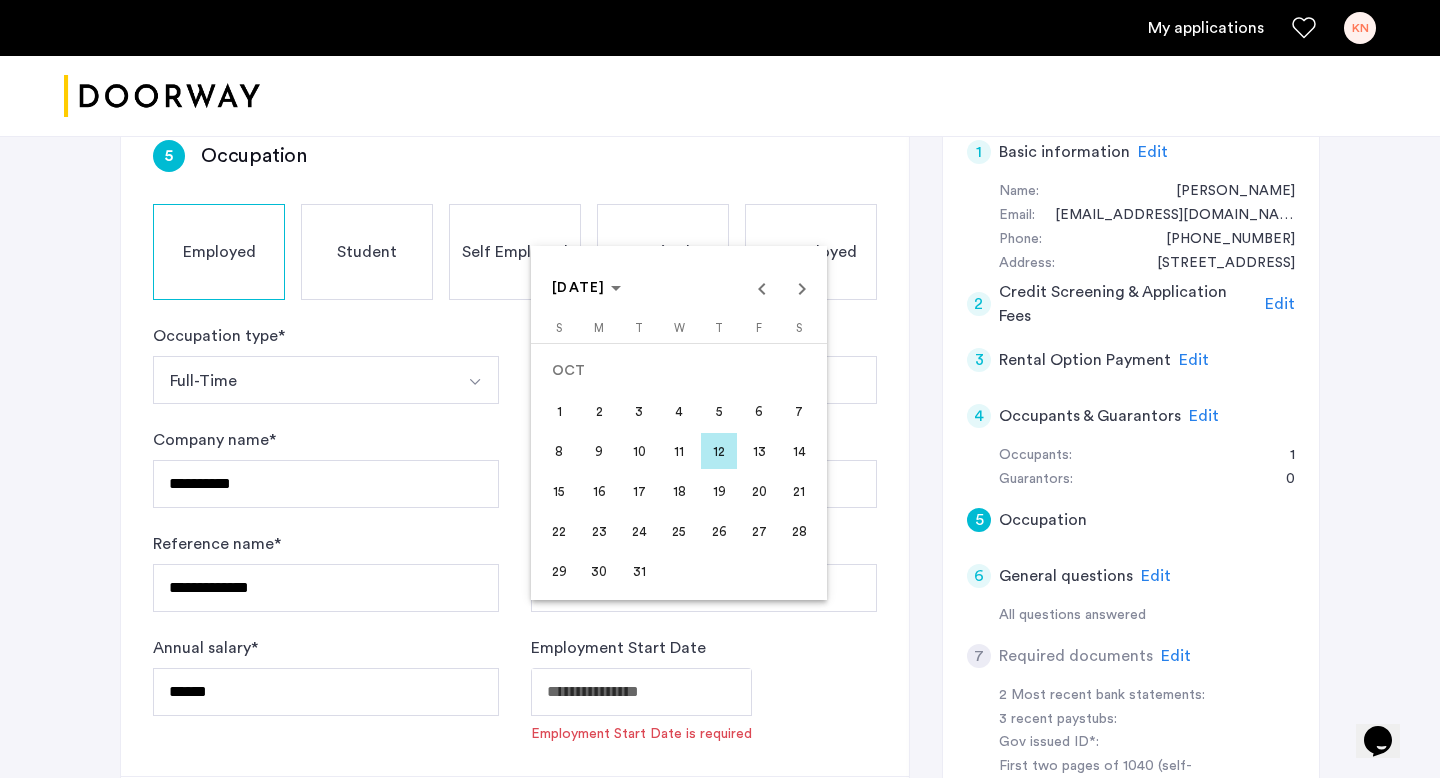 click on "21" at bounding box center (799, 491) 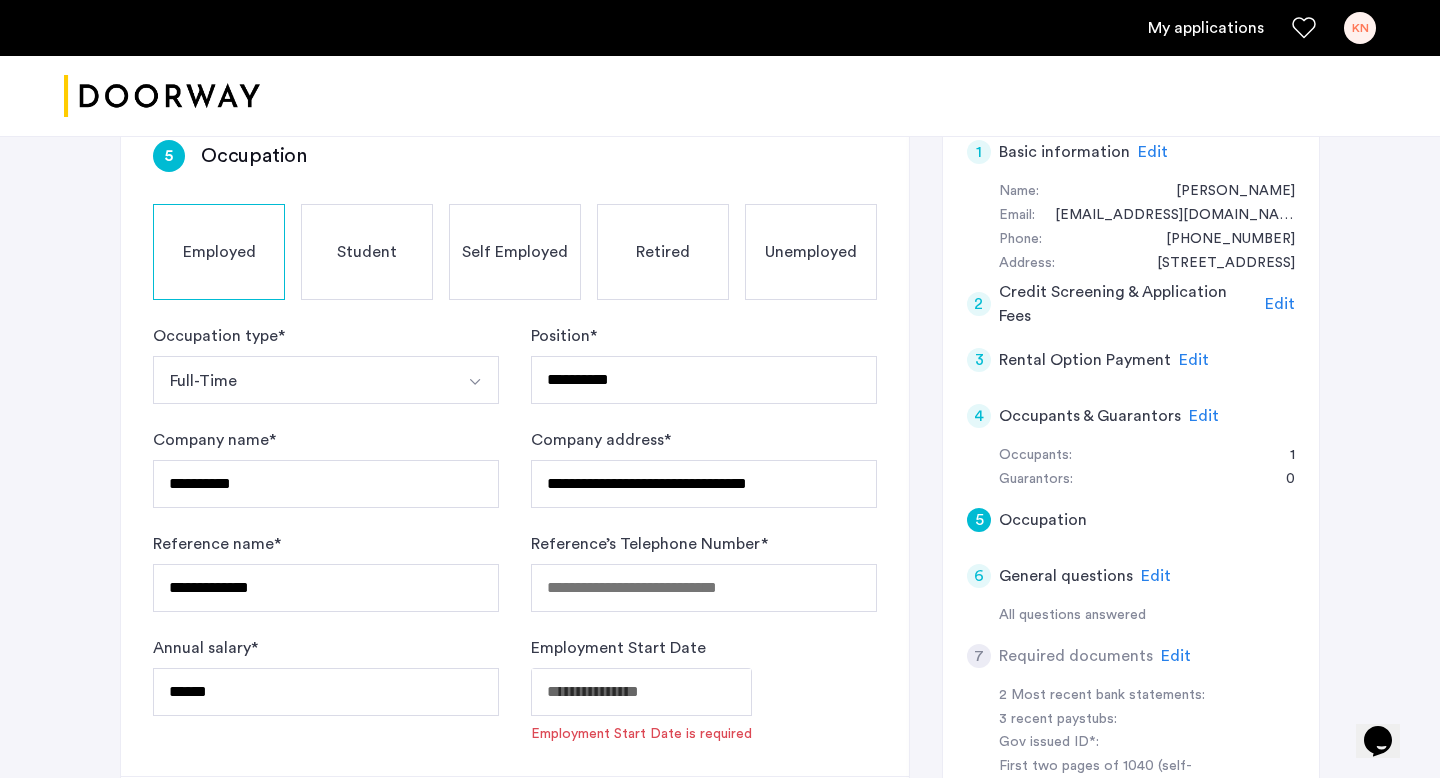 type on "**********" 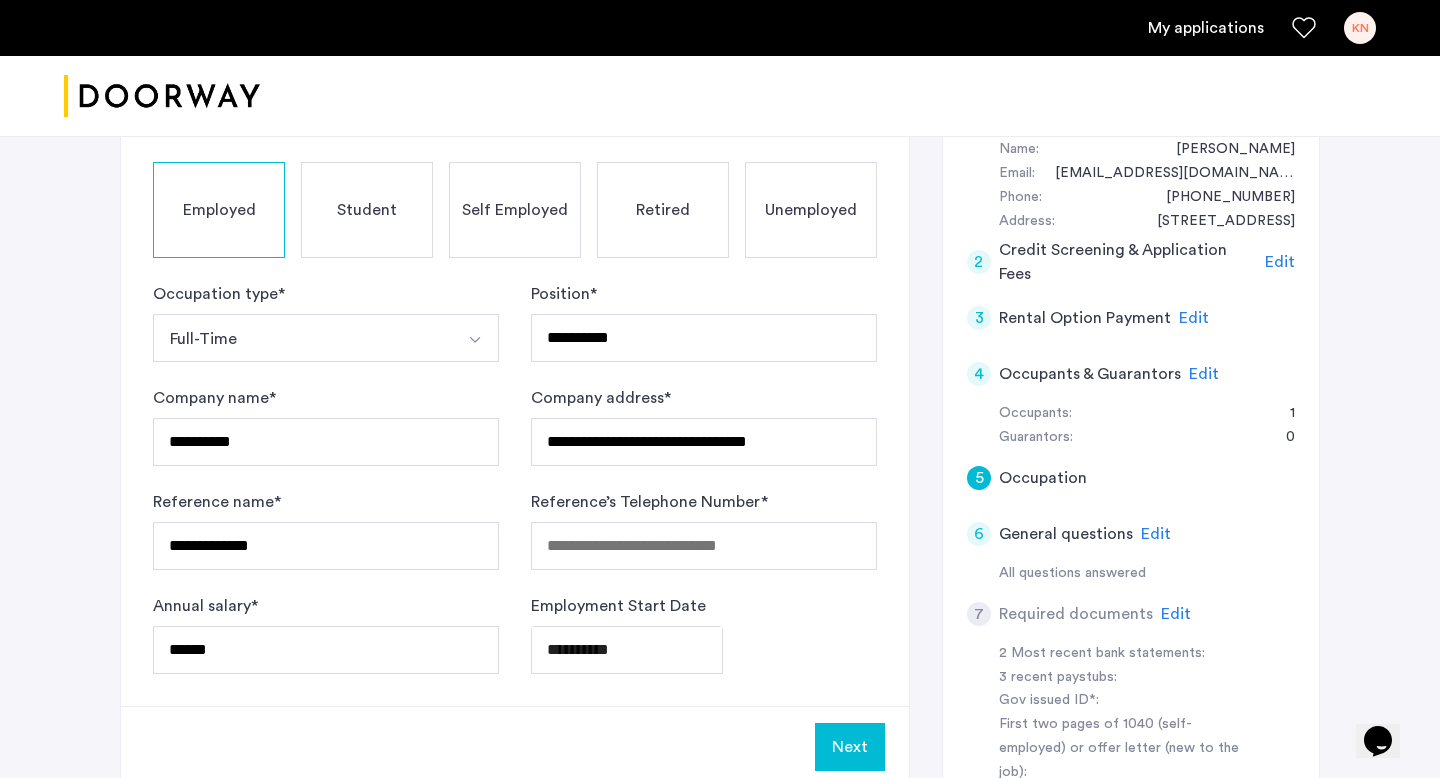 scroll, scrollTop: 444, scrollLeft: 0, axis: vertical 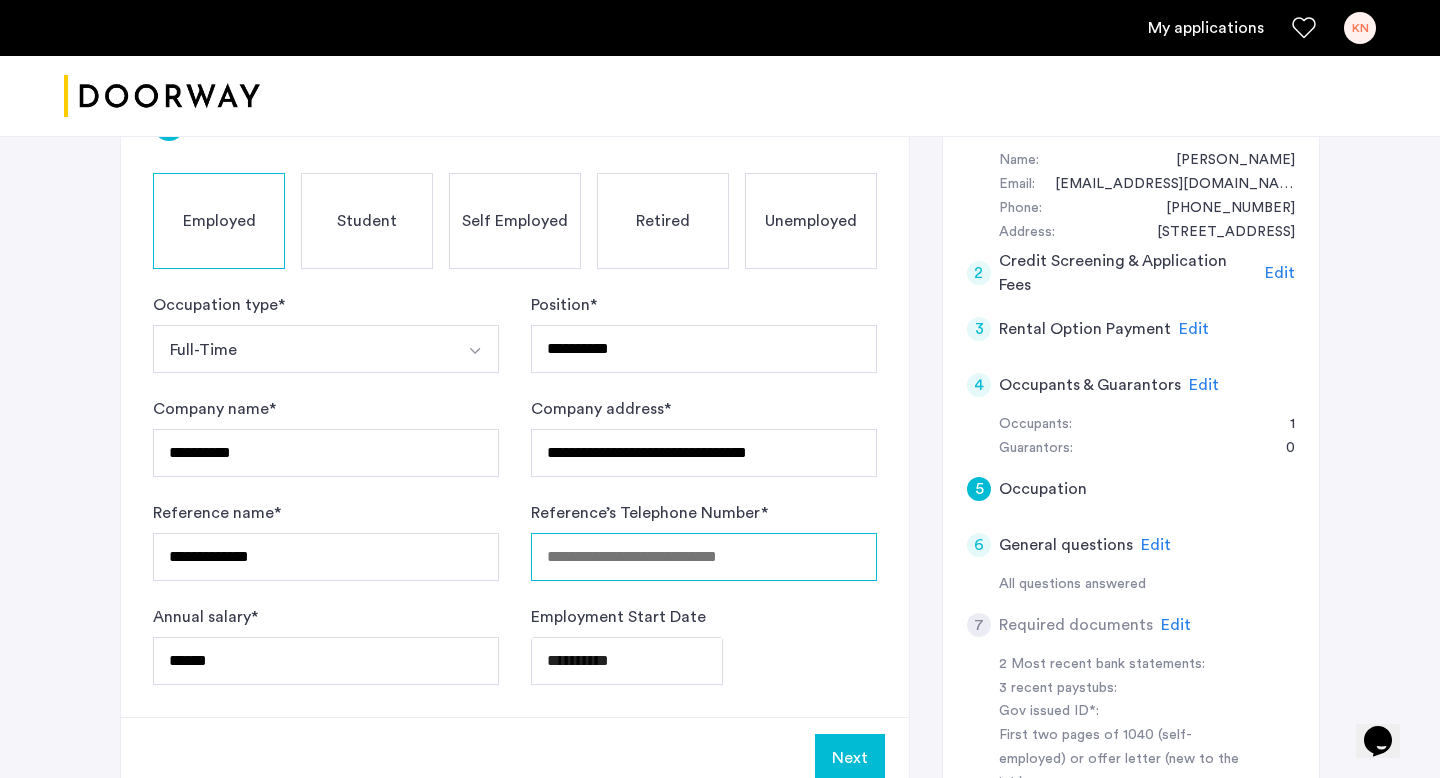 click on "Reference’s Telephone Number  *" at bounding box center (704, 557) 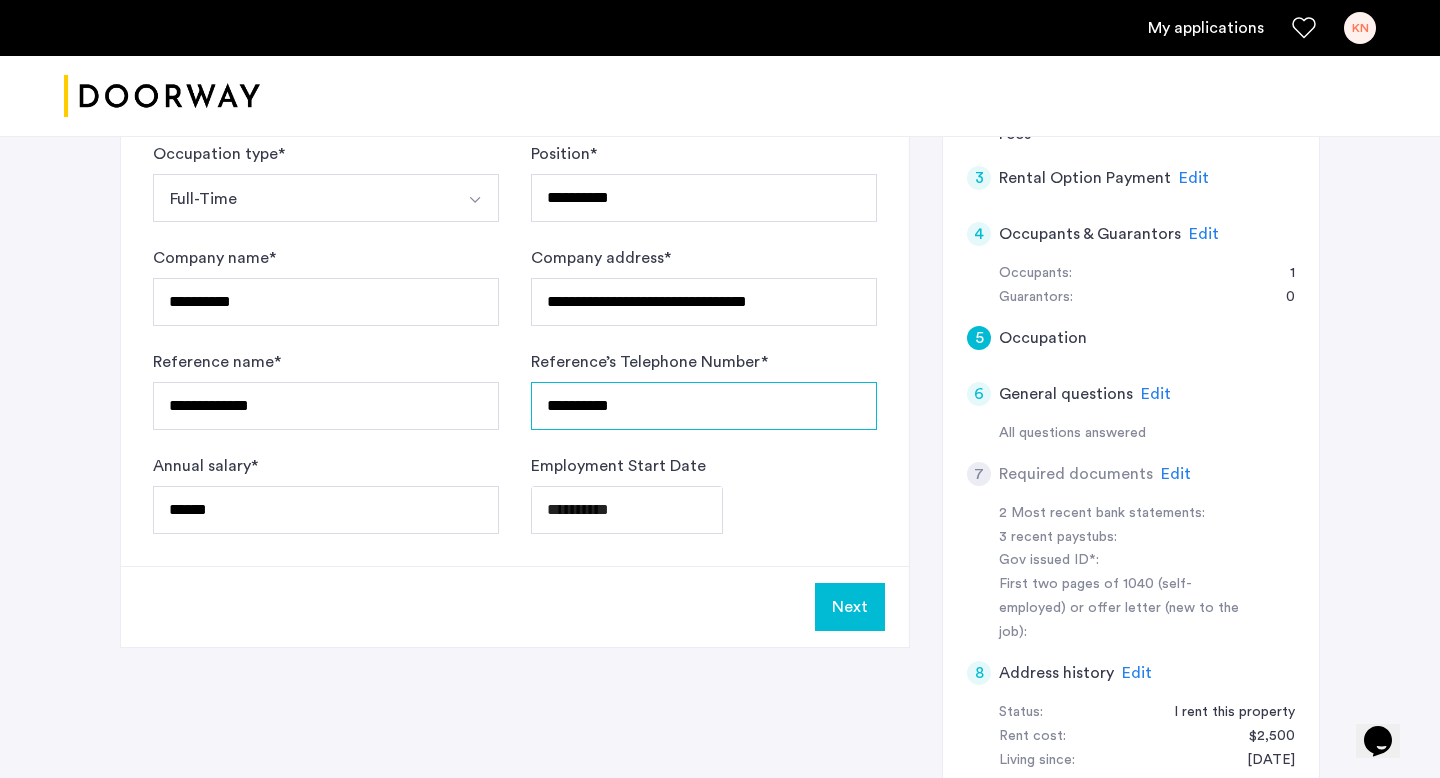 scroll, scrollTop: 598, scrollLeft: 0, axis: vertical 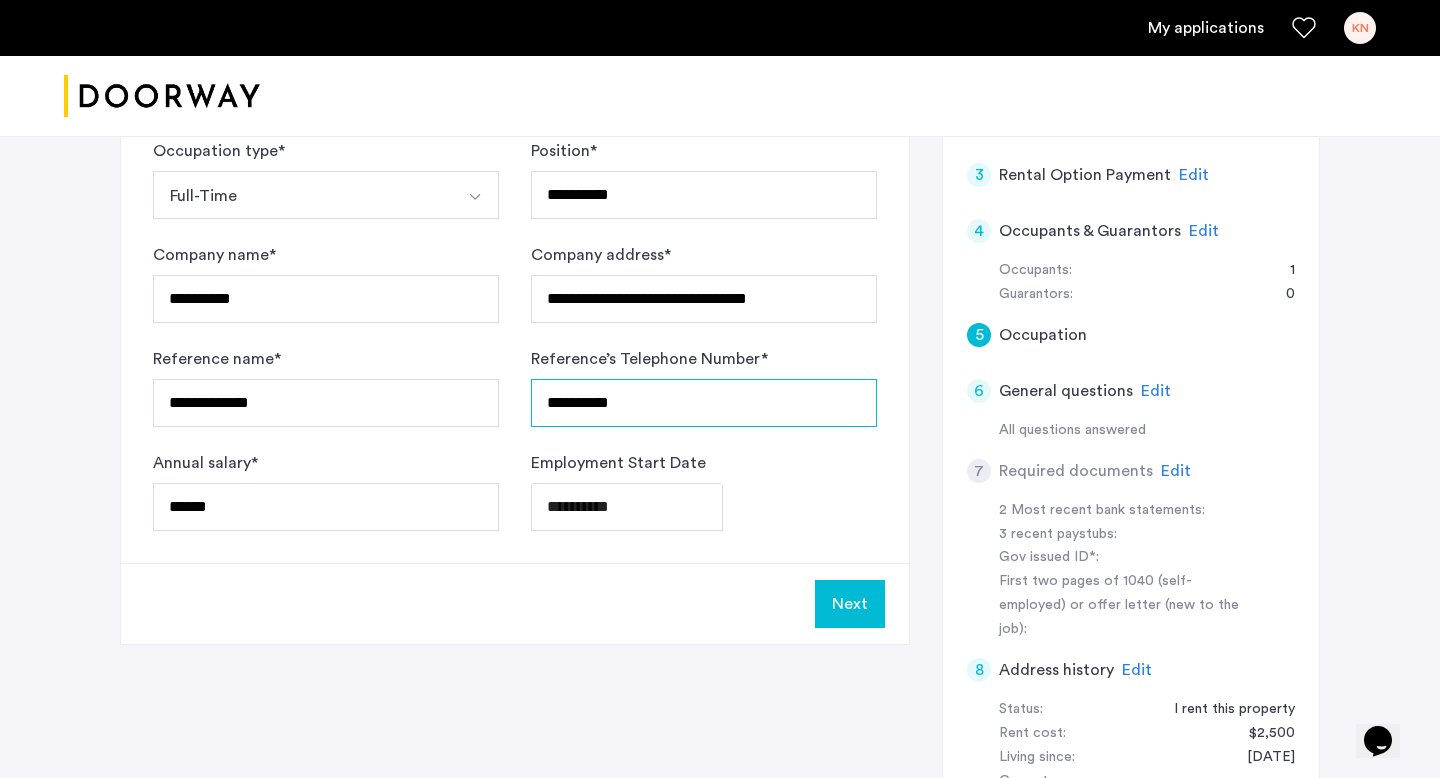 drag, startPoint x: 652, startPoint y: 329, endPoint x: 416, endPoint y: 329, distance: 236 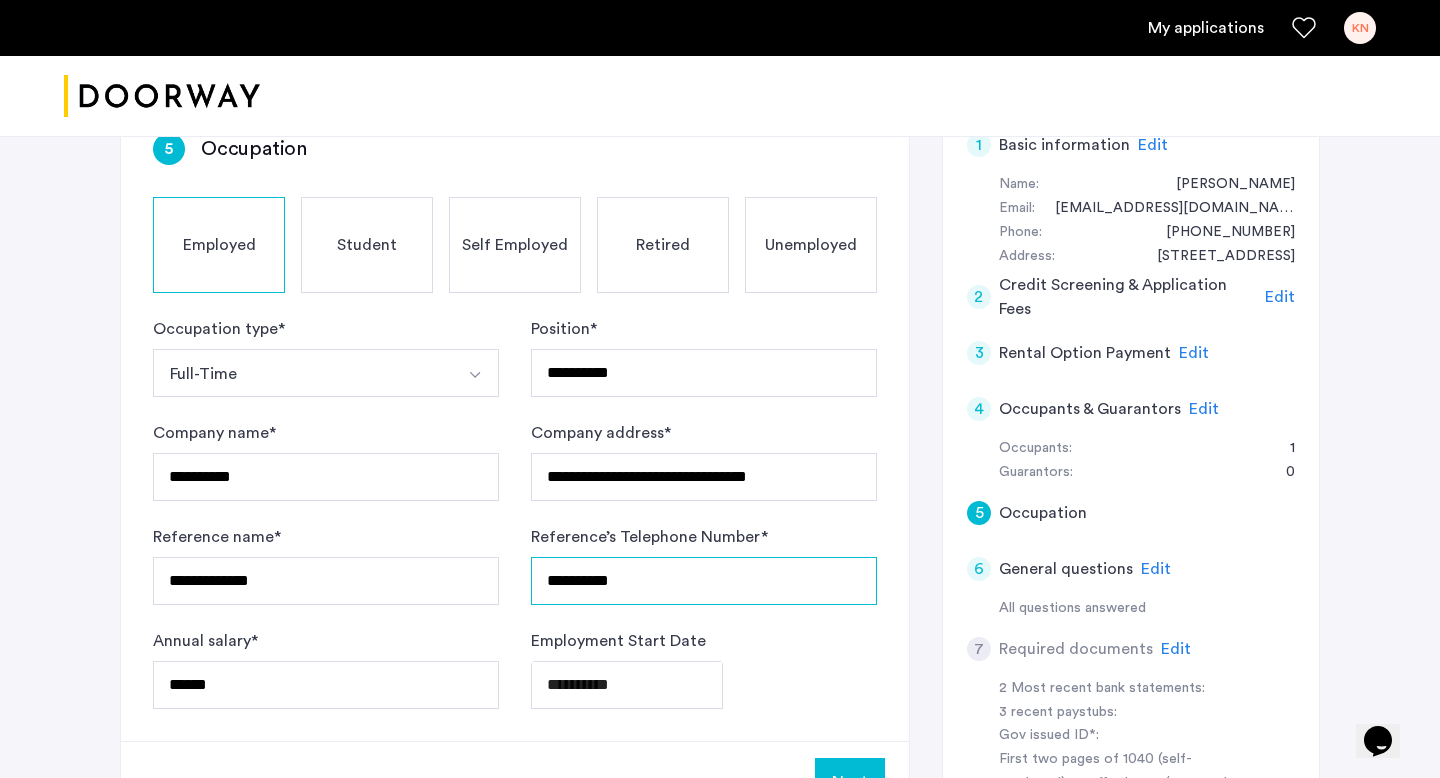 scroll, scrollTop: 441, scrollLeft: 0, axis: vertical 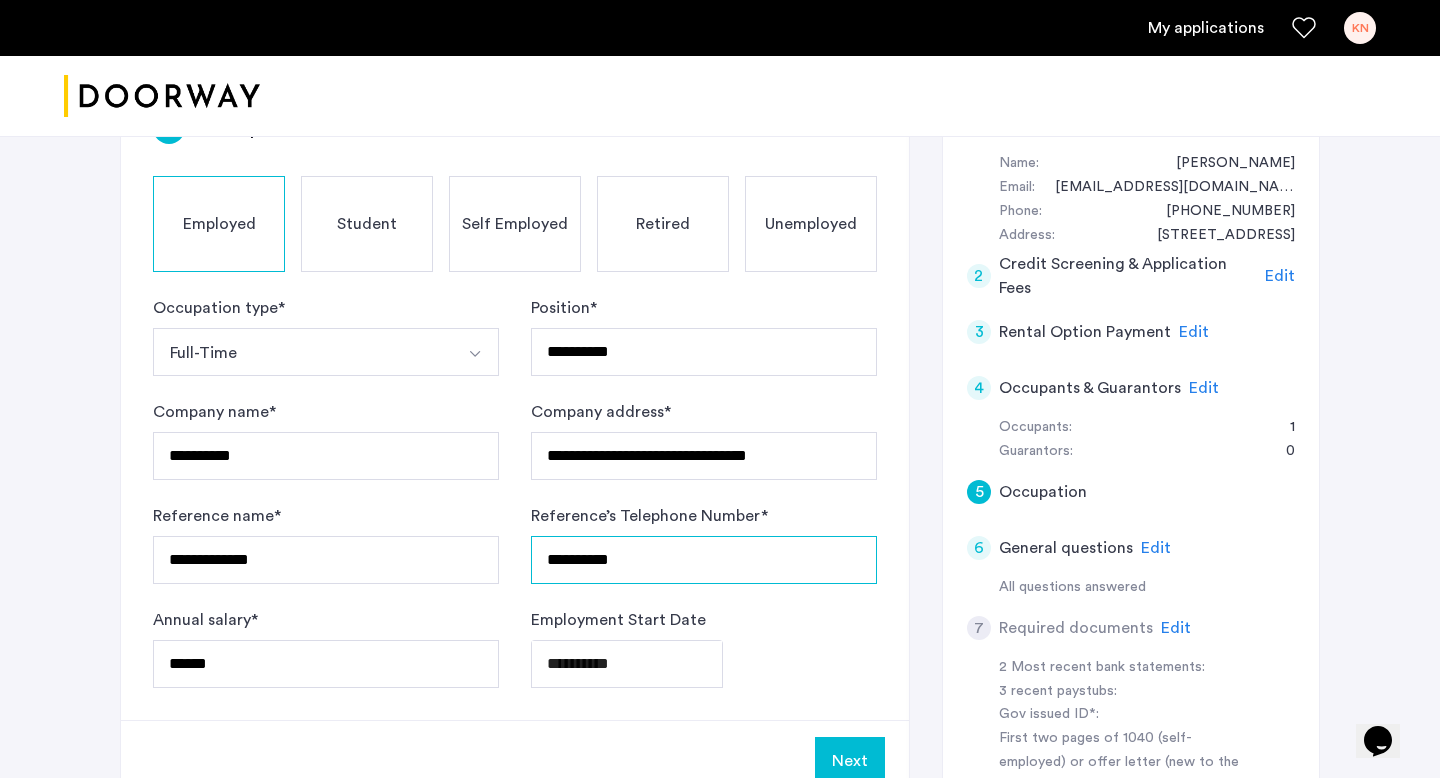 type on "**********" 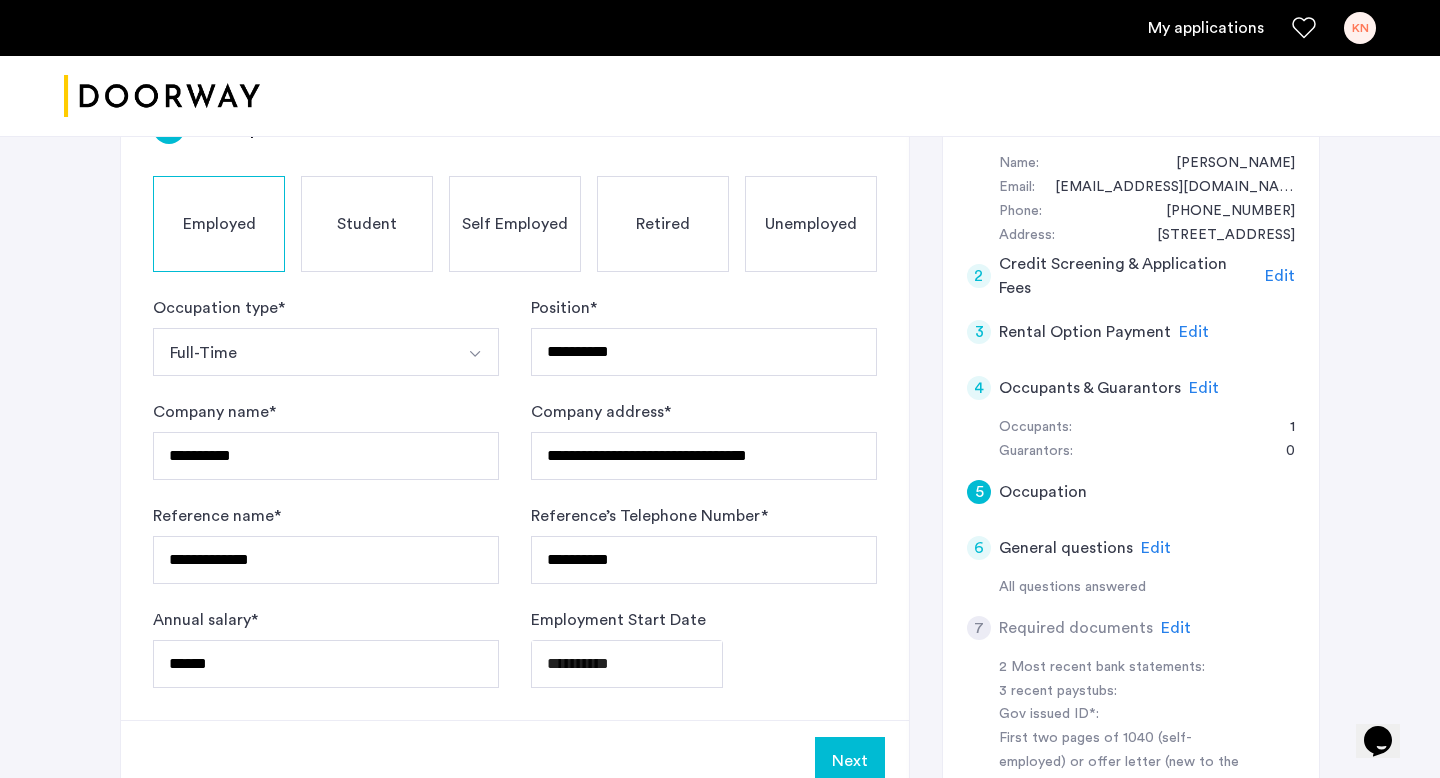 click on "Next" 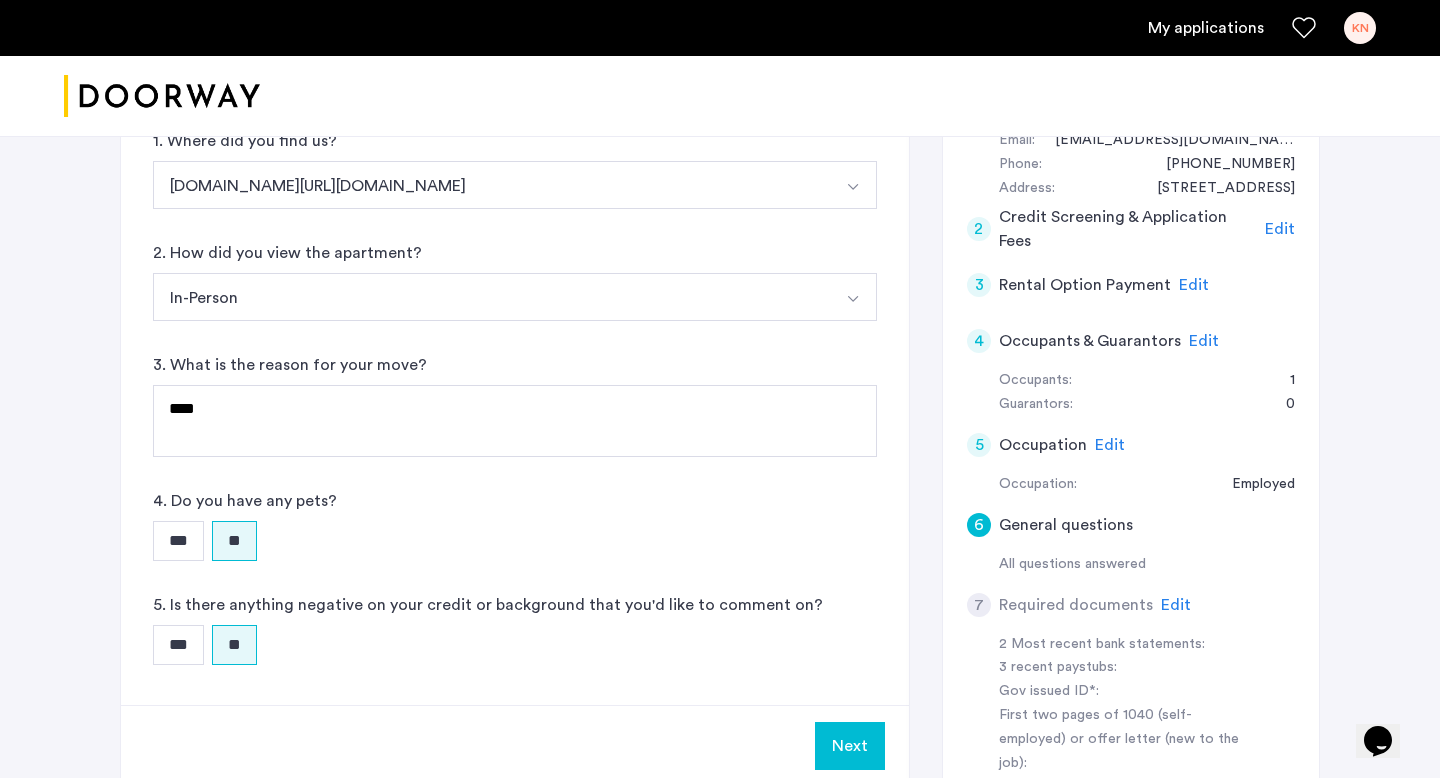 scroll, scrollTop: 509, scrollLeft: 0, axis: vertical 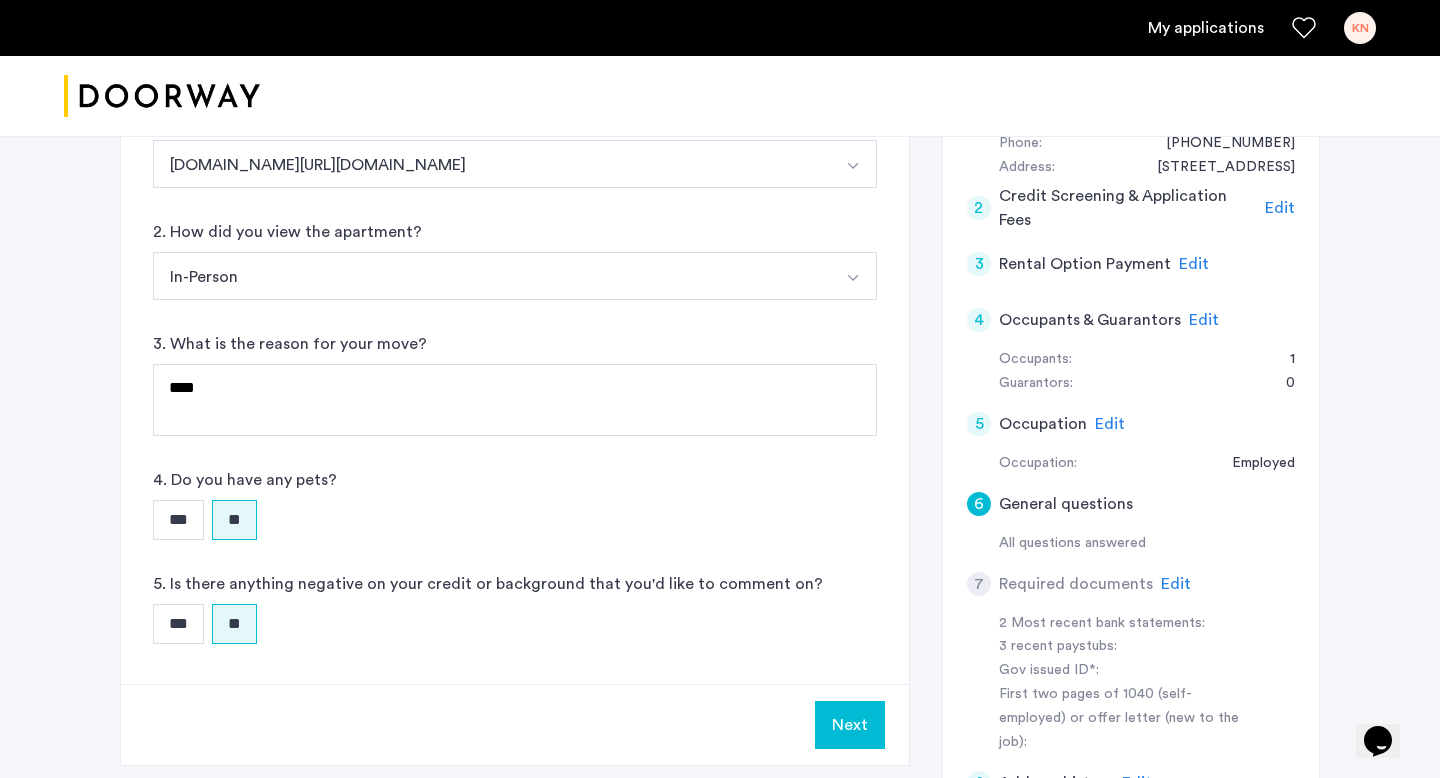 click on "Next" at bounding box center [850, 725] 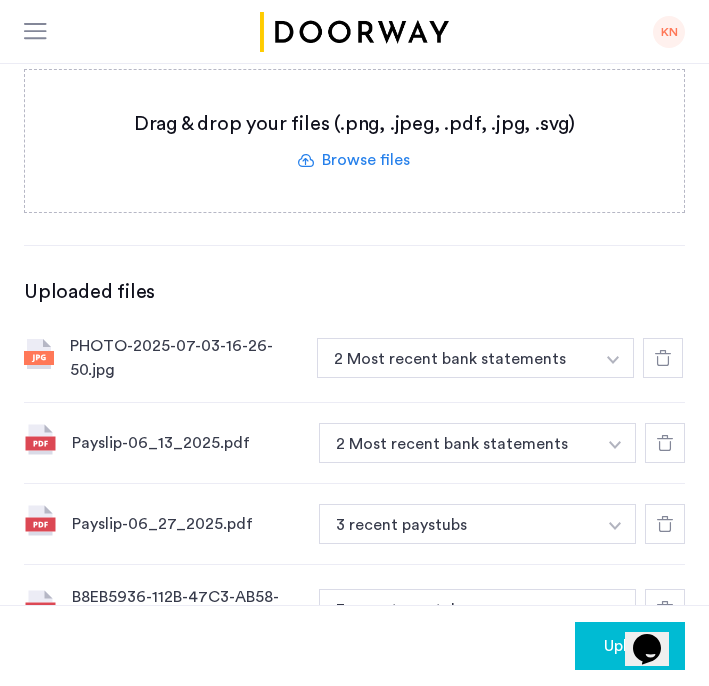 scroll, scrollTop: 655, scrollLeft: 0, axis: vertical 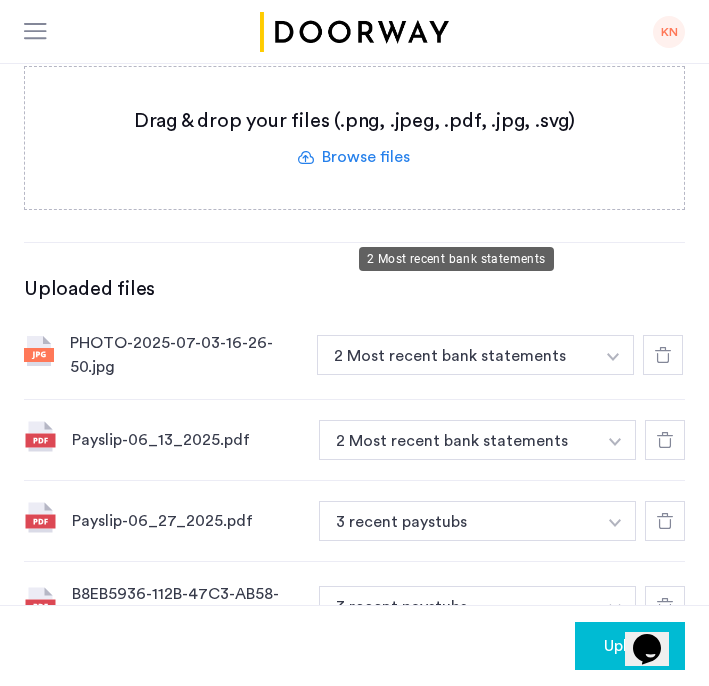 click on "2 Most recent bank statements" at bounding box center (455, 355) 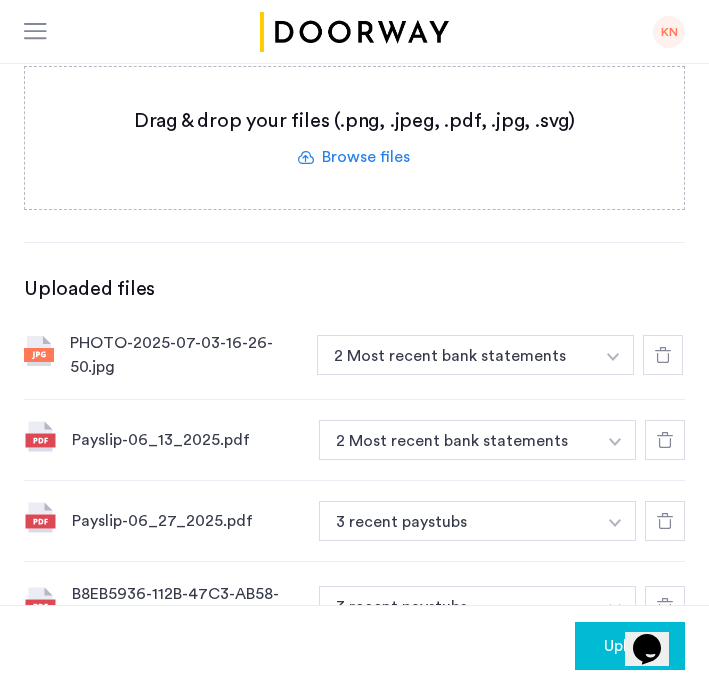 click at bounding box center [613, 355] 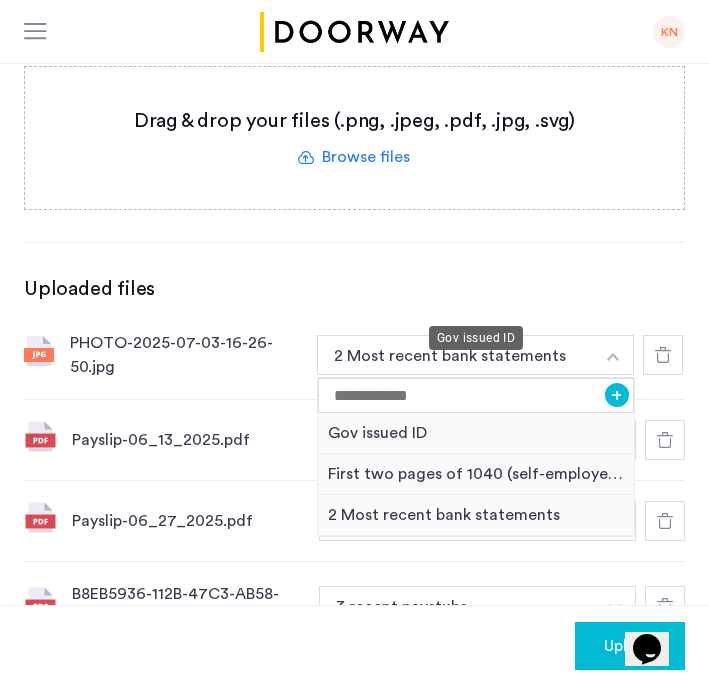 click on "Gov issued ID" at bounding box center (476, 433) 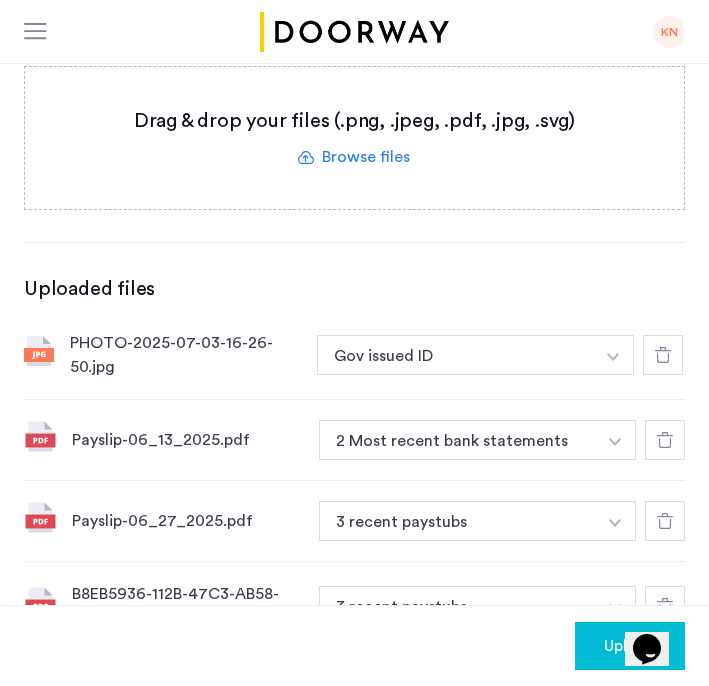 click at bounding box center [613, 357] 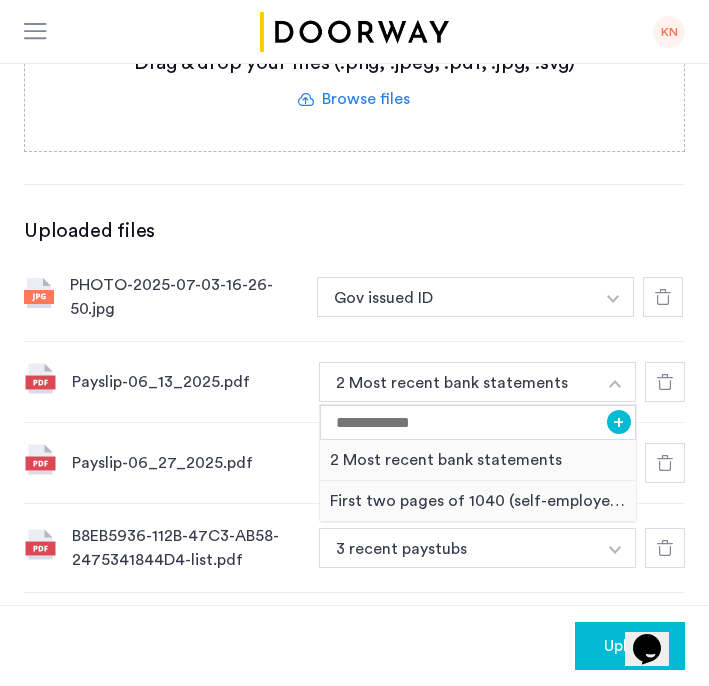 scroll, scrollTop: 732, scrollLeft: 0, axis: vertical 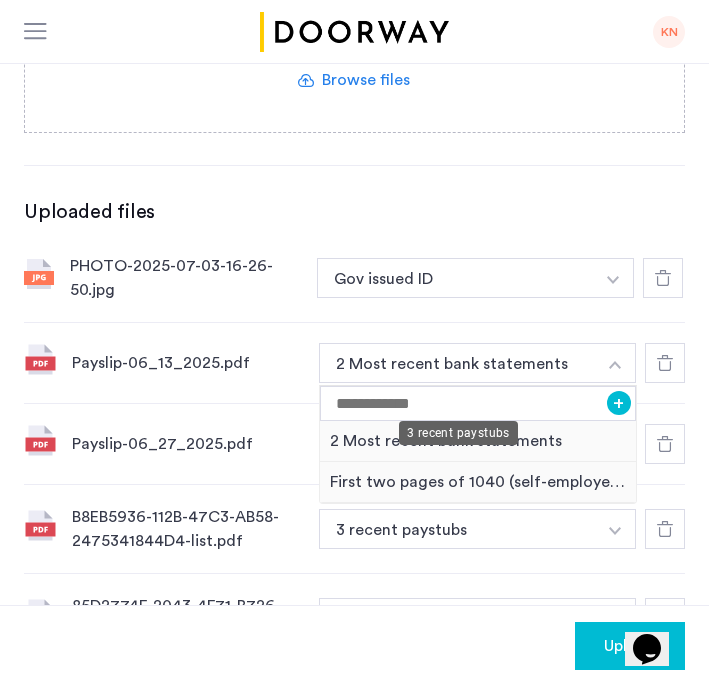 click on "3 recent paystubs" at bounding box center (457, 444) 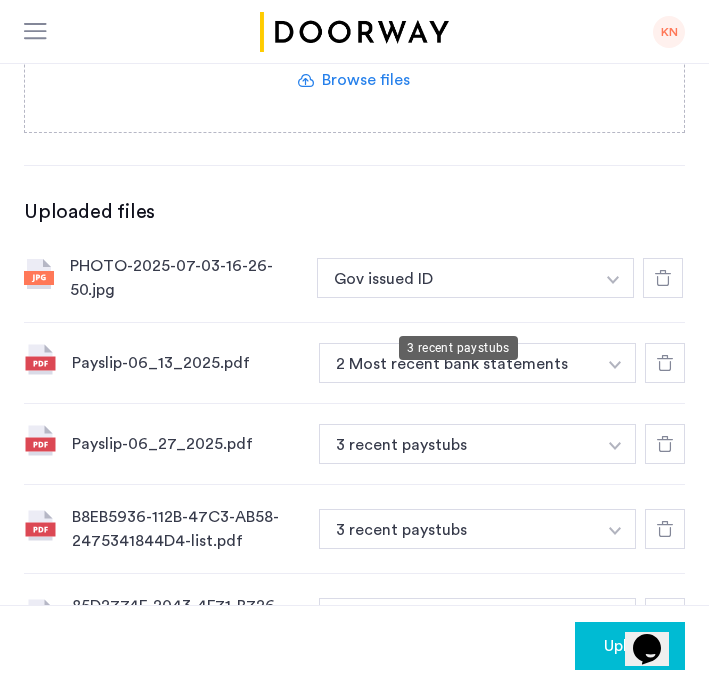 click on "3 recent paystubs" at bounding box center [457, 444] 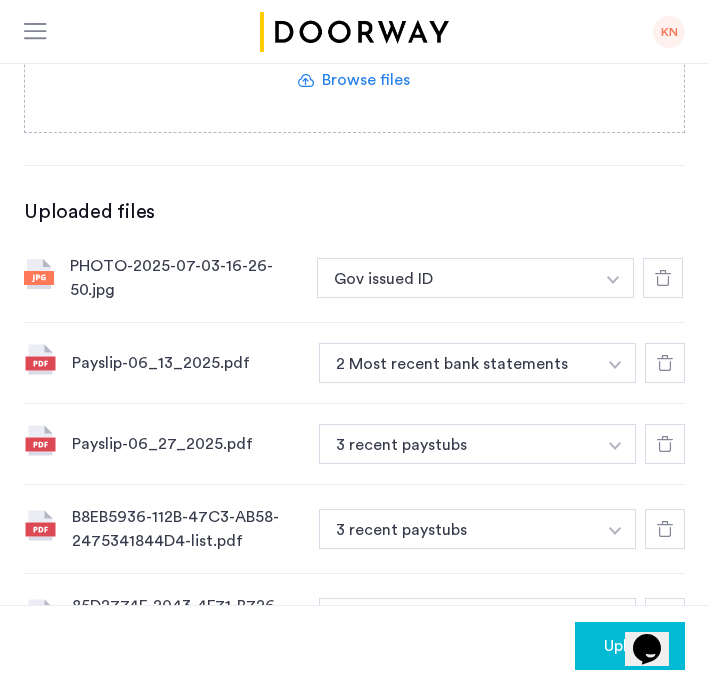 click at bounding box center [613, 278] 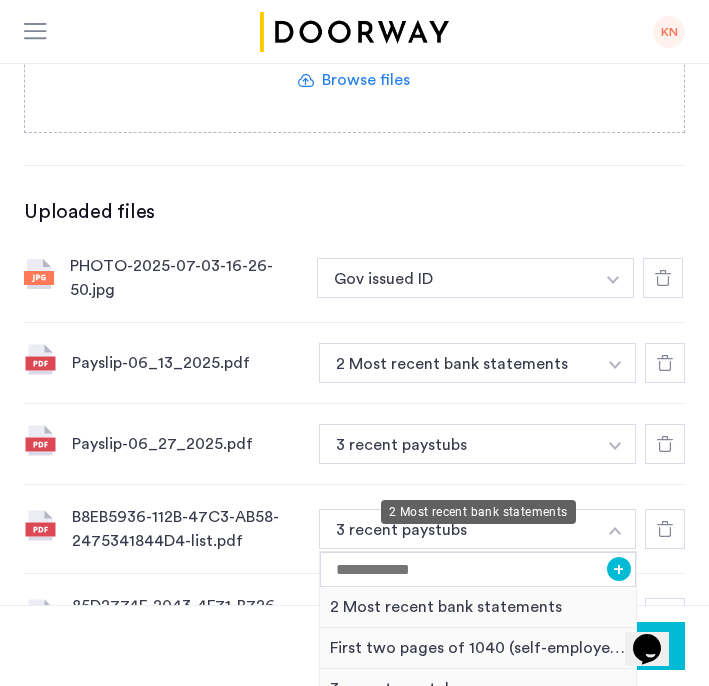 click on "2 Most recent bank statements" at bounding box center (478, 607) 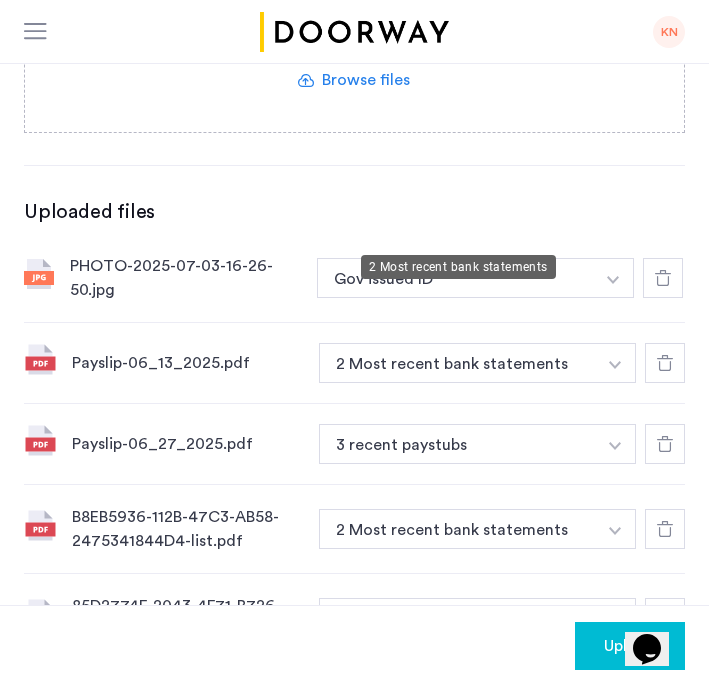 click on "2 Most recent bank statements" at bounding box center (457, 363) 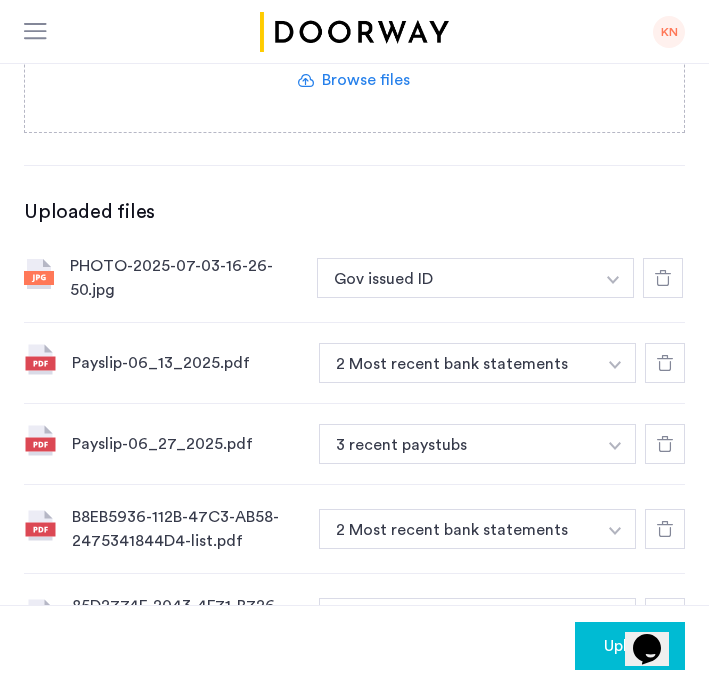 click at bounding box center [613, 280] 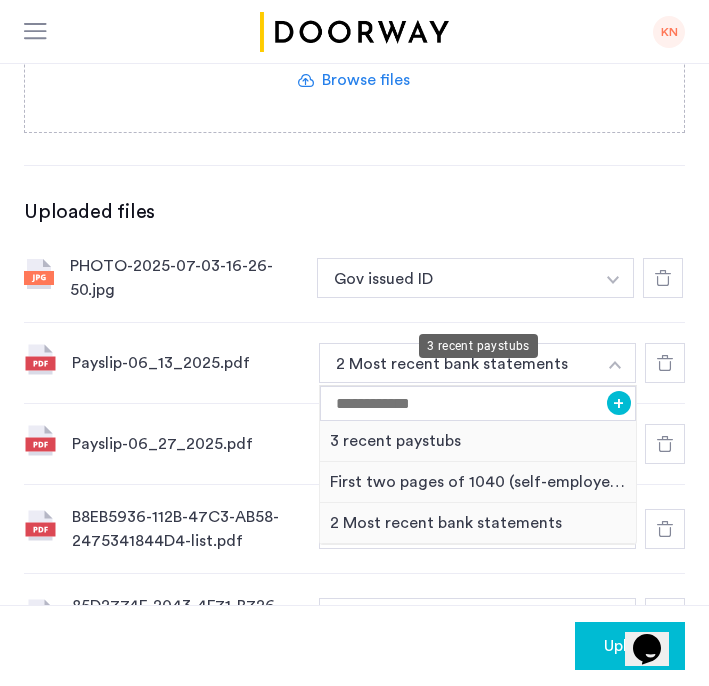 click on "3 recent paystubs" at bounding box center (478, 441) 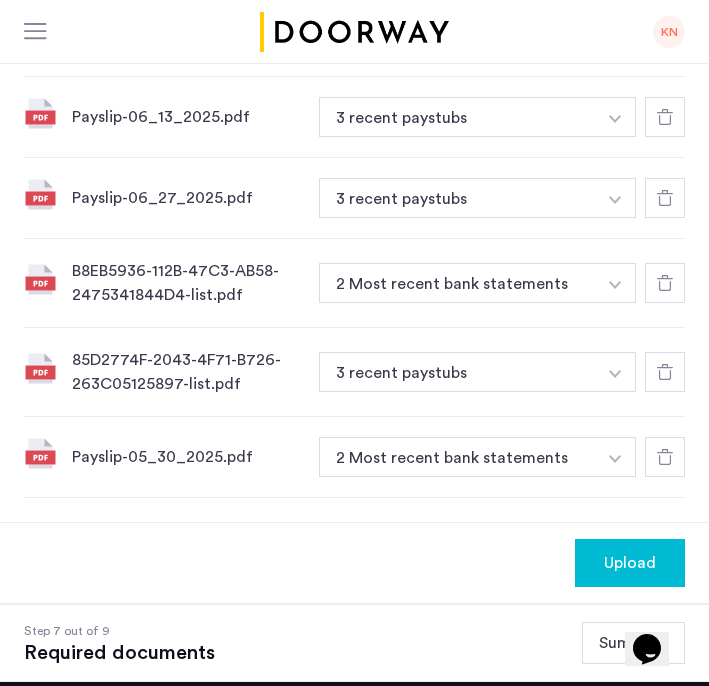 scroll, scrollTop: 946, scrollLeft: 0, axis: vertical 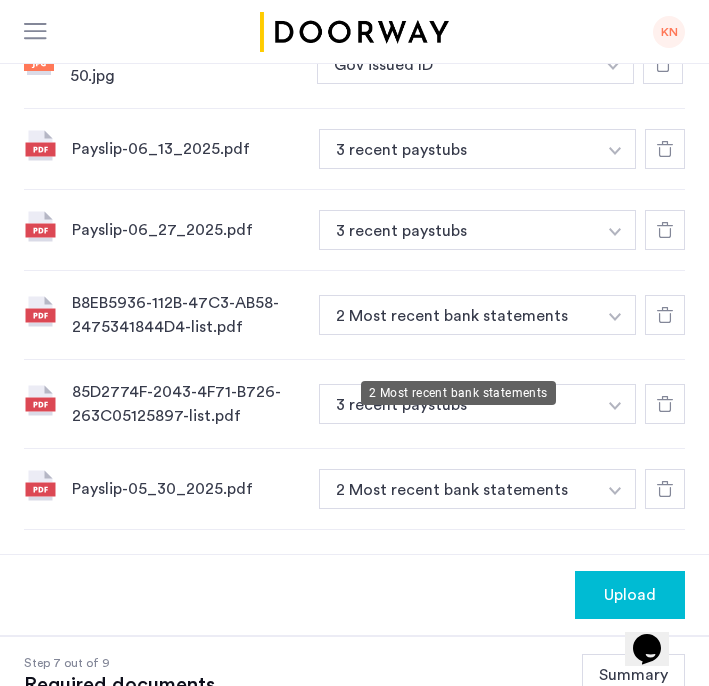 click on "2 Most recent bank statements" at bounding box center (457, 315) 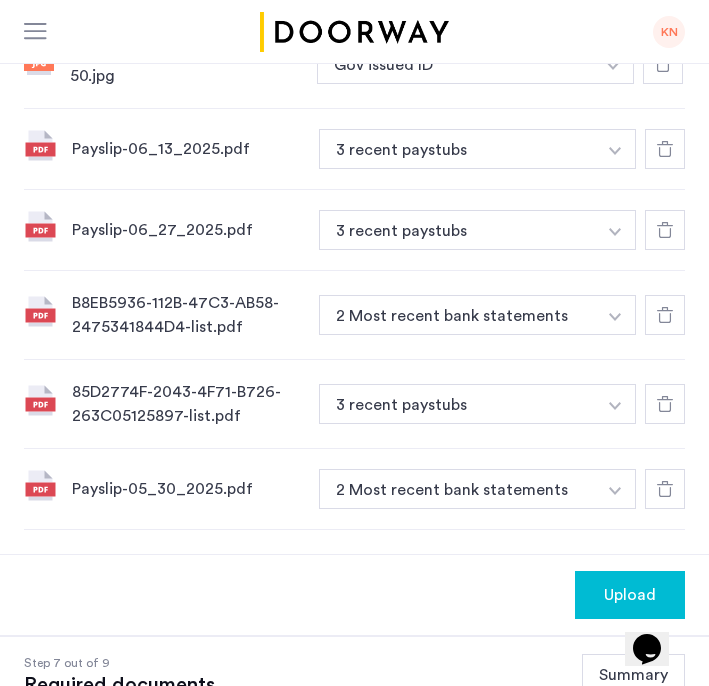 click on "2 Most recent bank statements" at bounding box center [457, 489] 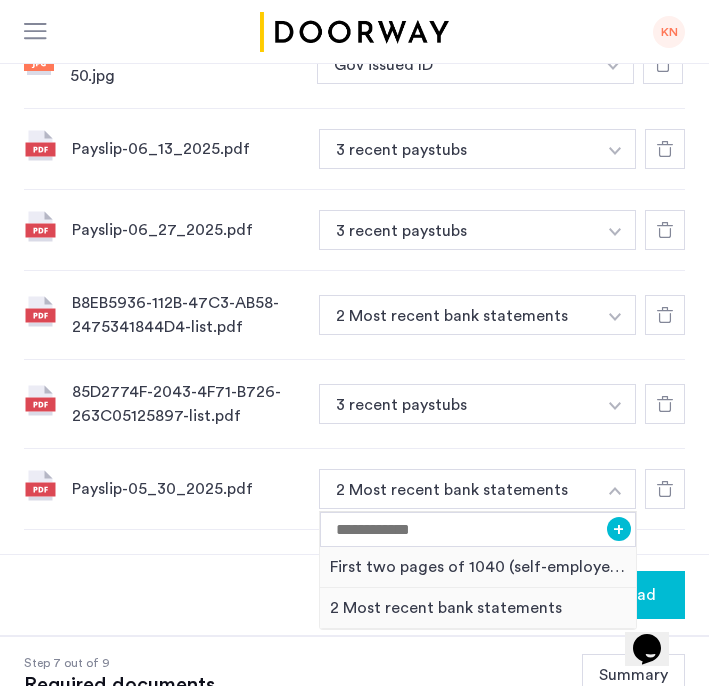 click at bounding box center [615, 489] 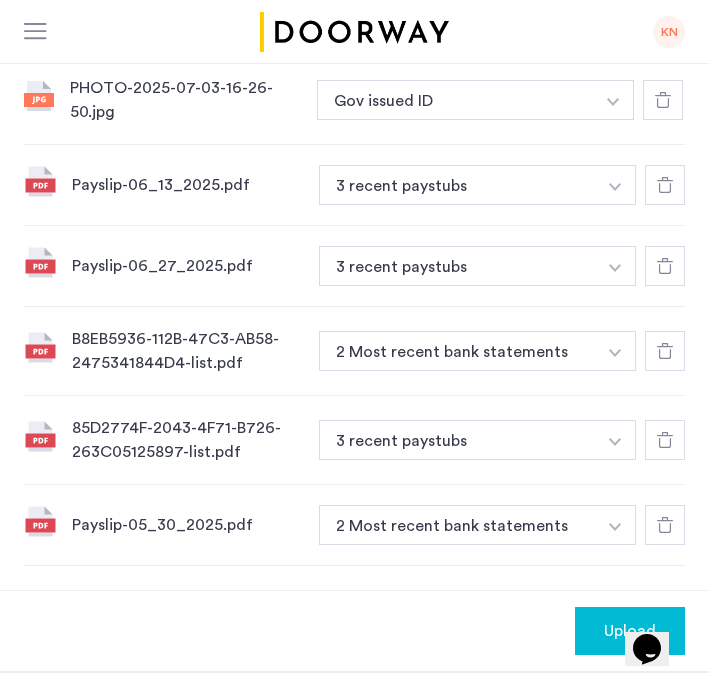 scroll, scrollTop: 909, scrollLeft: 0, axis: vertical 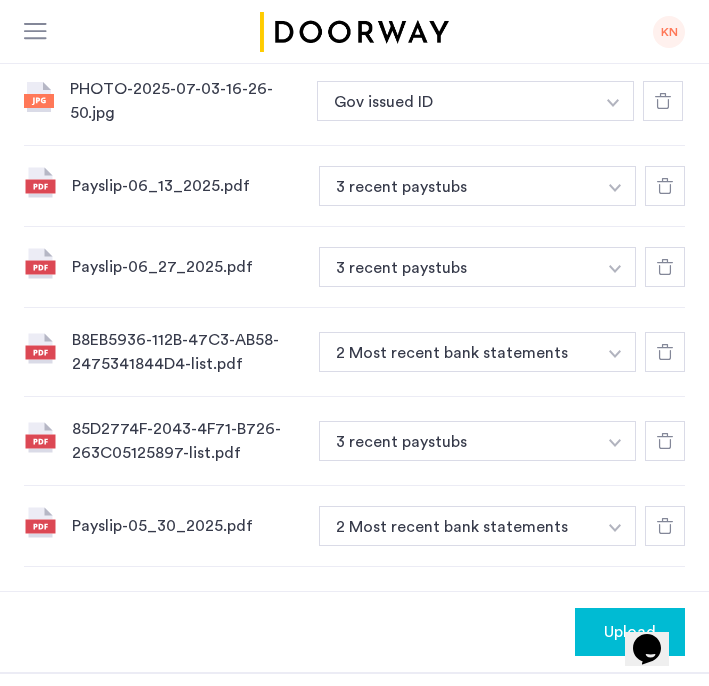 click at bounding box center [613, 103] 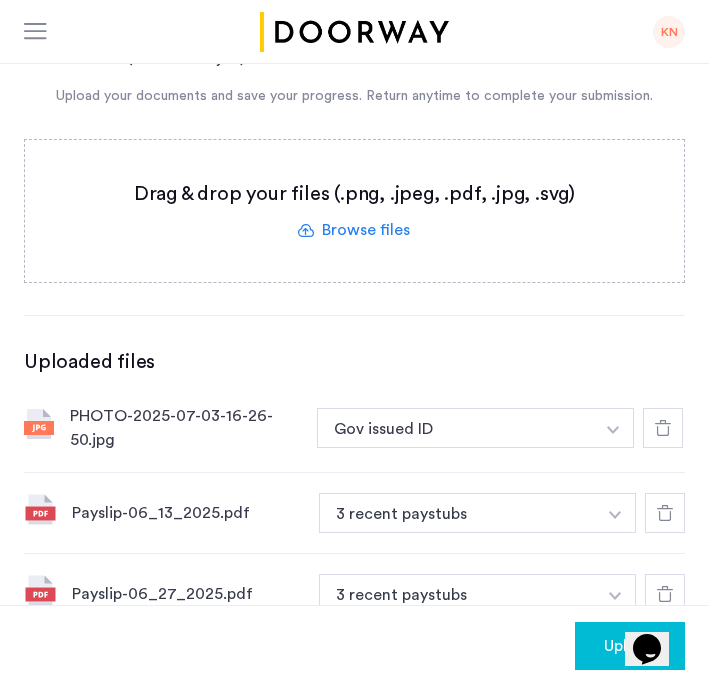 scroll, scrollTop: 547, scrollLeft: 0, axis: vertical 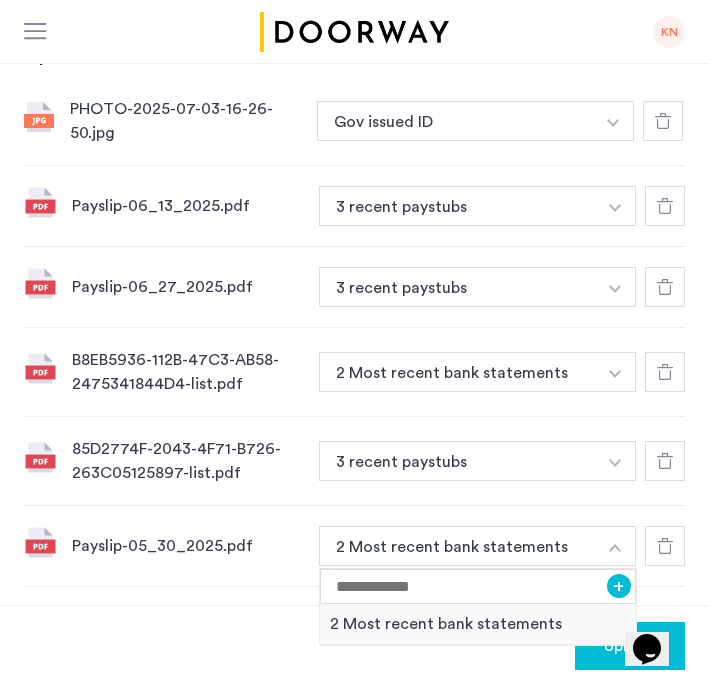 click on "Employee Portal - T & C Verify.pdf" 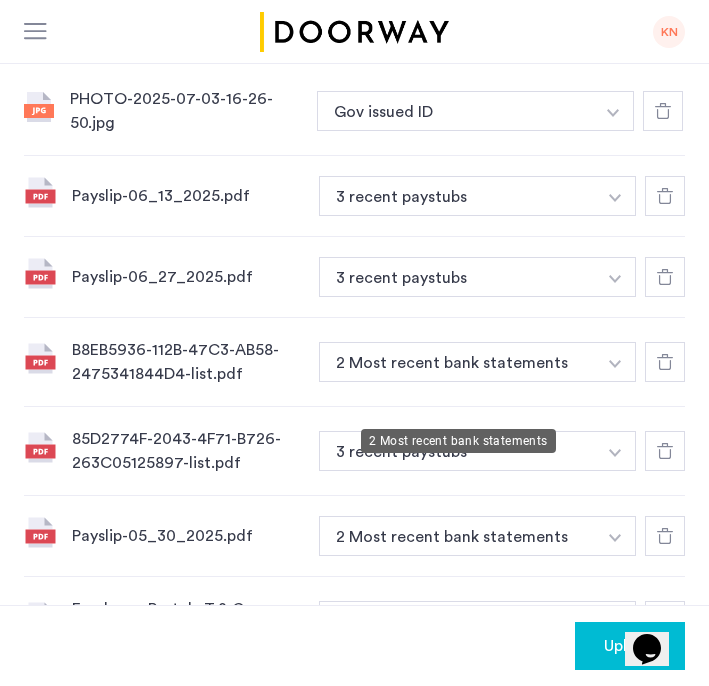 scroll, scrollTop: 898, scrollLeft: 0, axis: vertical 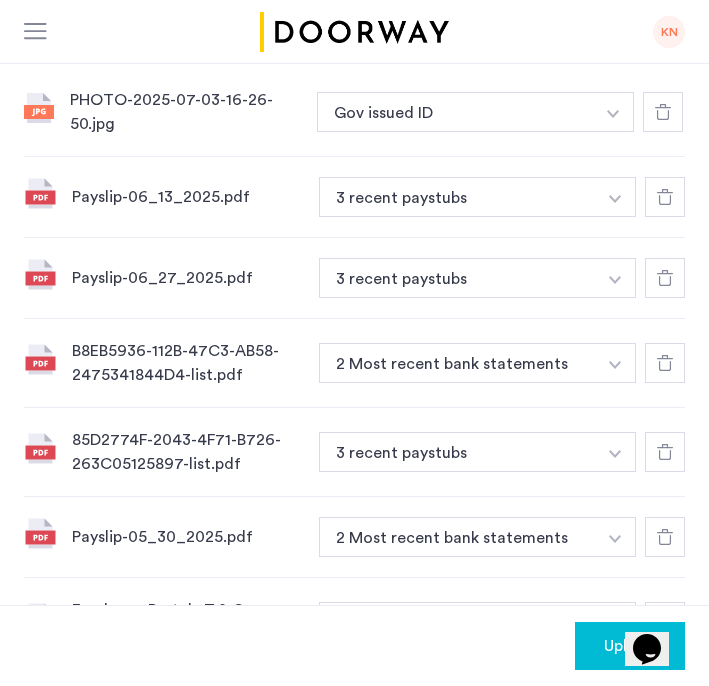 click at bounding box center (613, 112) 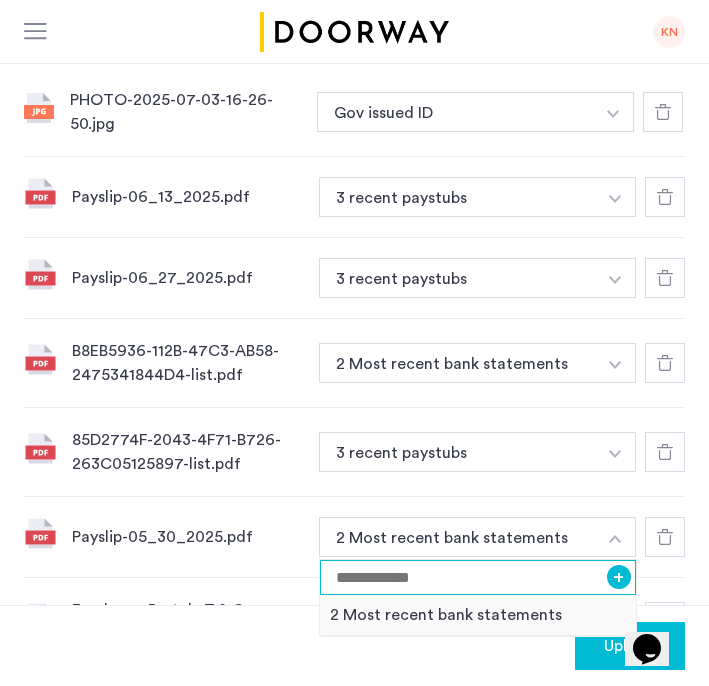 click at bounding box center [478, 577] 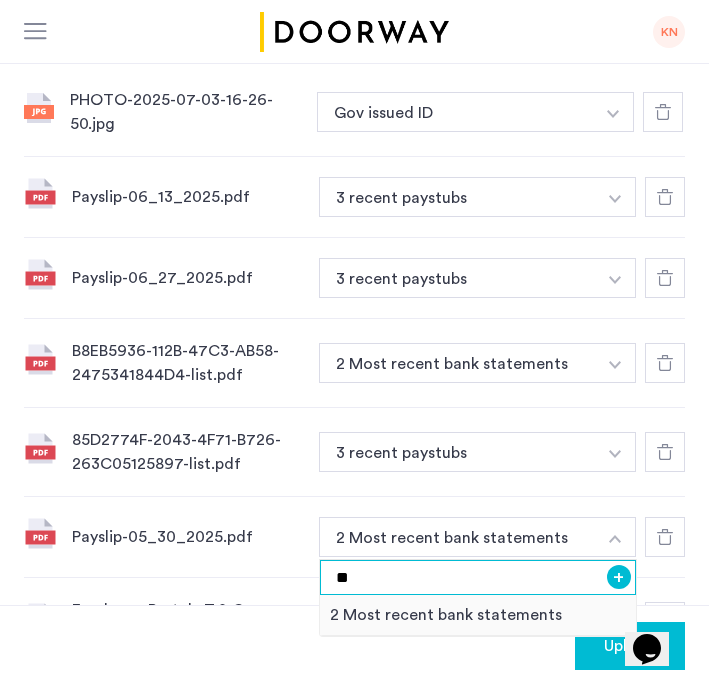 type on "**" 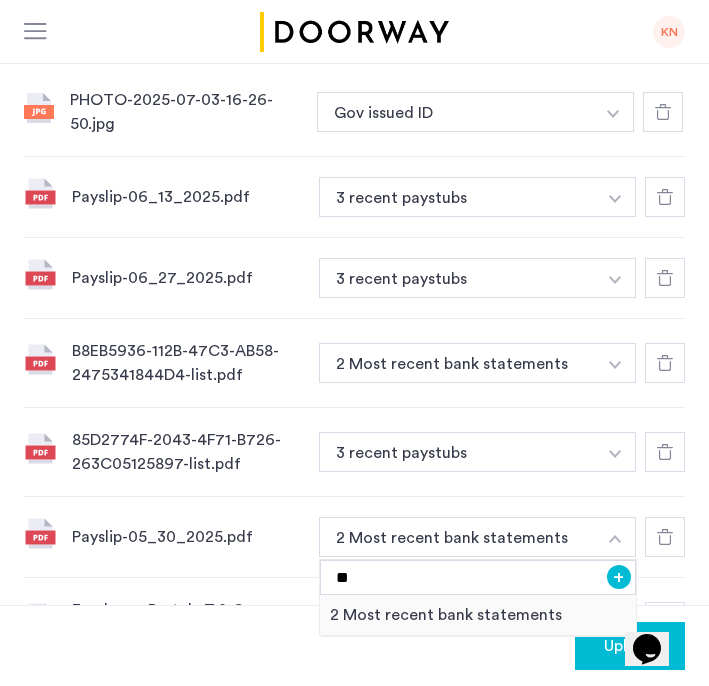 click on "+" at bounding box center (619, 577) 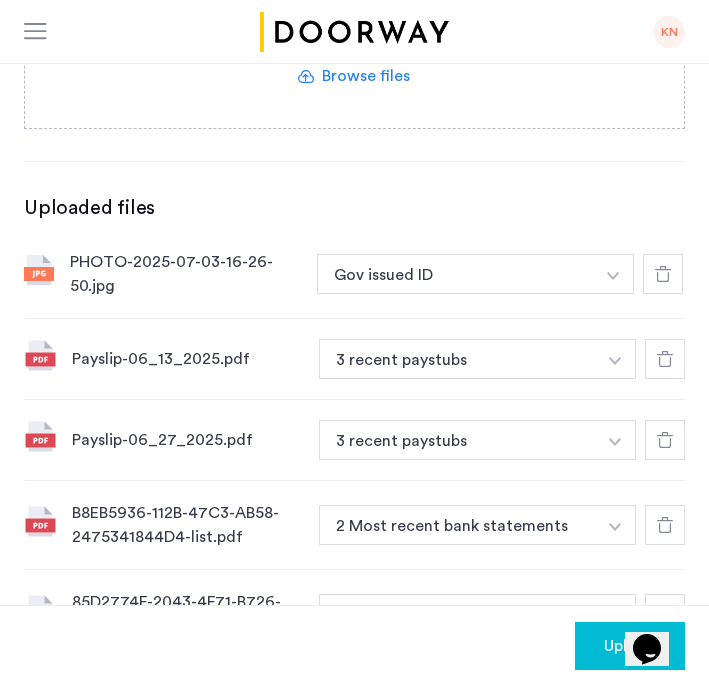 scroll, scrollTop: 742, scrollLeft: 0, axis: vertical 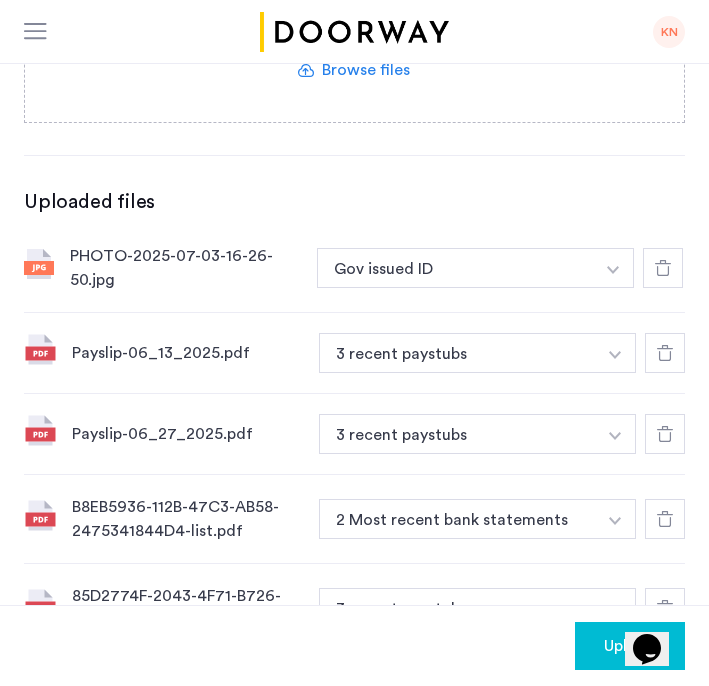 click at bounding box center [613, 268] 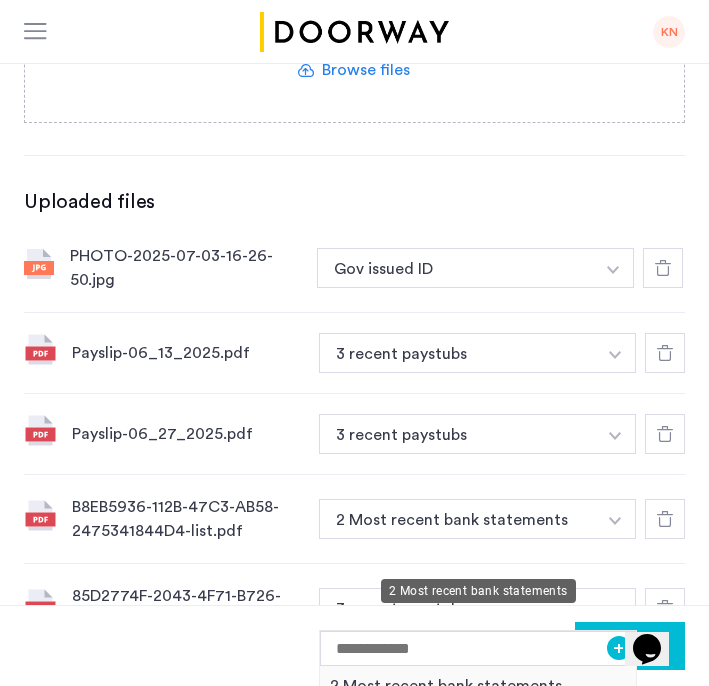 click on "2 Most recent bank statements" at bounding box center [478, 686] 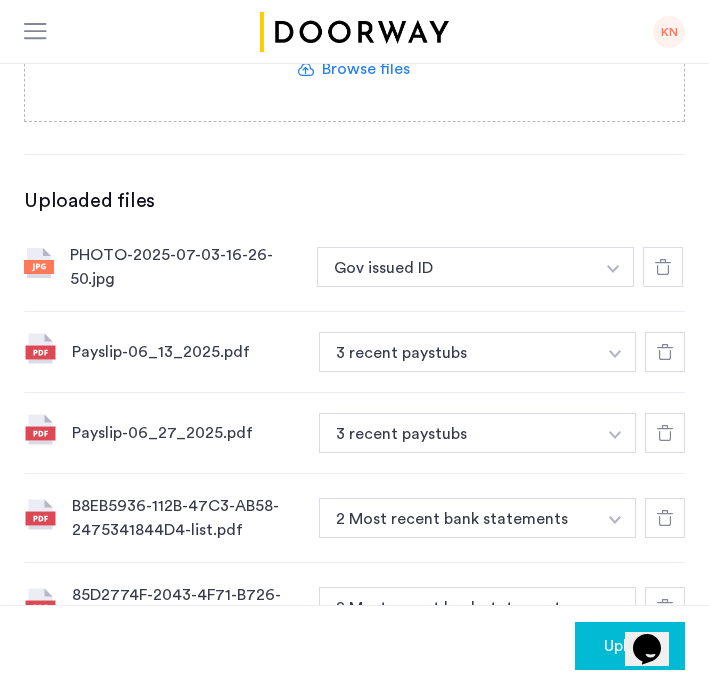 scroll, scrollTop: 772, scrollLeft: 0, axis: vertical 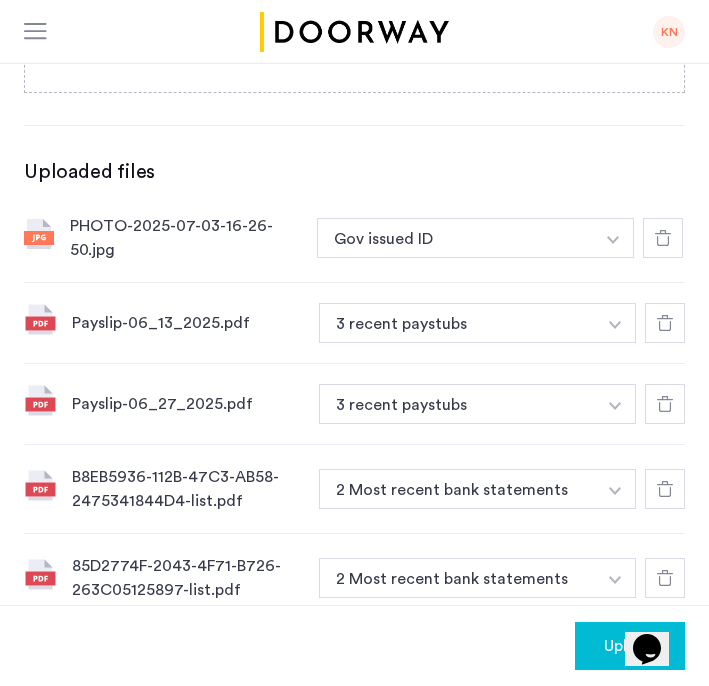 click at bounding box center [613, 238] 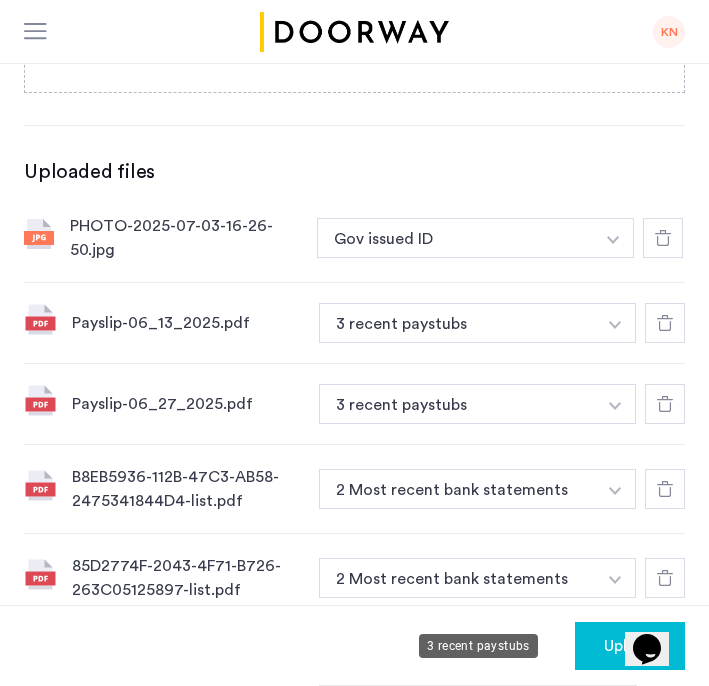click on "3 recent paystubs" at bounding box center [478, 741] 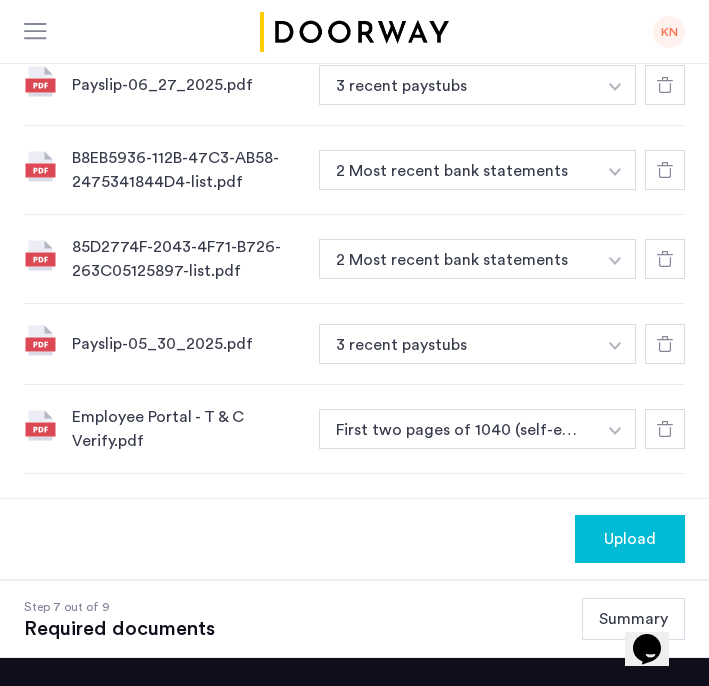 scroll, scrollTop: 1167, scrollLeft: 0, axis: vertical 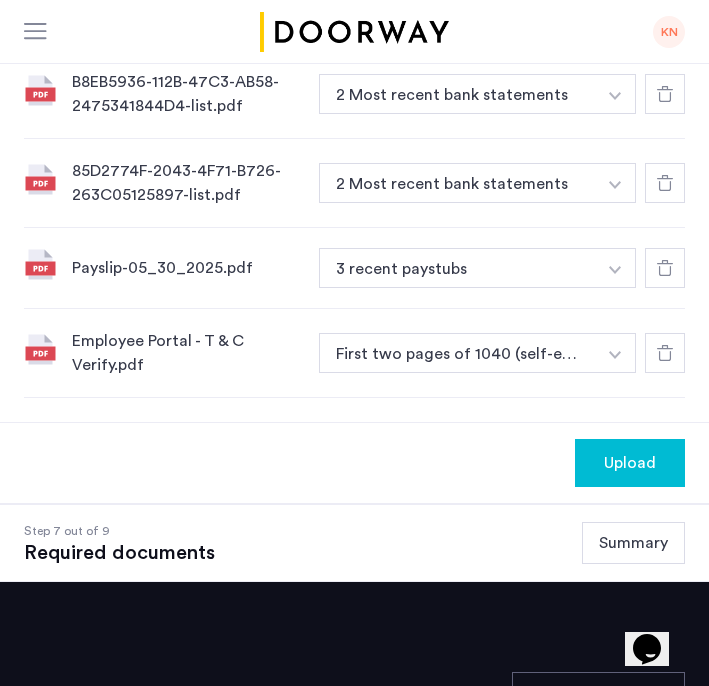click on "Upload" 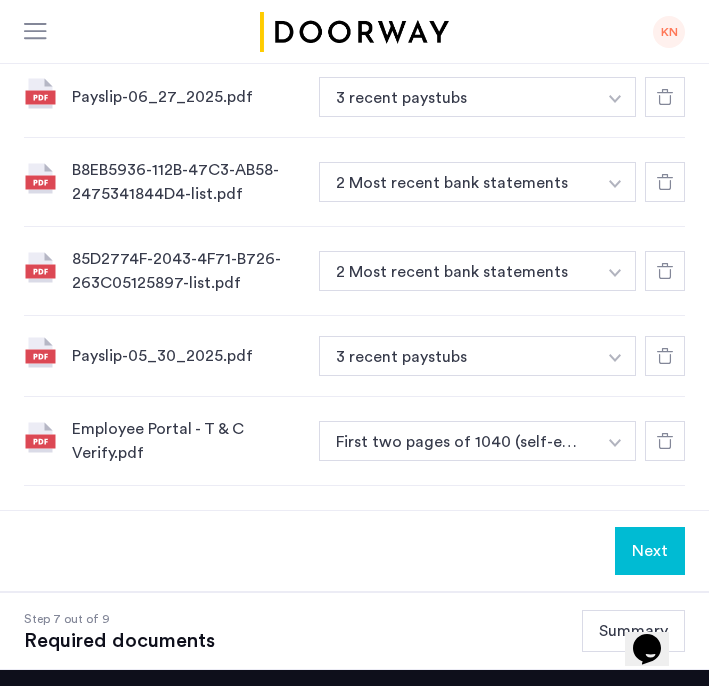 scroll, scrollTop: 1233, scrollLeft: 0, axis: vertical 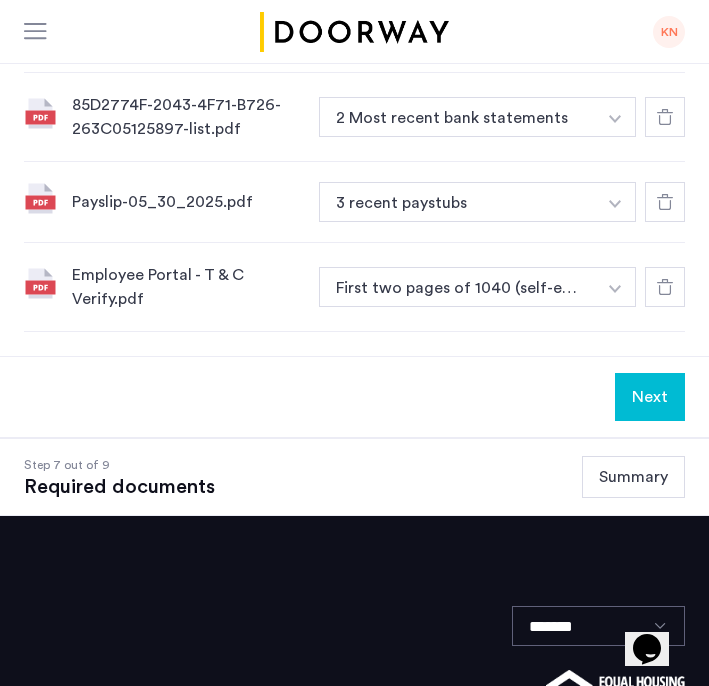click on "Next" 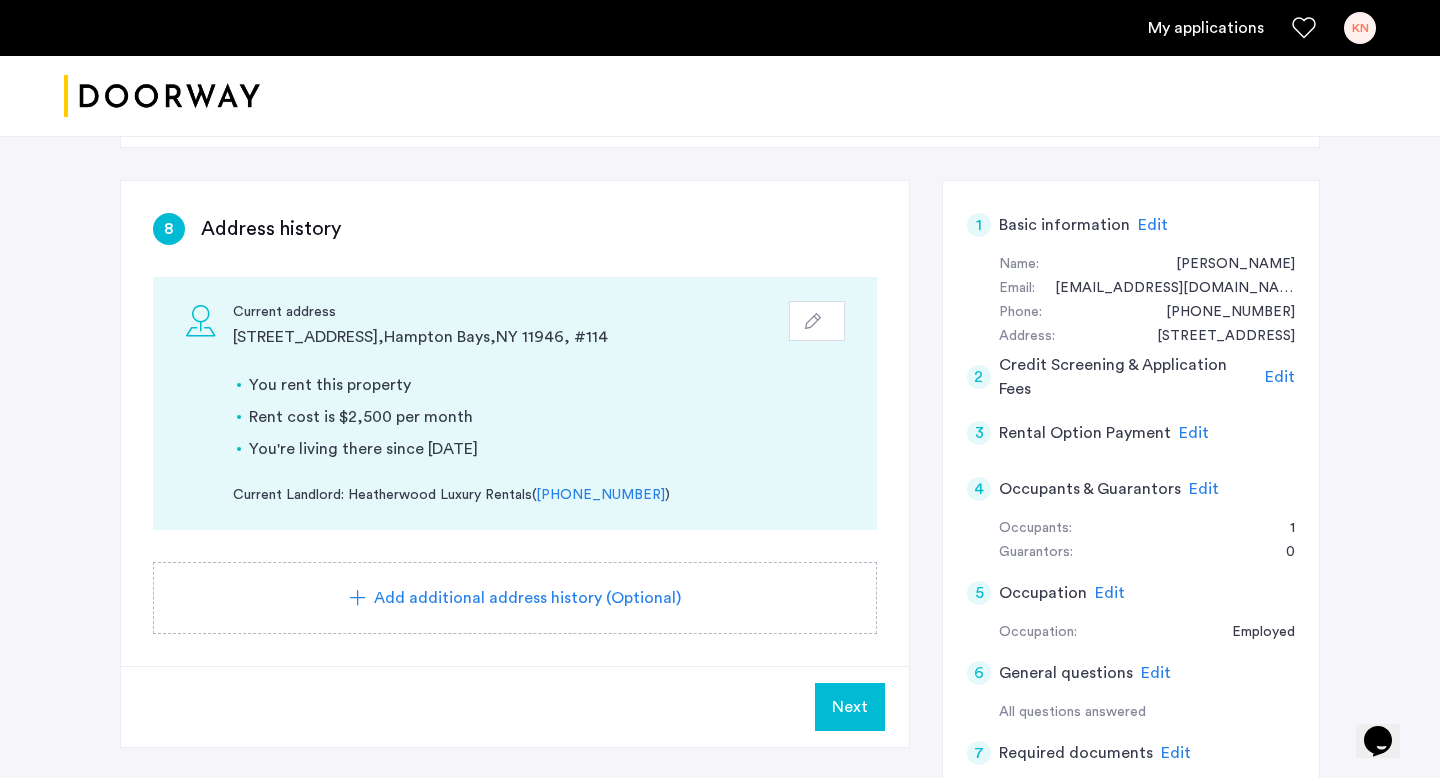 scroll, scrollTop: 358, scrollLeft: 0, axis: vertical 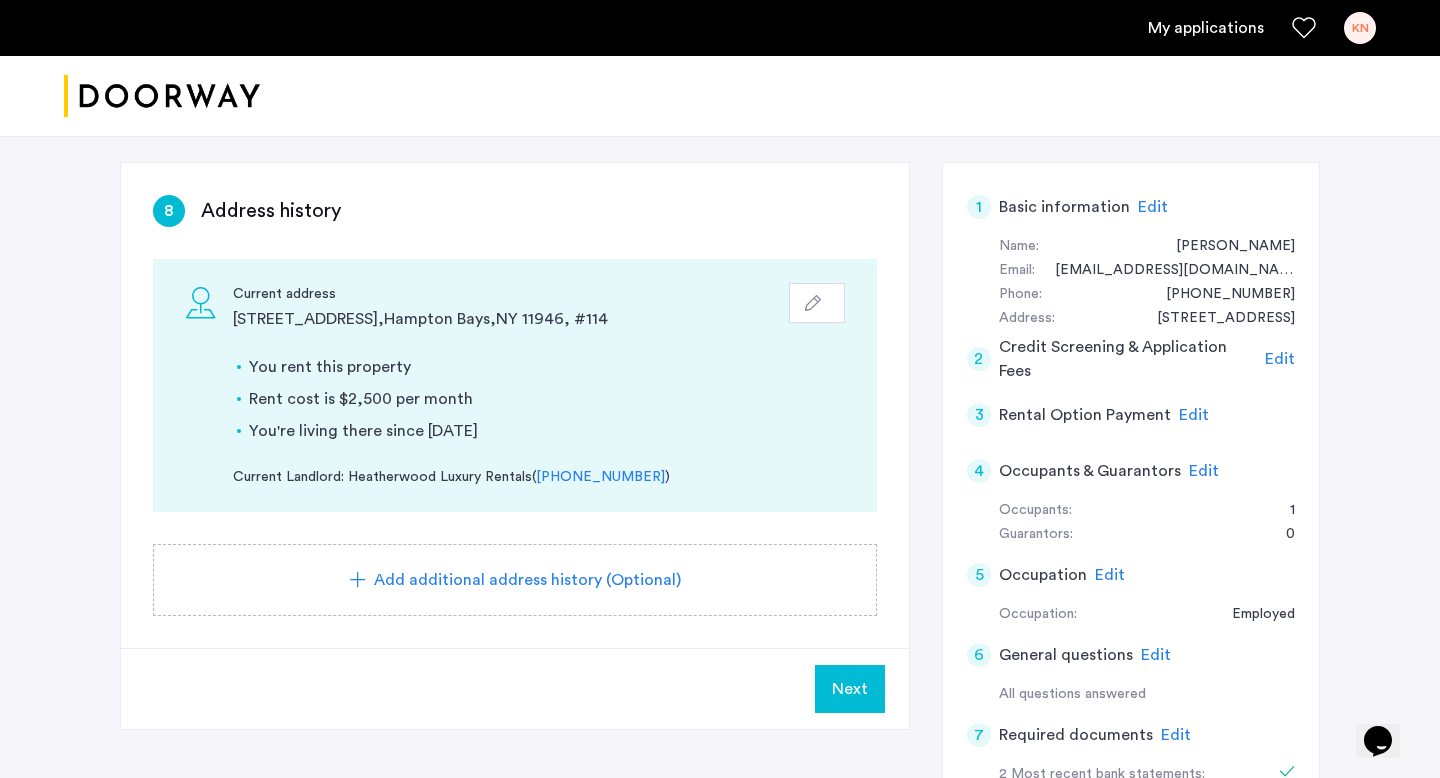 click on "Next" 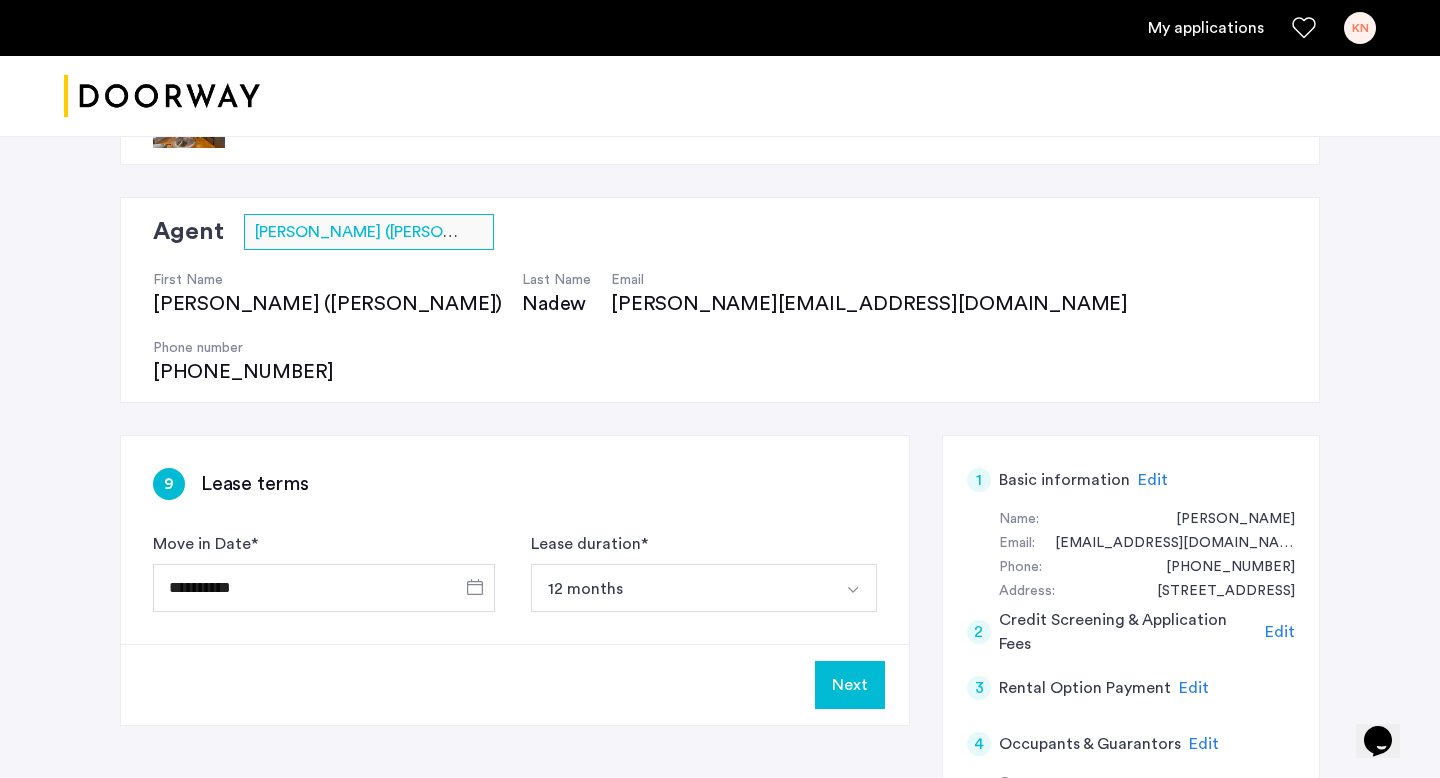 scroll, scrollTop: 120, scrollLeft: 0, axis: vertical 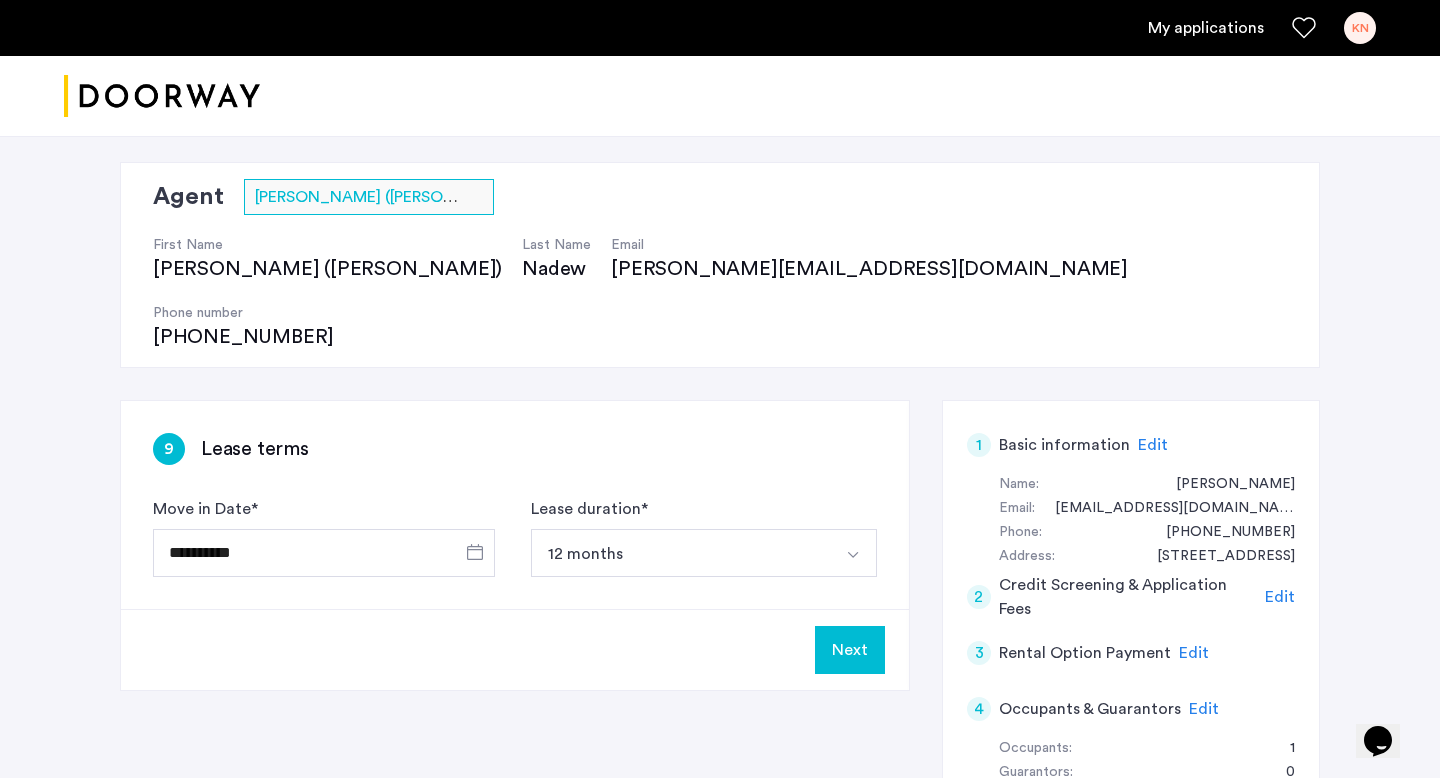 click on "Next" 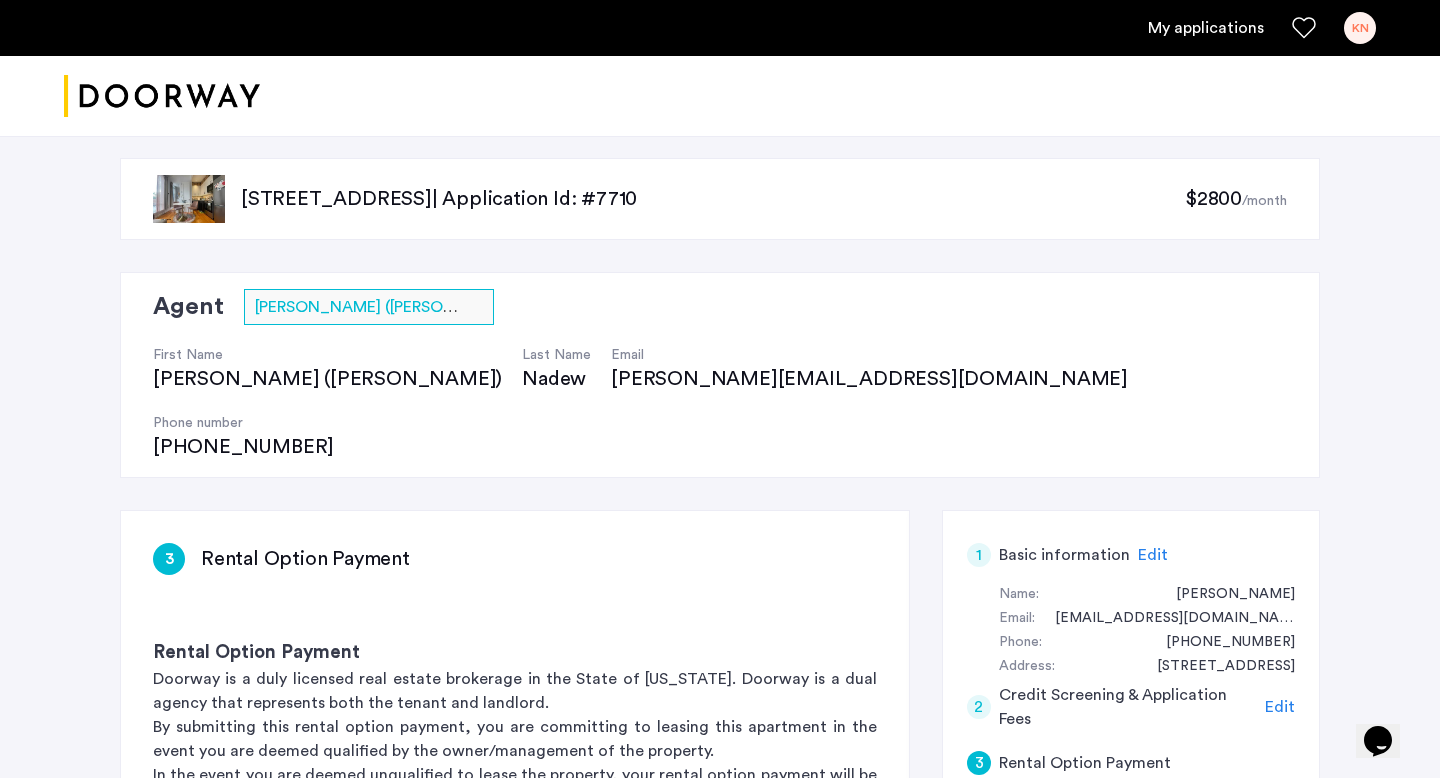 scroll, scrollTop: 14, scrollLeft: 0, axis: vertical 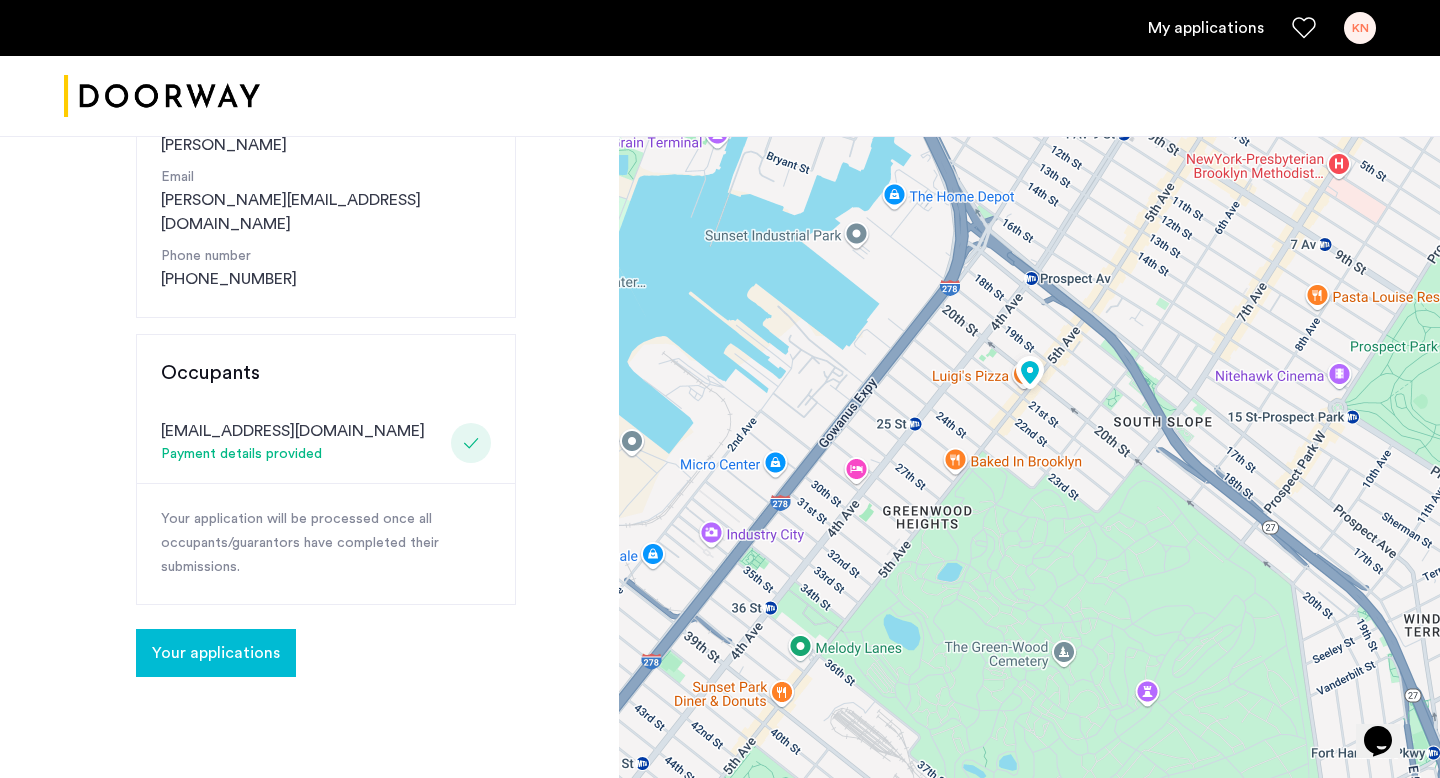 click on "Your applications" 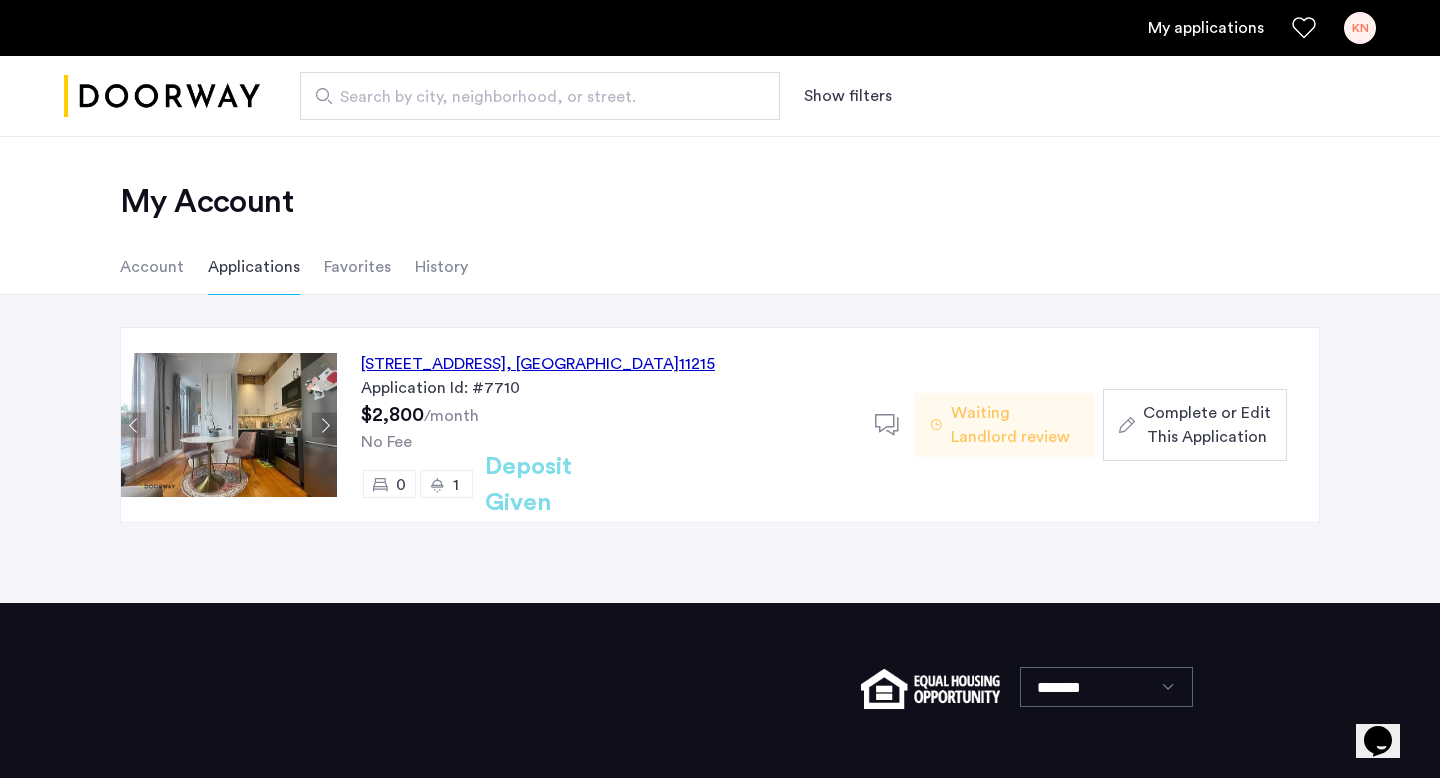scroll, scrollTop: 0, scrollLeft: 0, axis: both 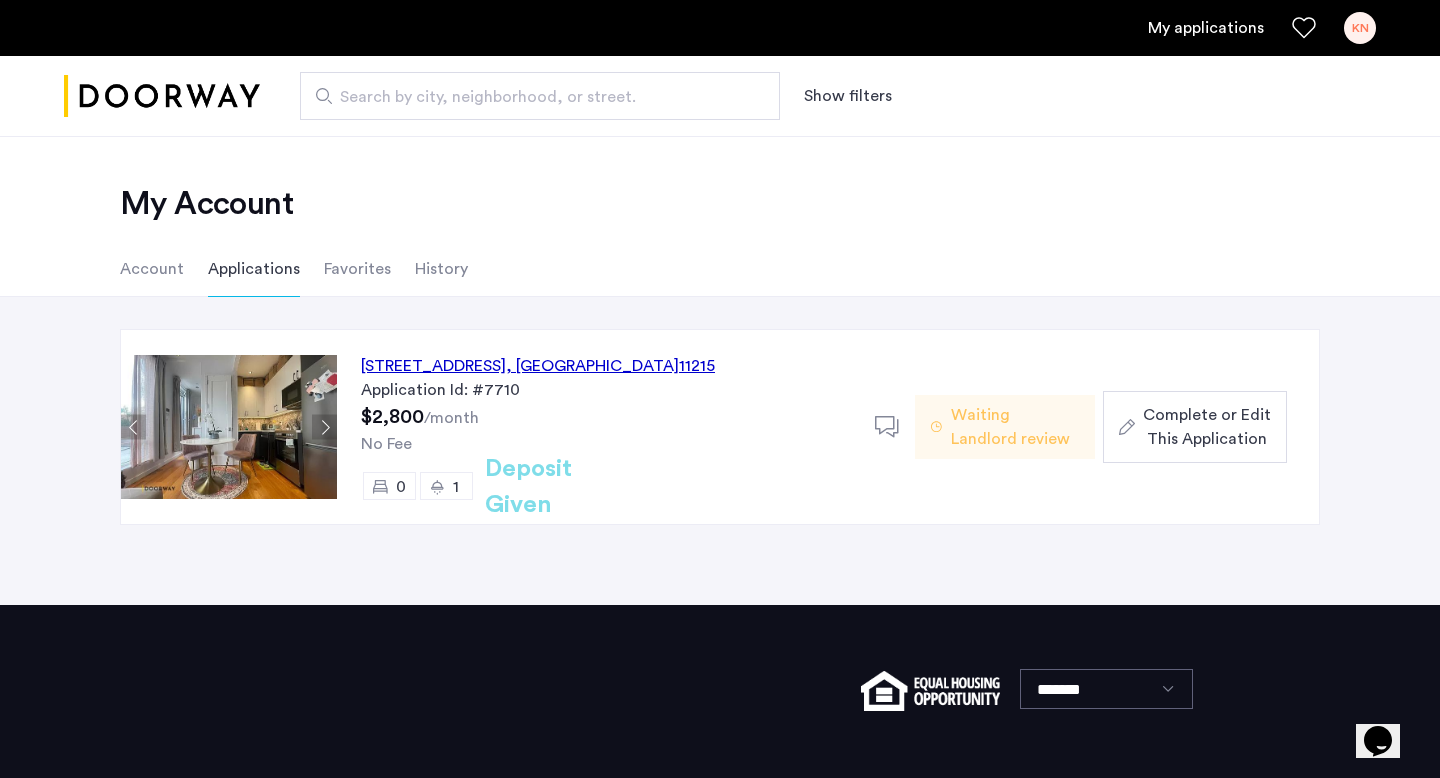 click on "Account" 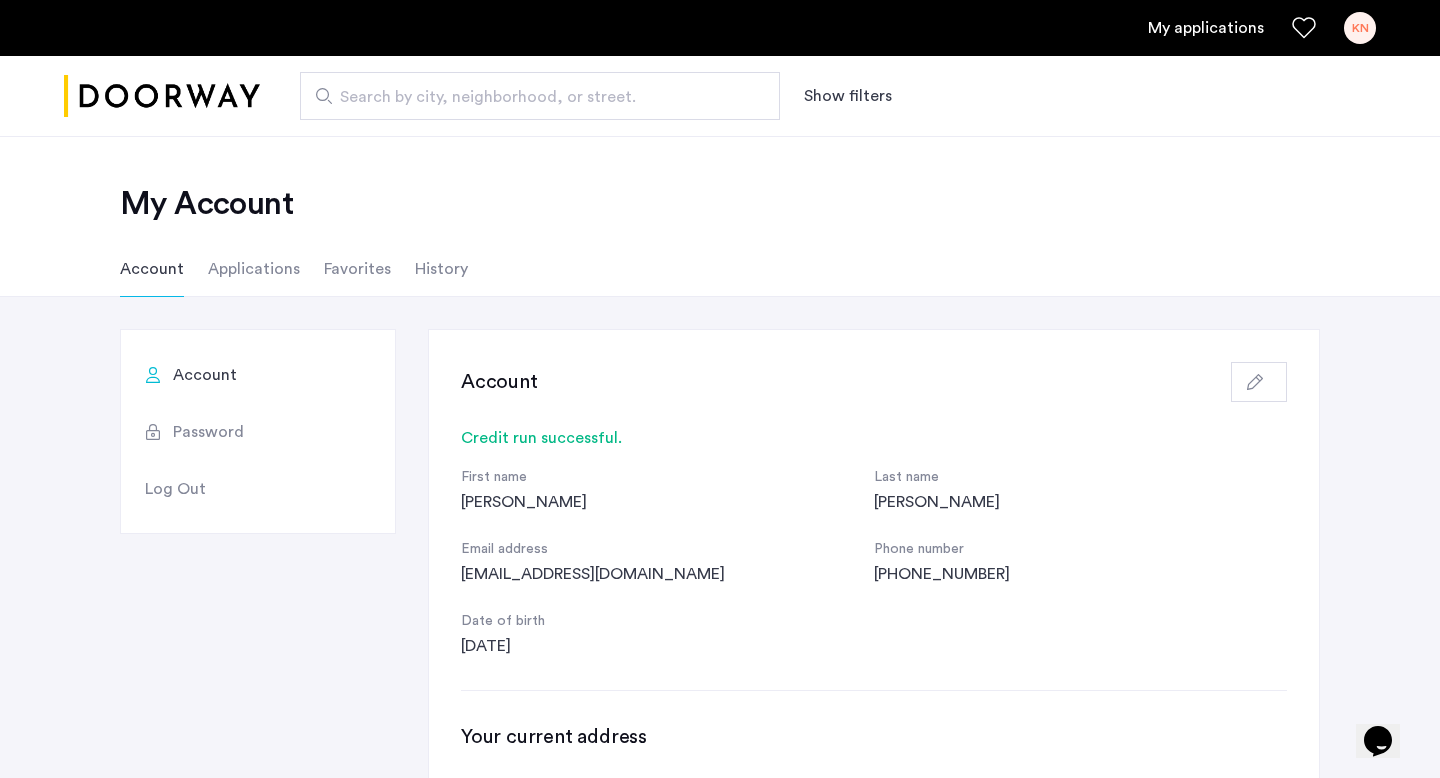 scroll, scrollTop: 4, scrollLeft: 0, axis: vertical 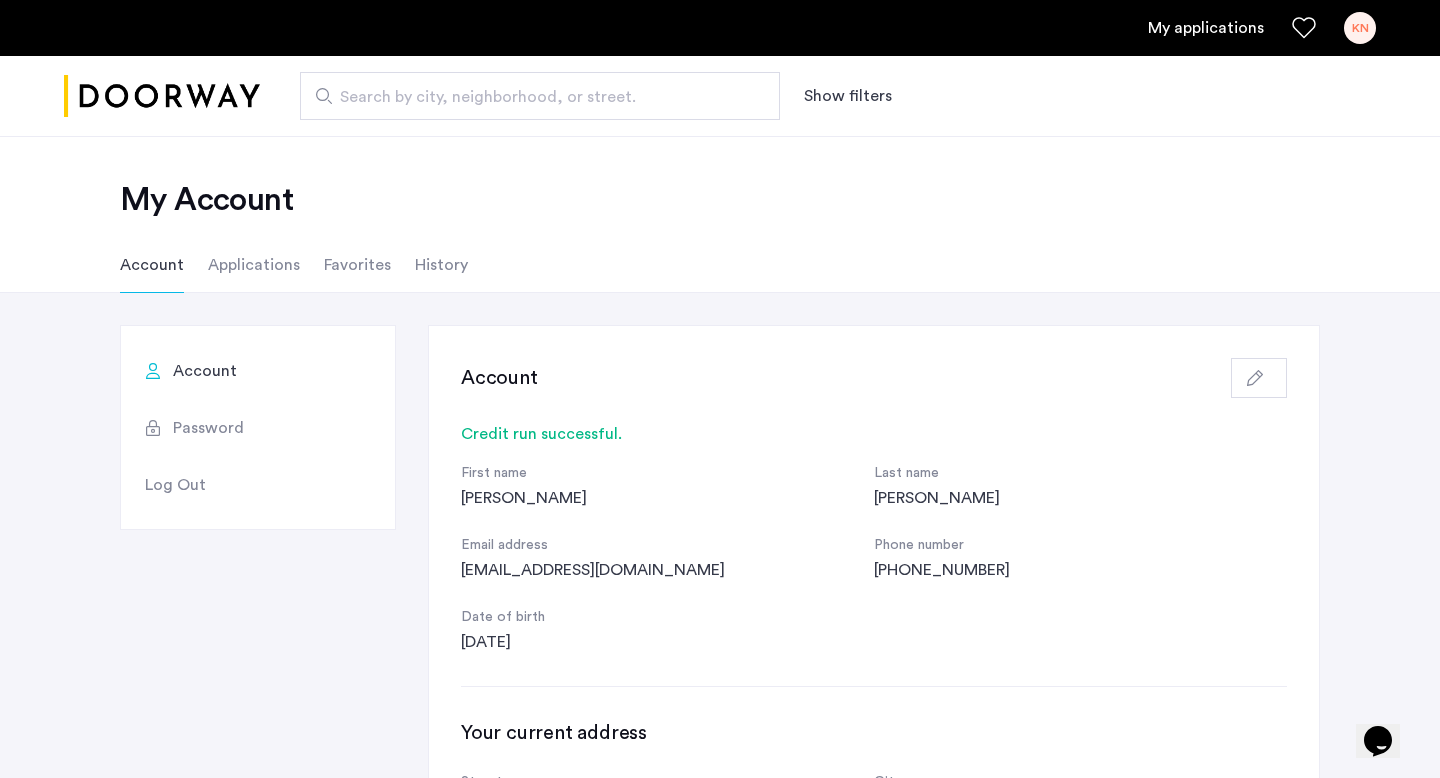 click on "My applications KN" at bounding box center (720, 28) 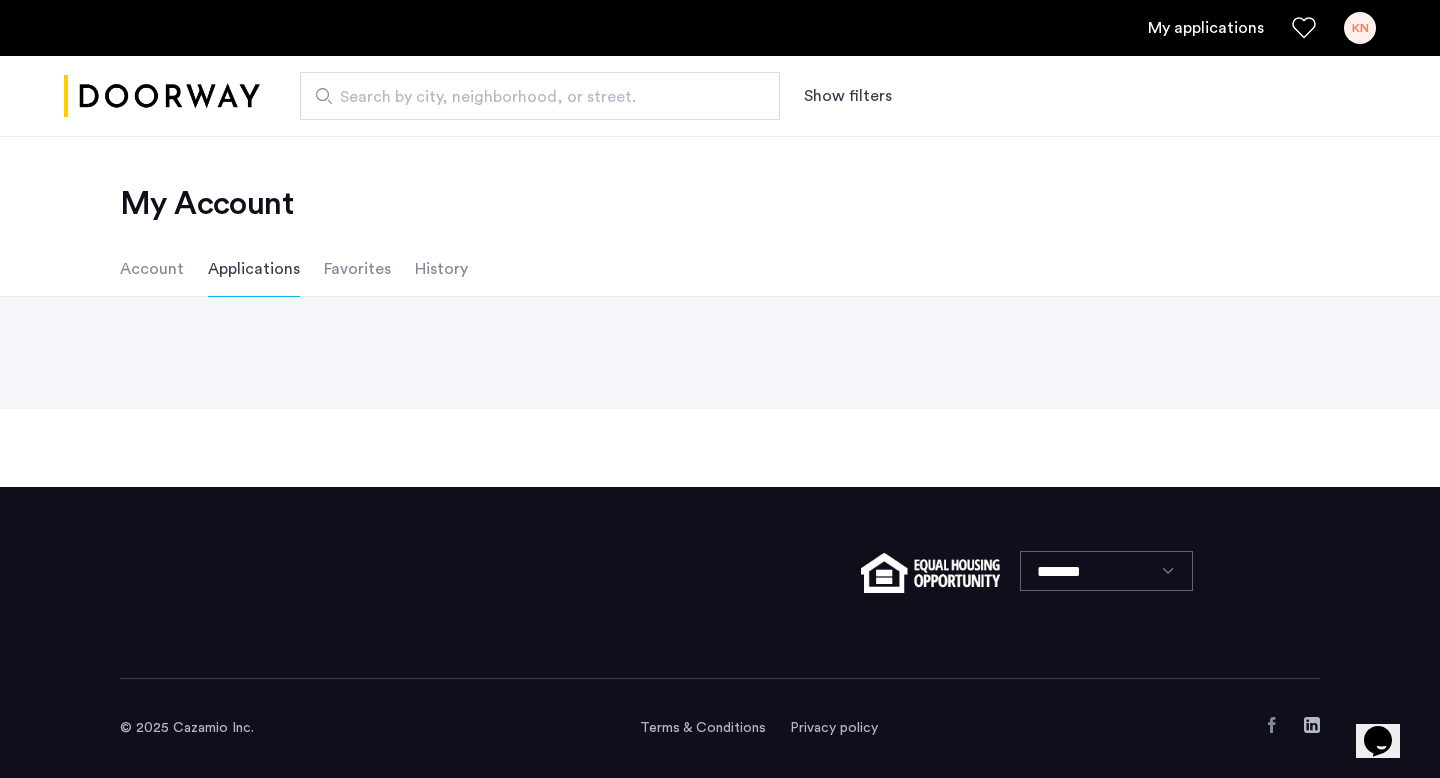 scroll, scrollTop: 0, scrollLeft: 0, axis: both 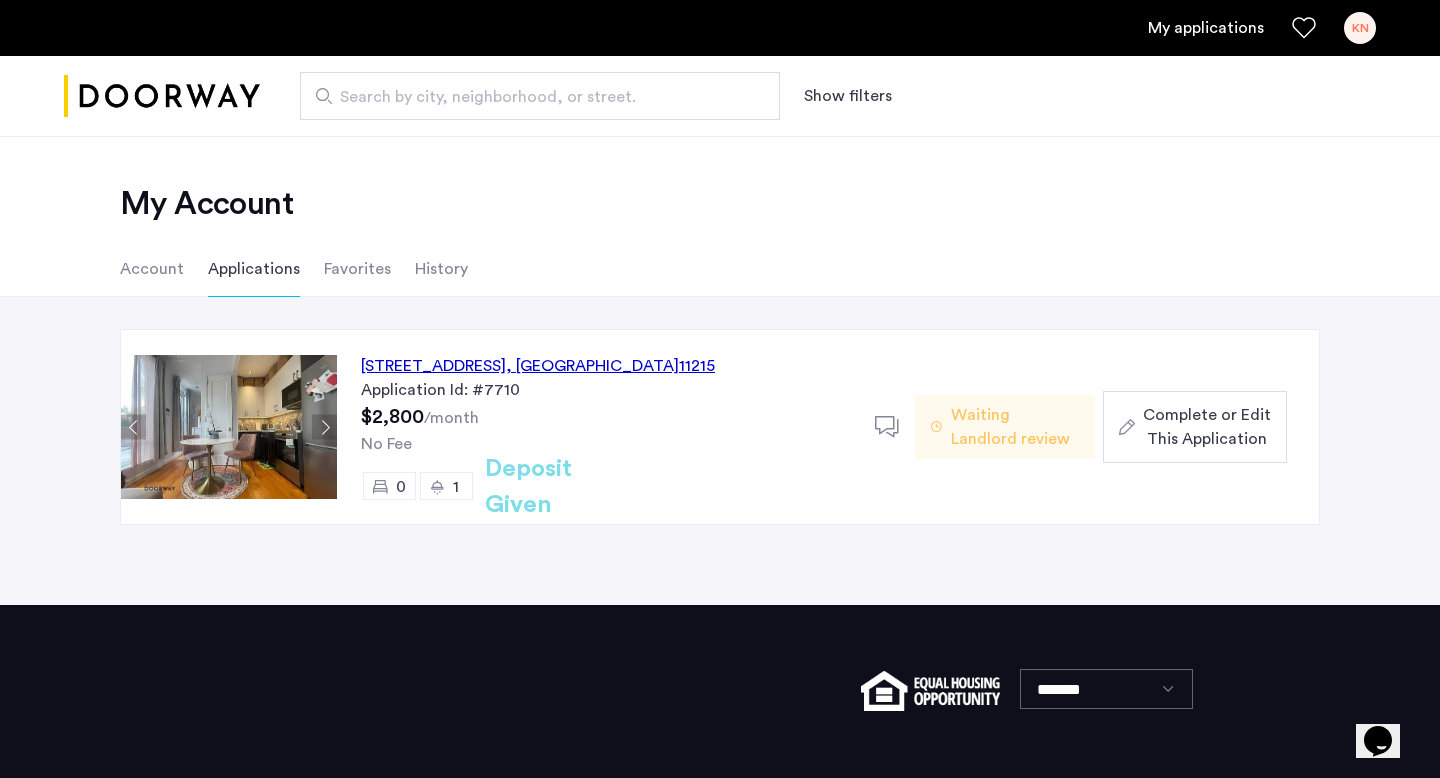 click on "Complete or Edit This Application" 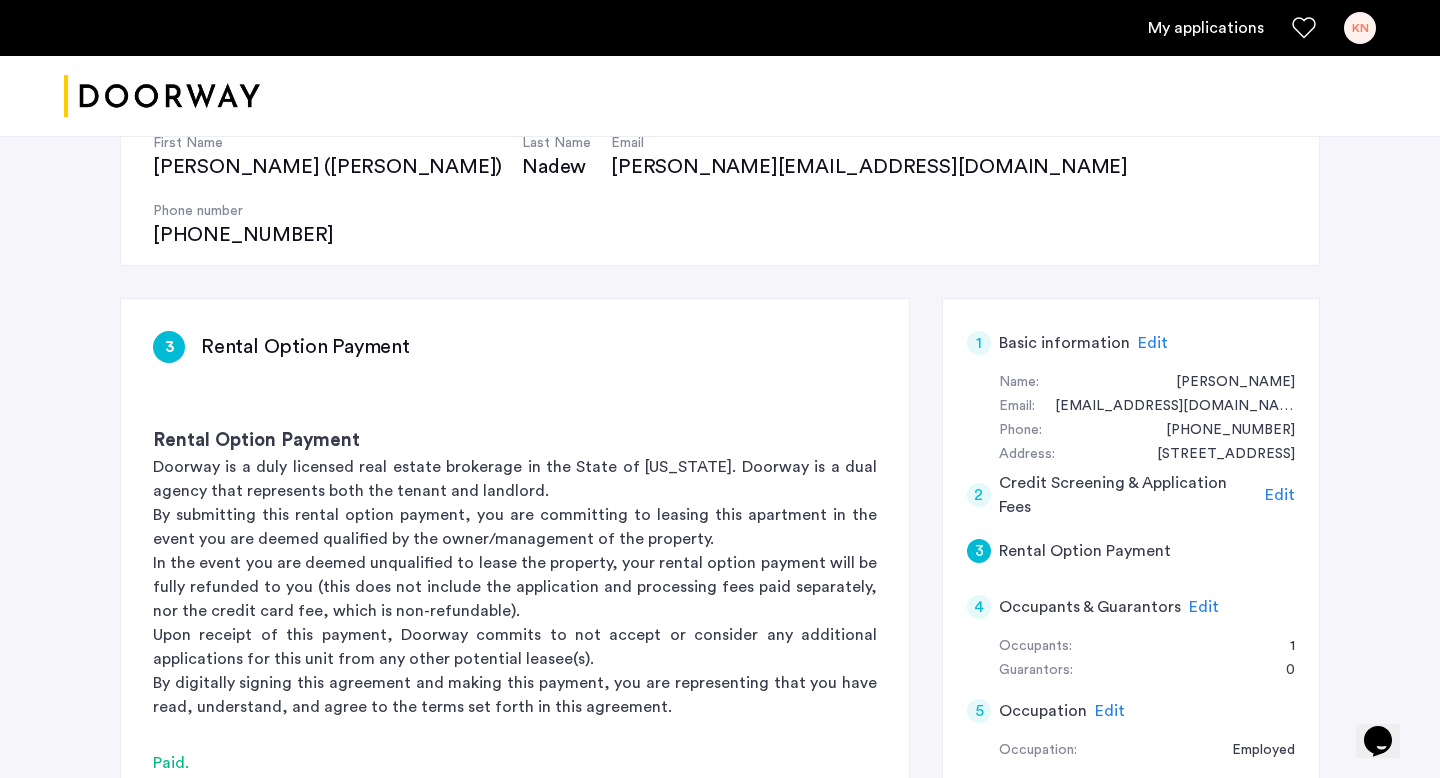 scroll, scrollTop: 0, scrollLeft: 0, axis: both 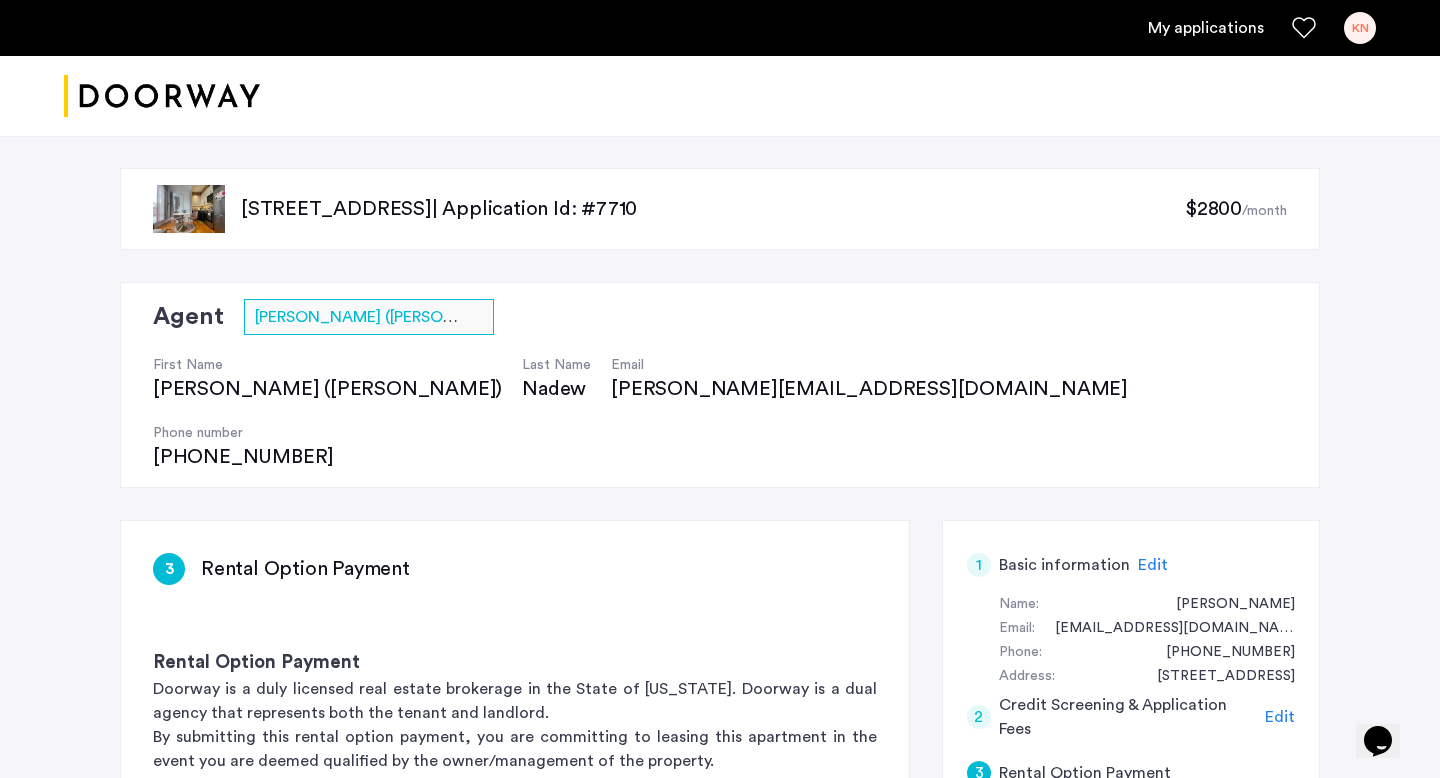 click on "My applications" at bounding box center [1206, 28] 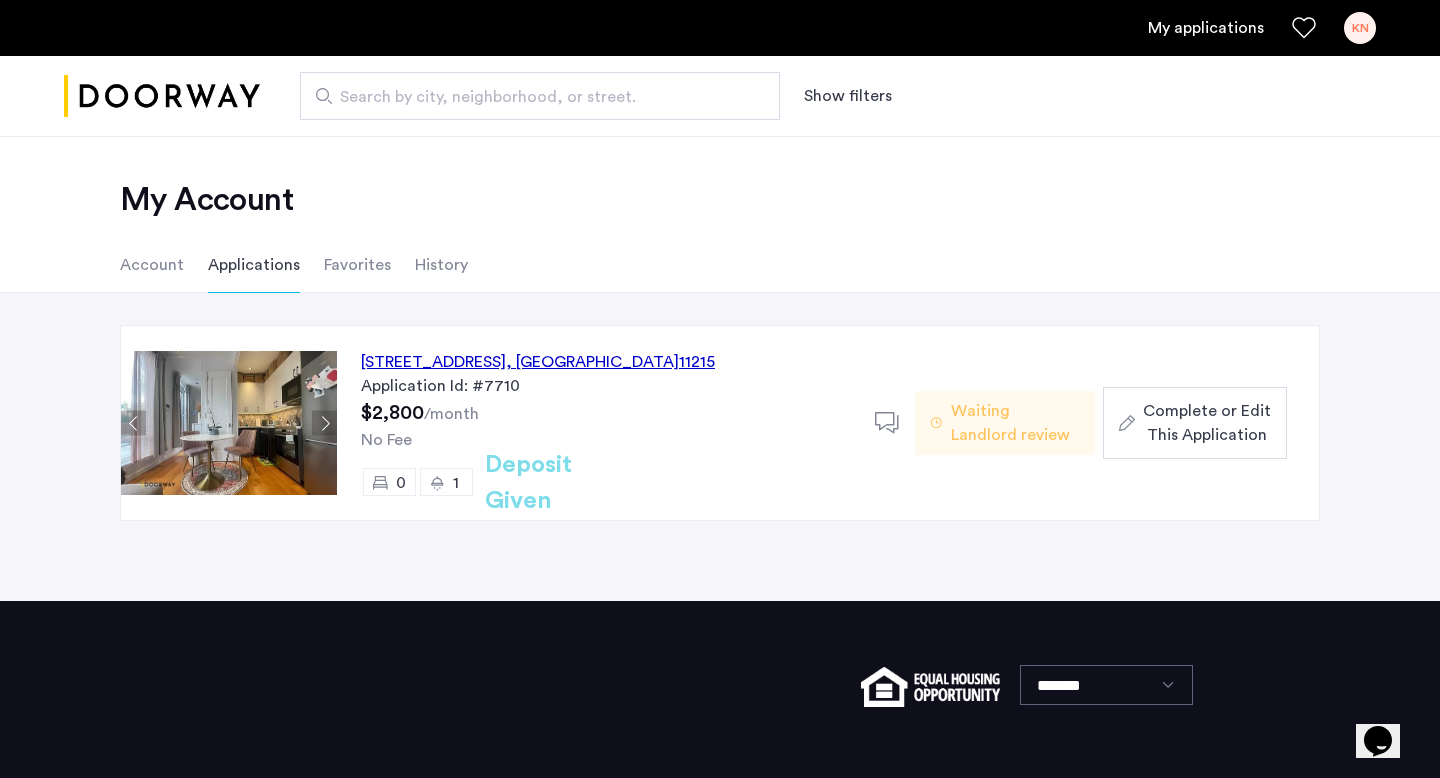 scroll, scrollTop: 0, scrollLeft: 0, axis: both 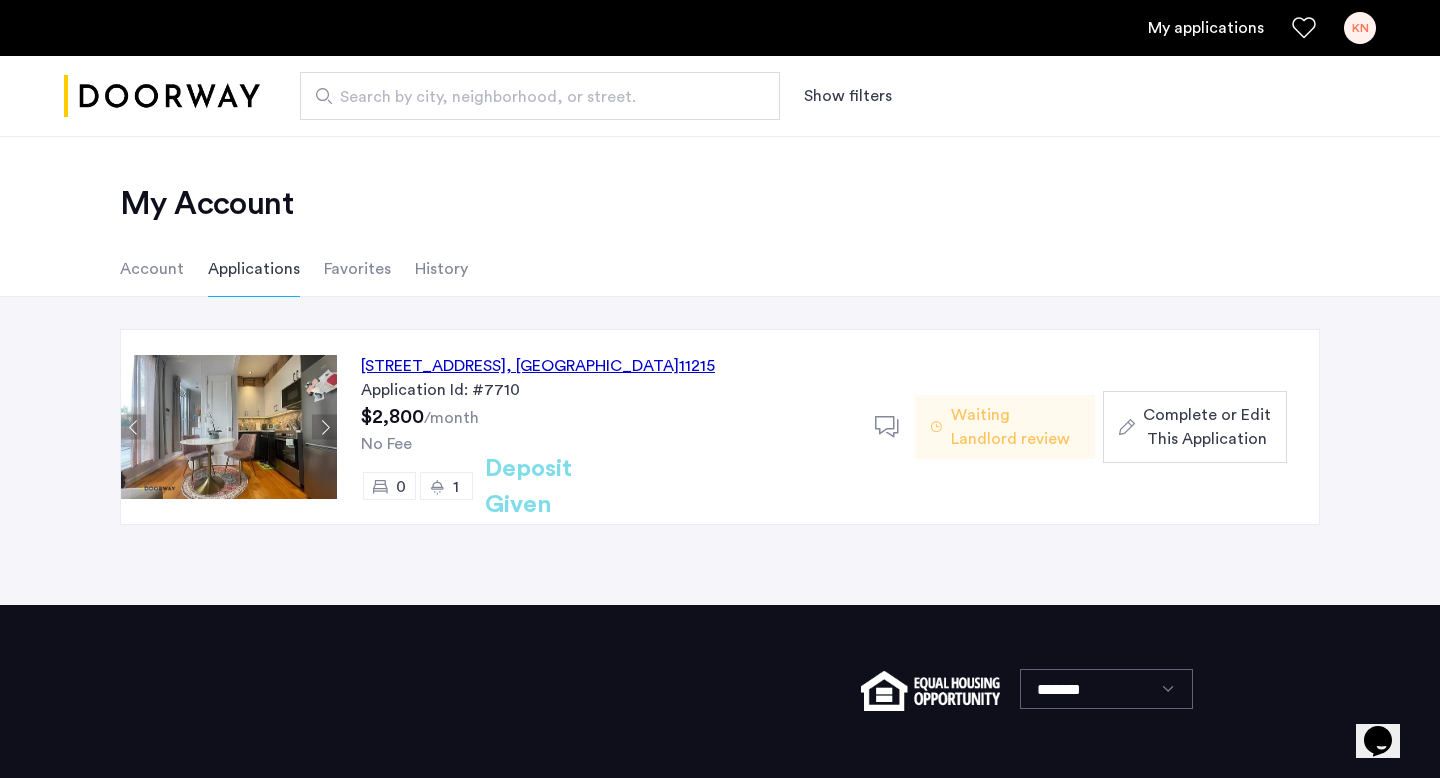 click 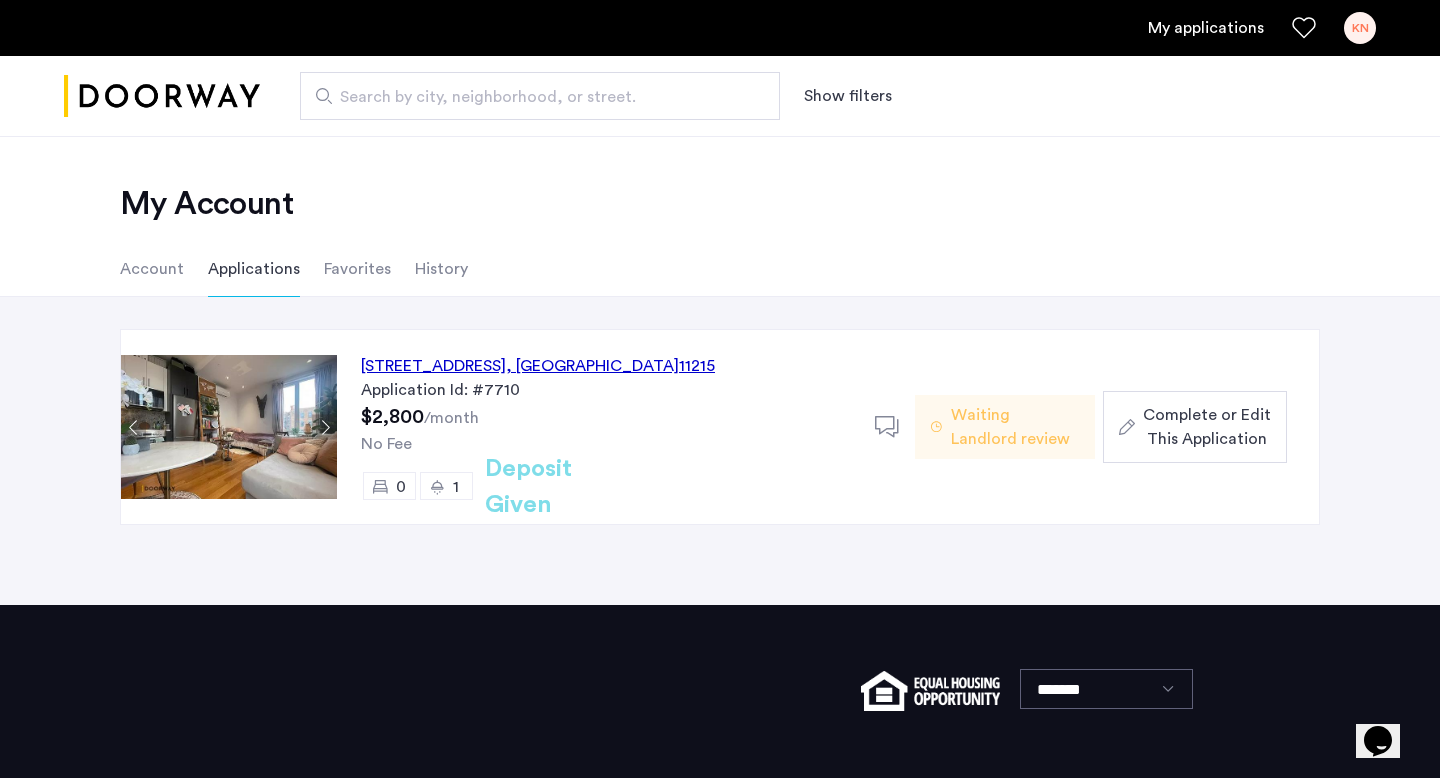 click 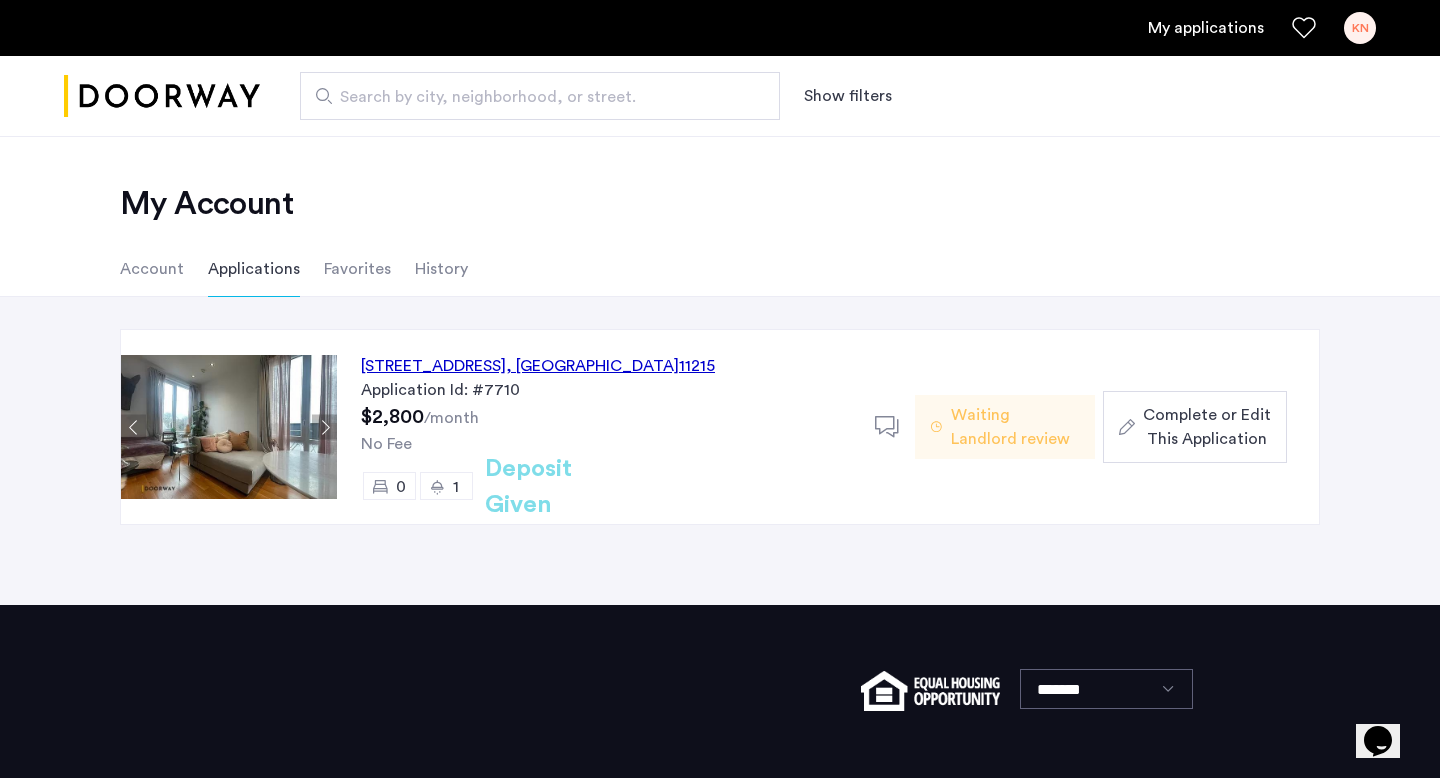 click 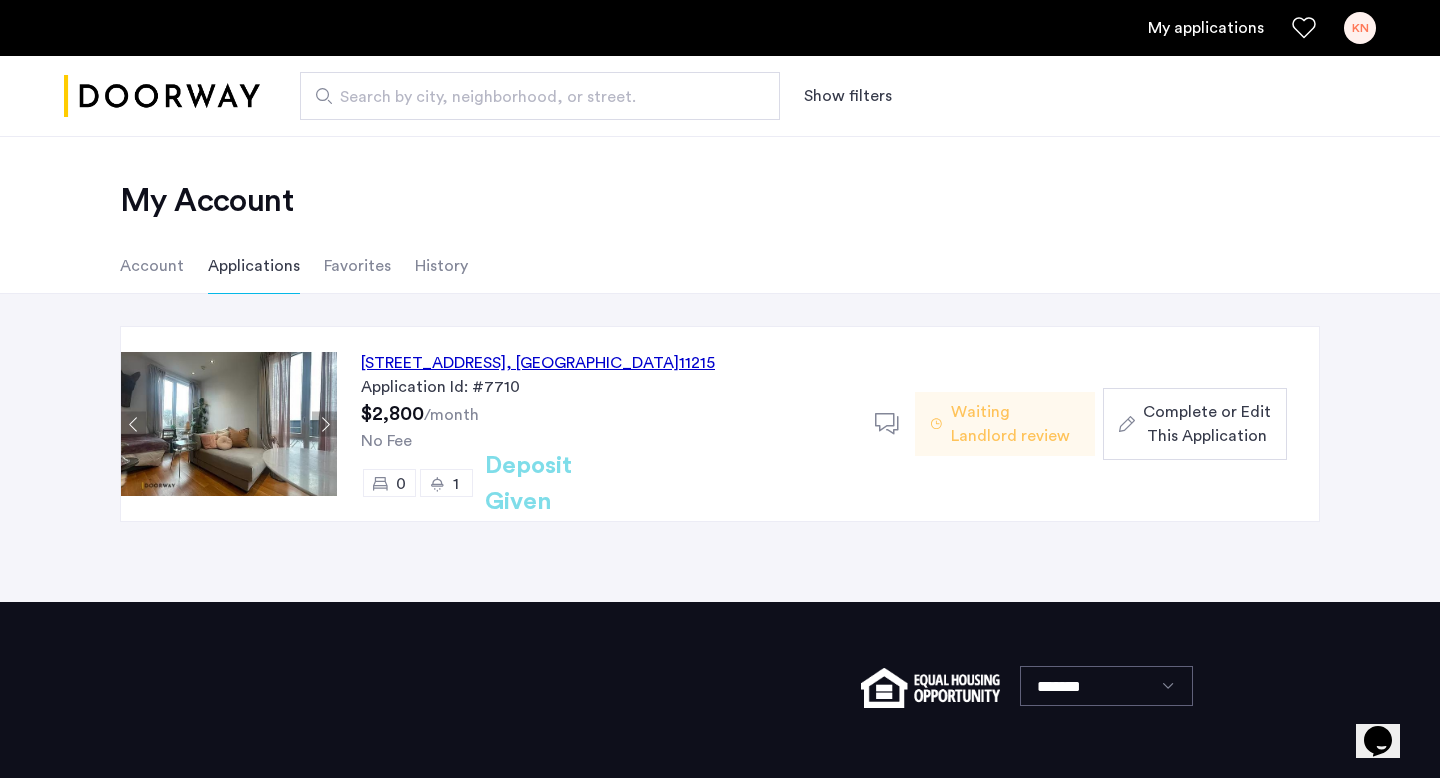 scroll, scrollTop: 0, scrollLeft: 0, axis: both 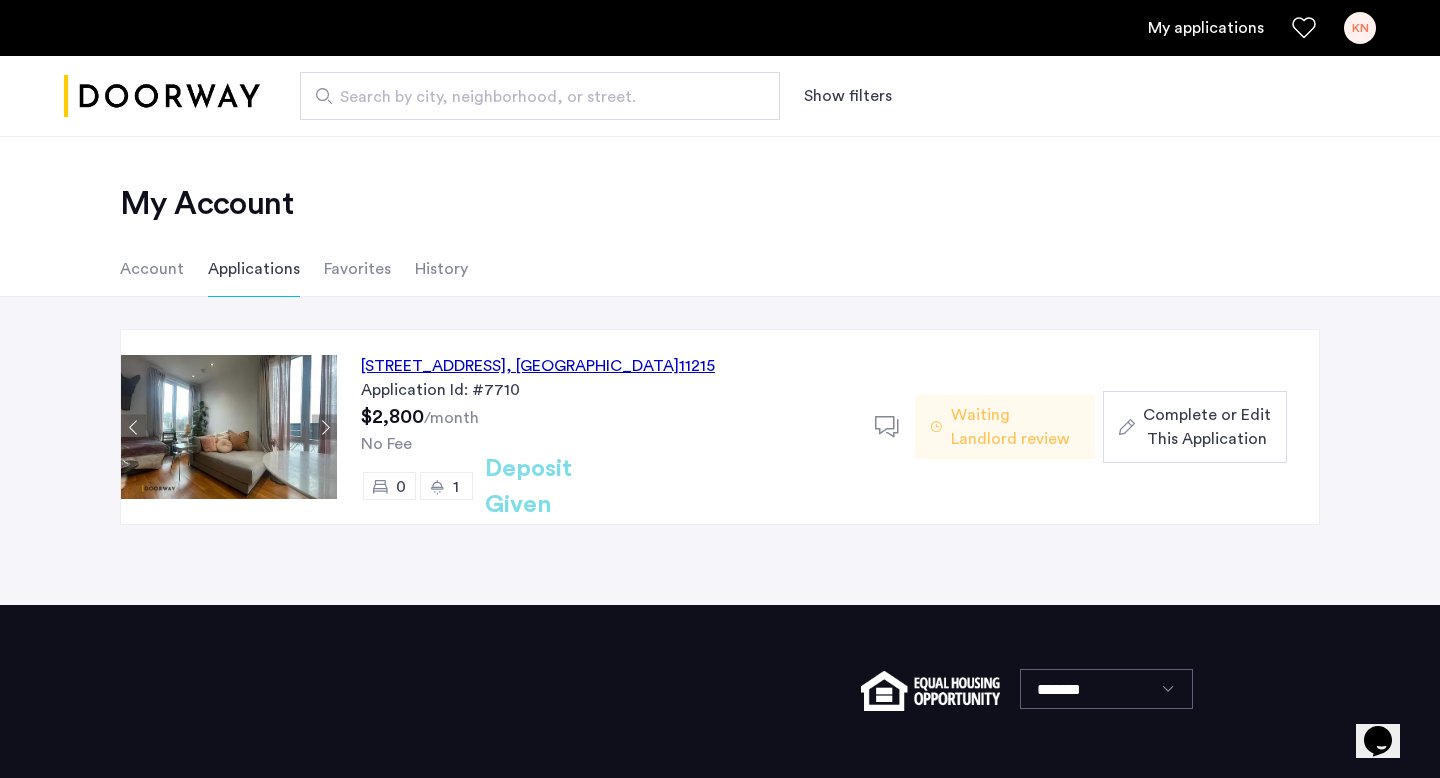 click 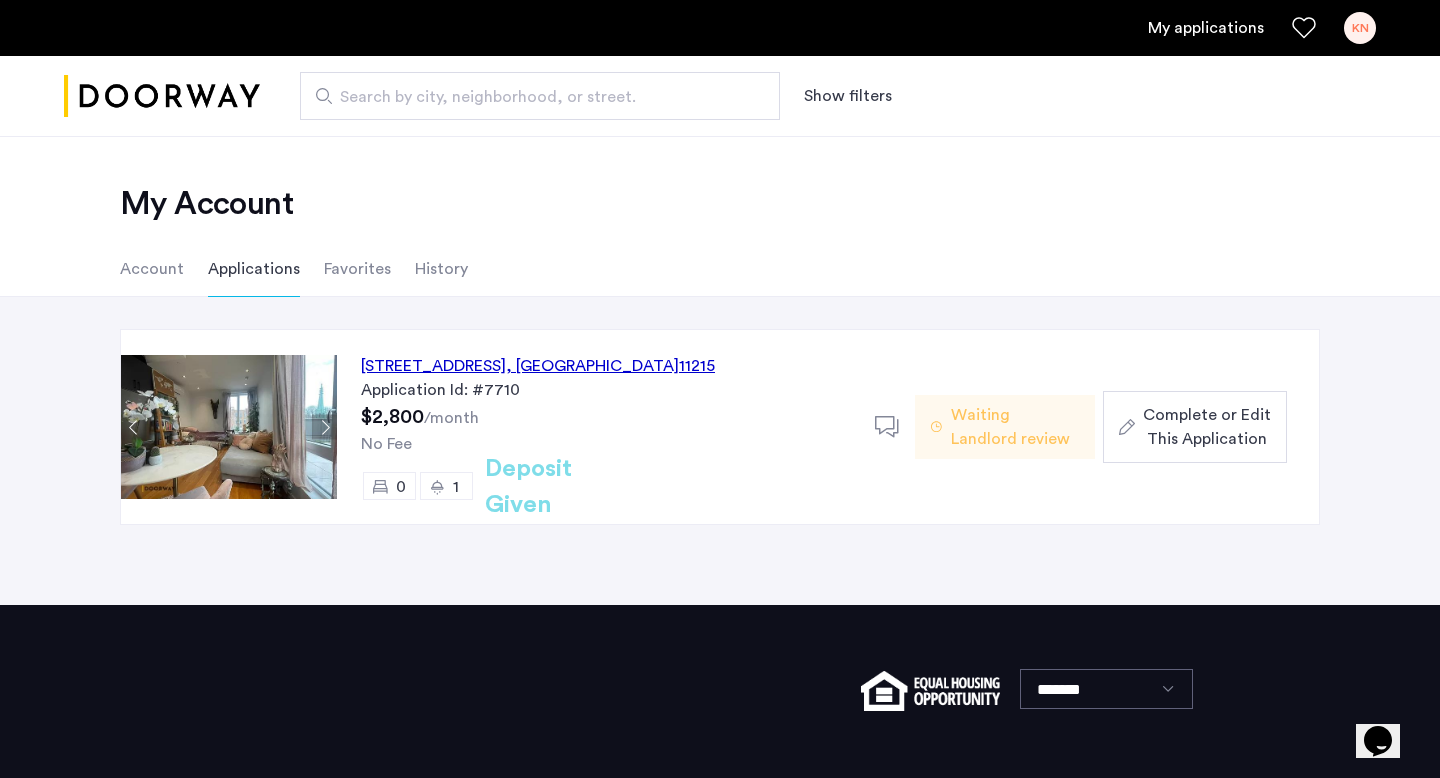 click 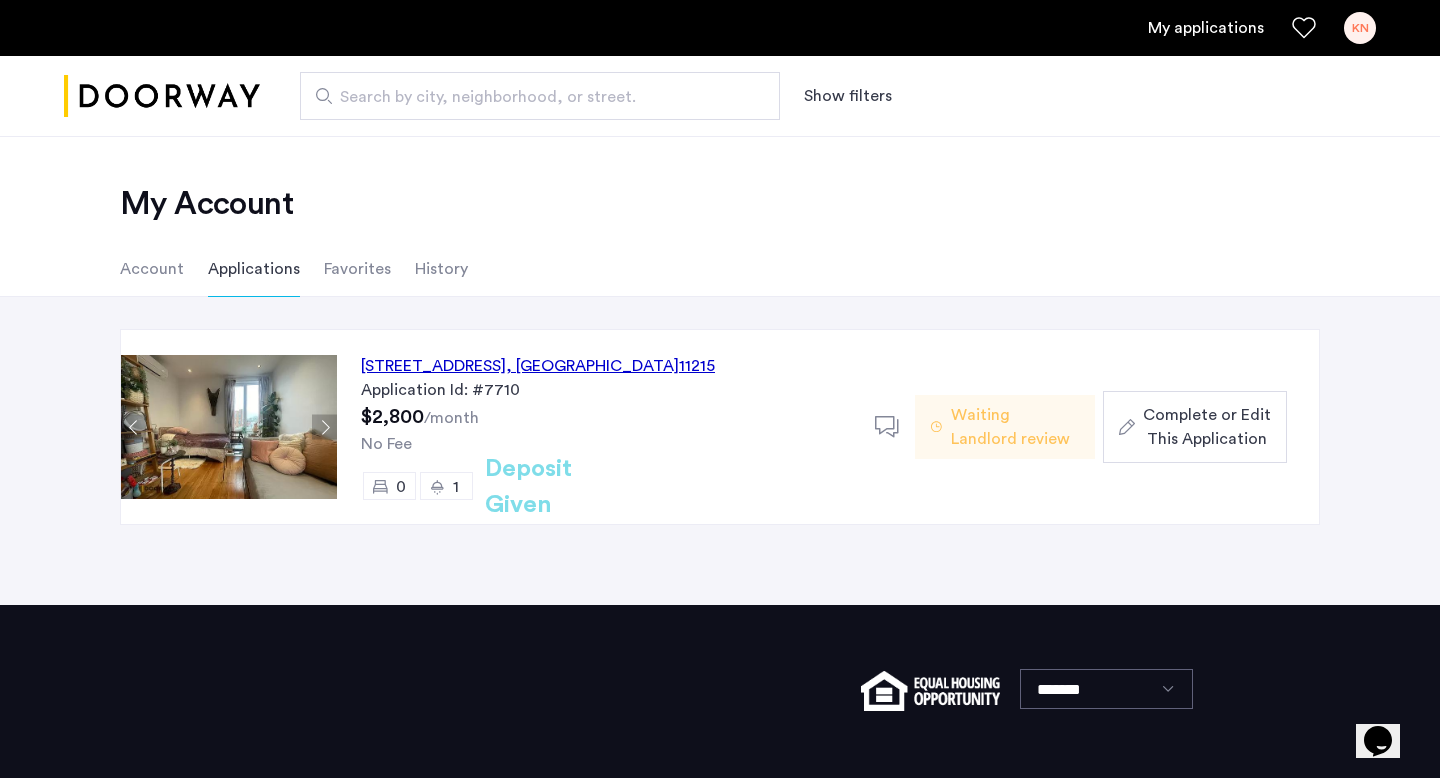 click 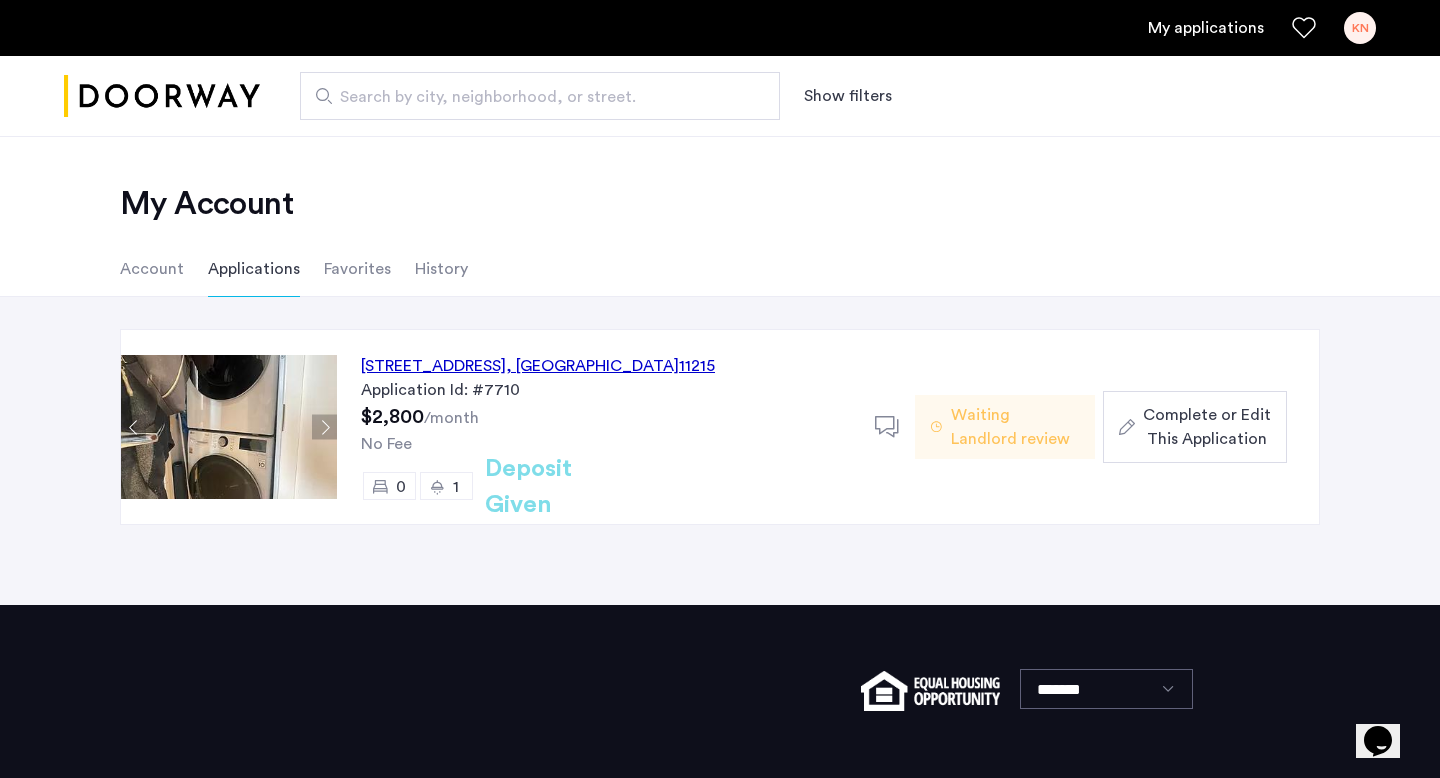 click 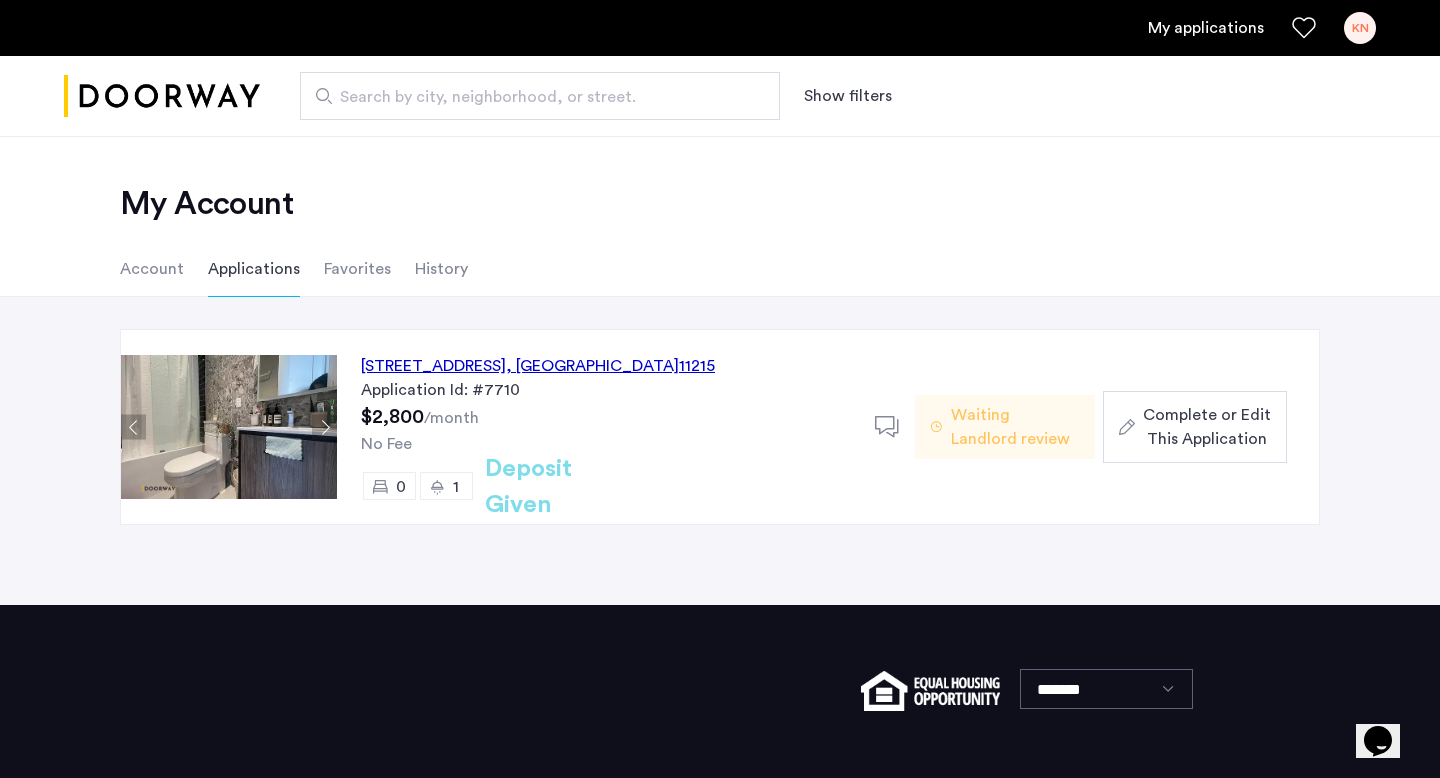 click 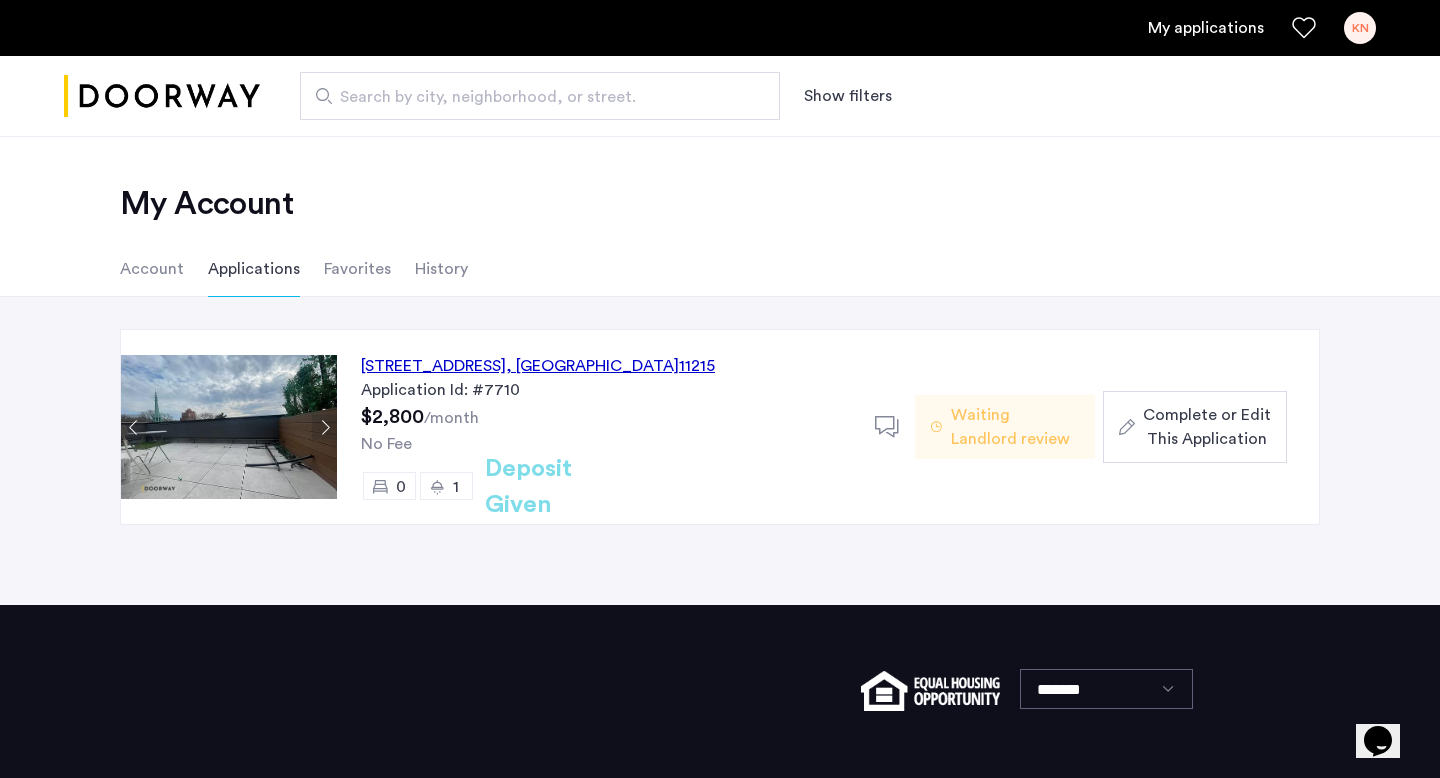 click 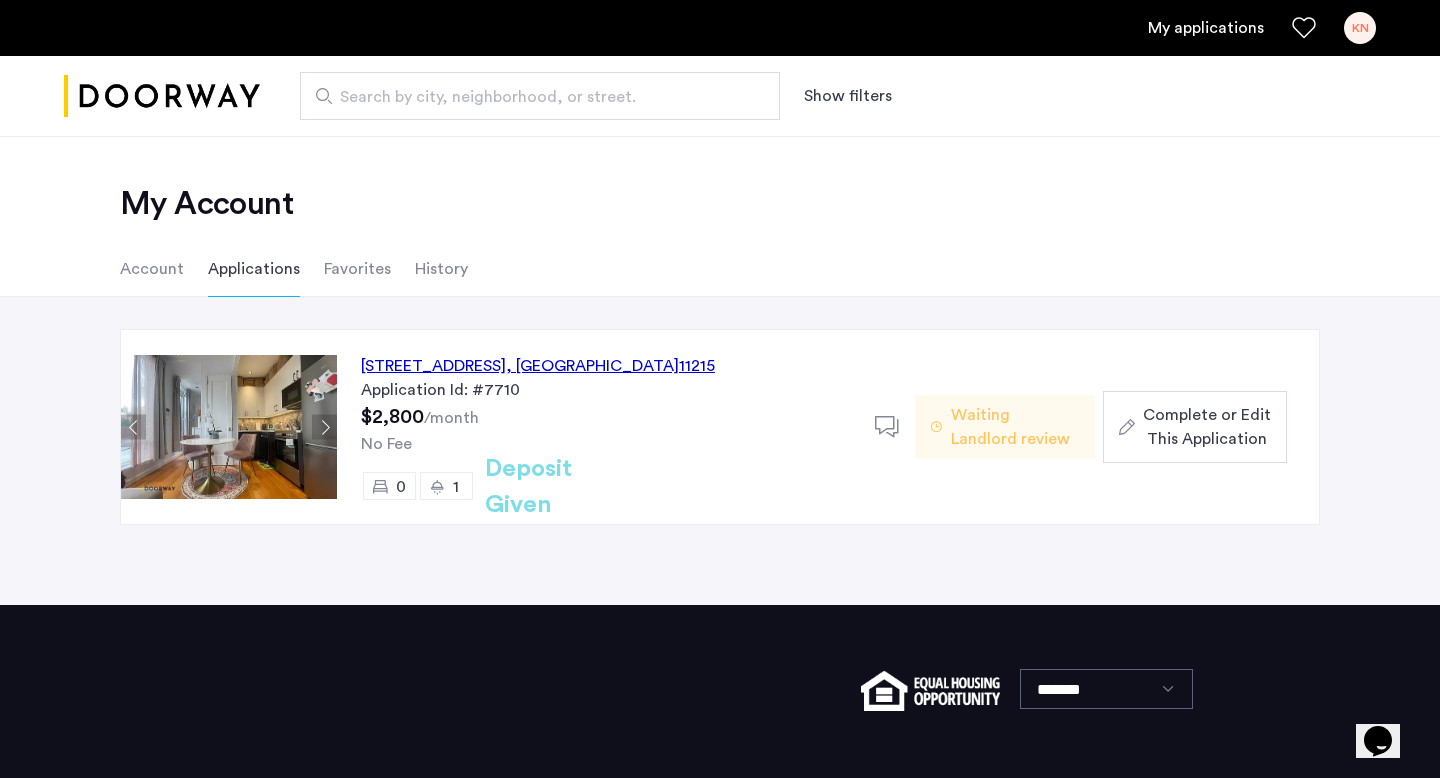 click 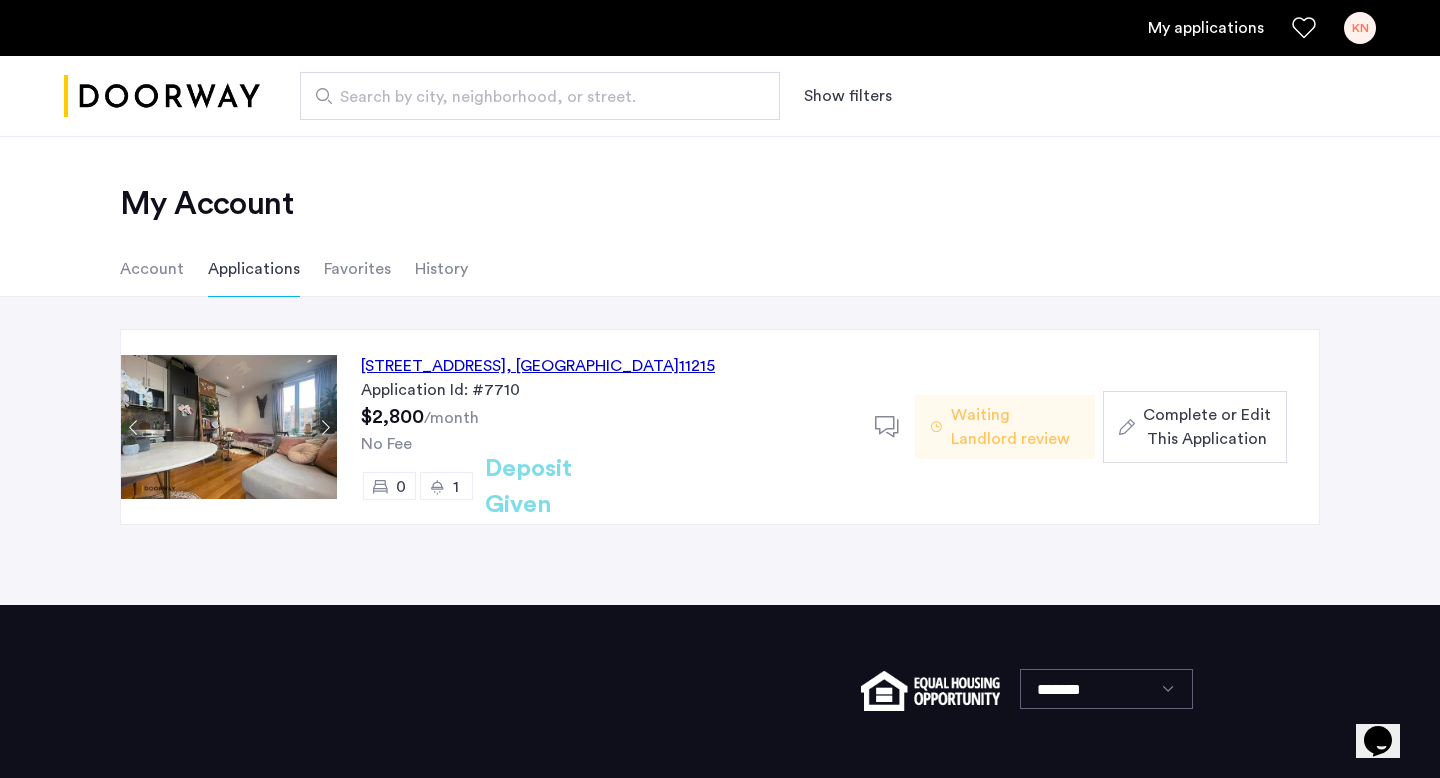 click 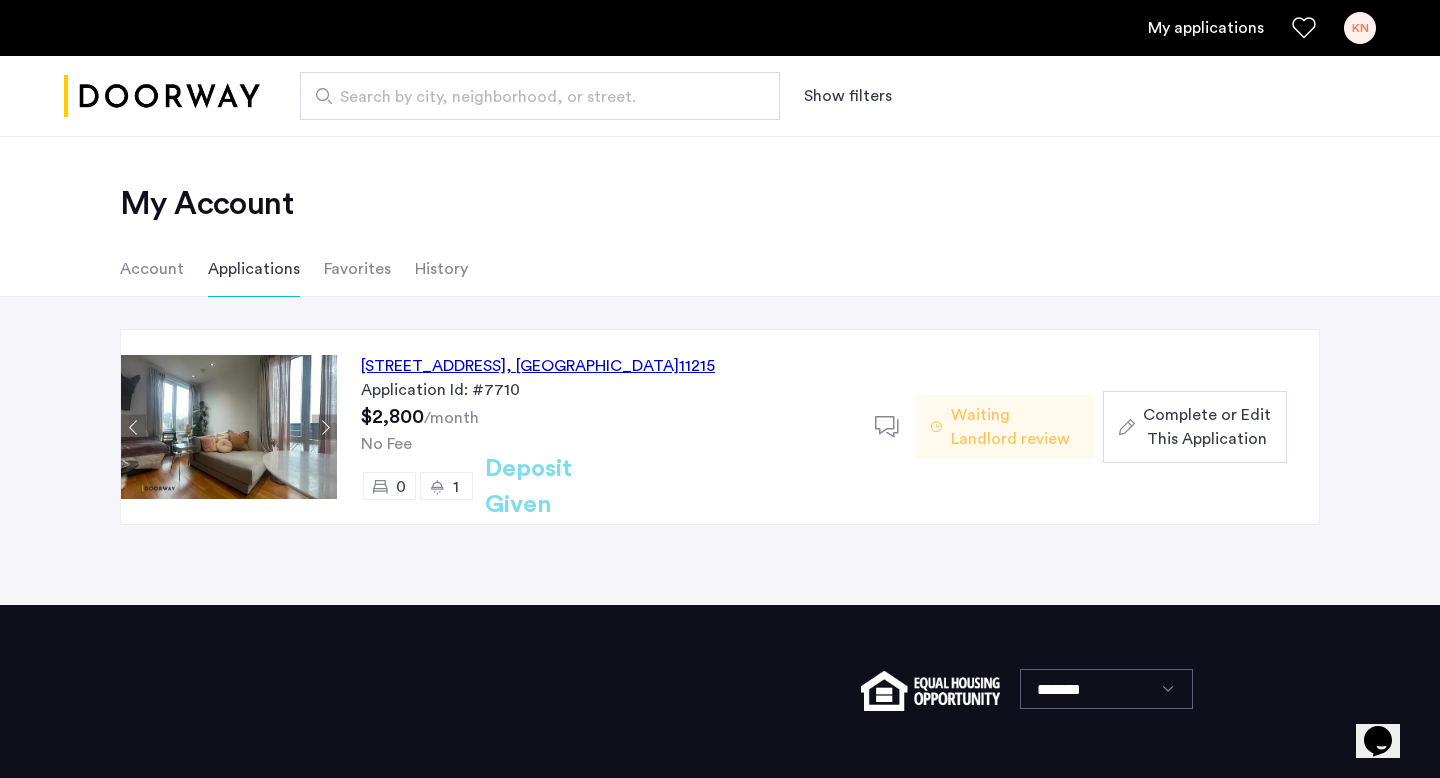 click 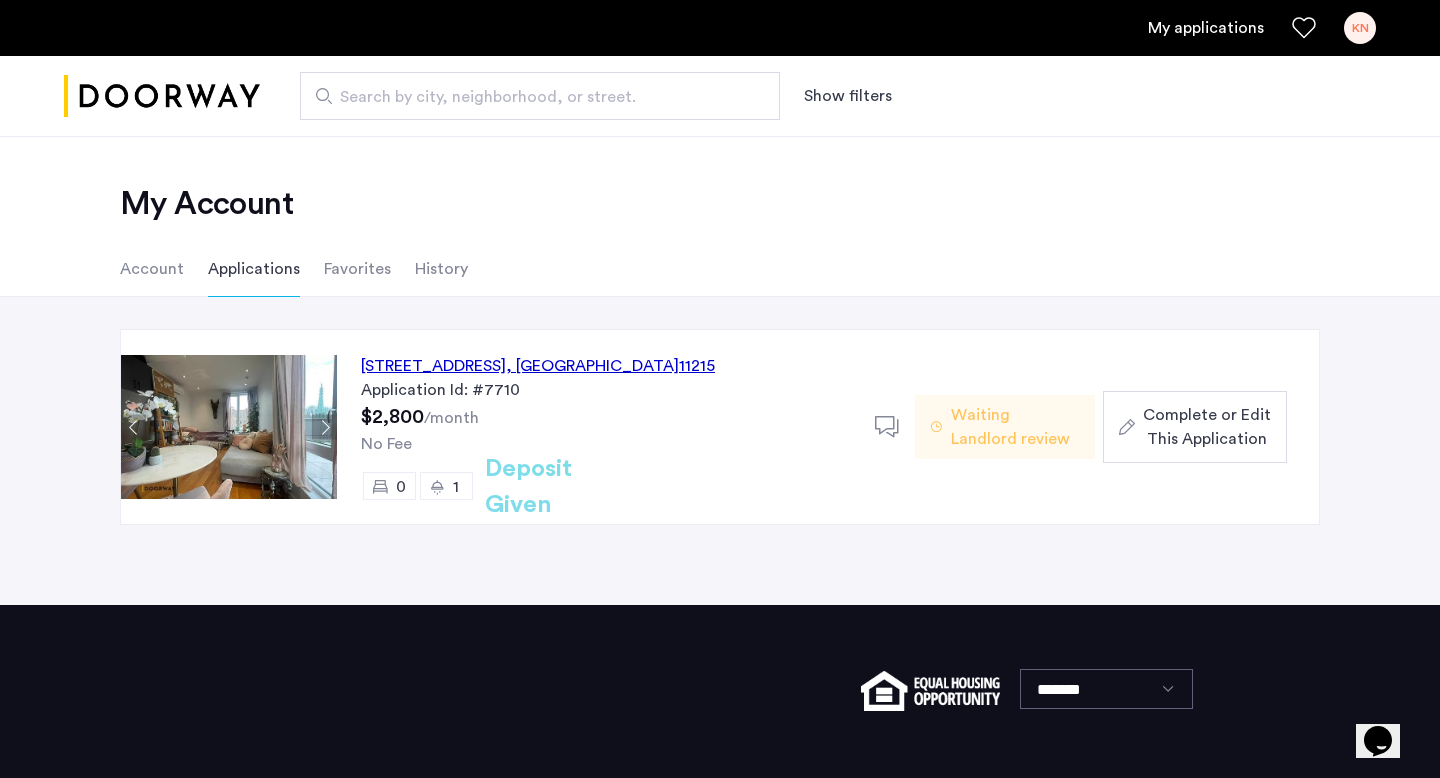 click 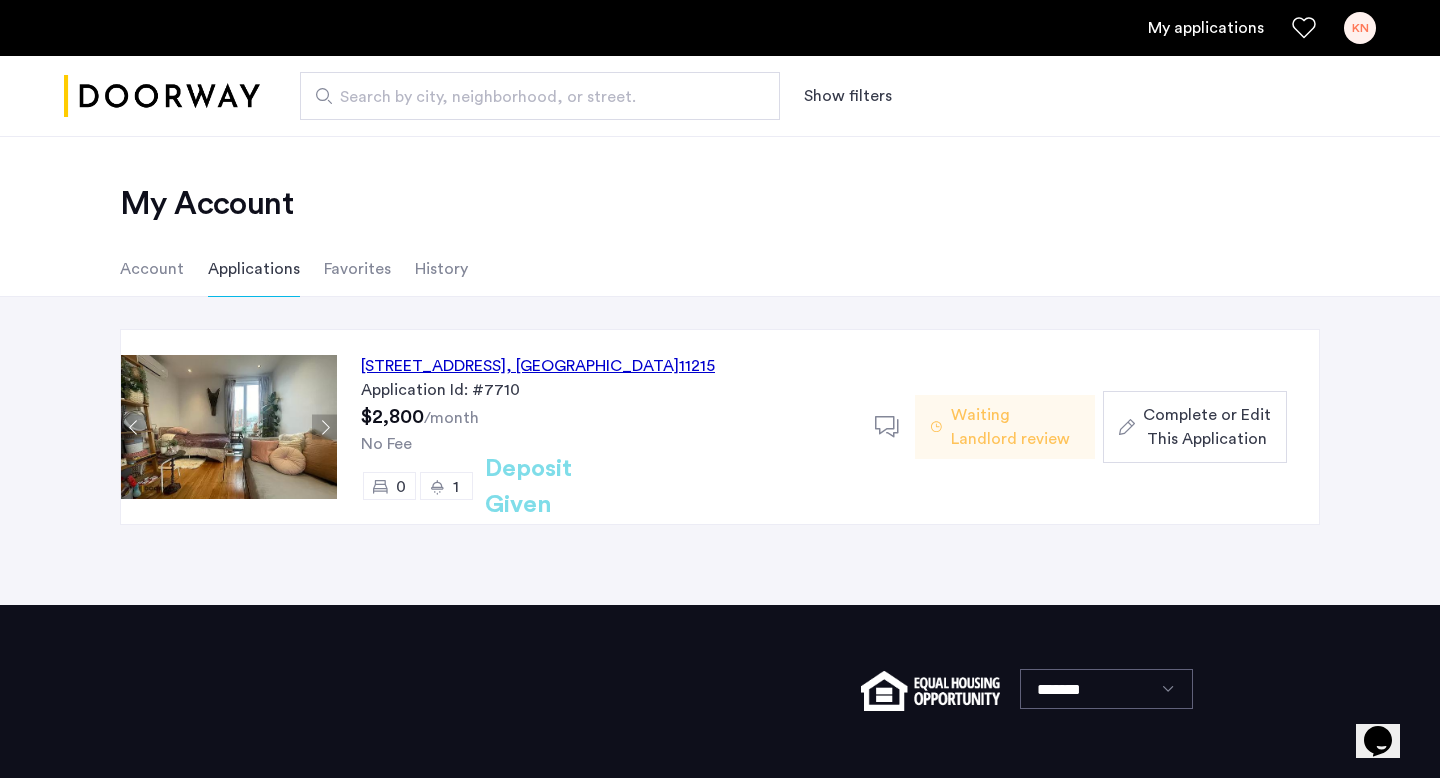 click 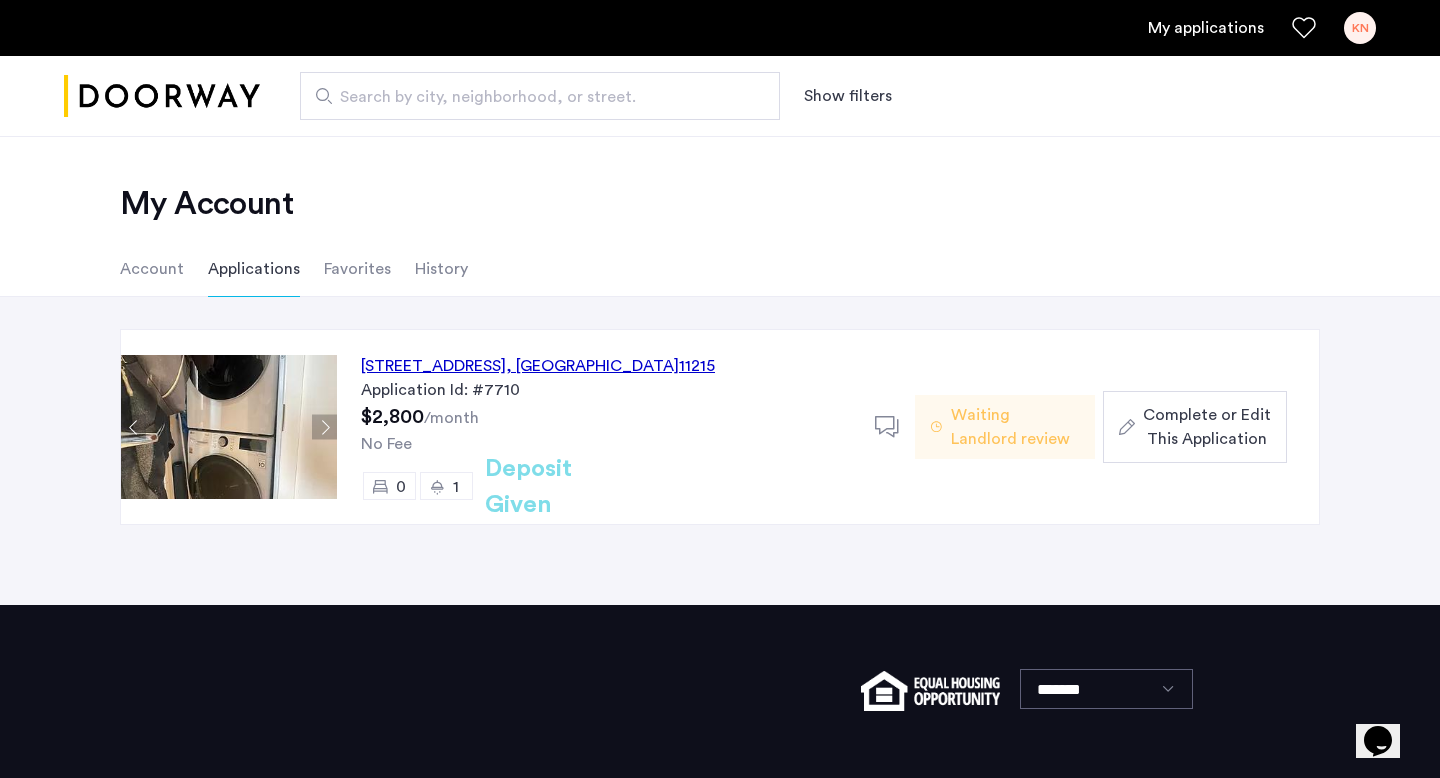 click 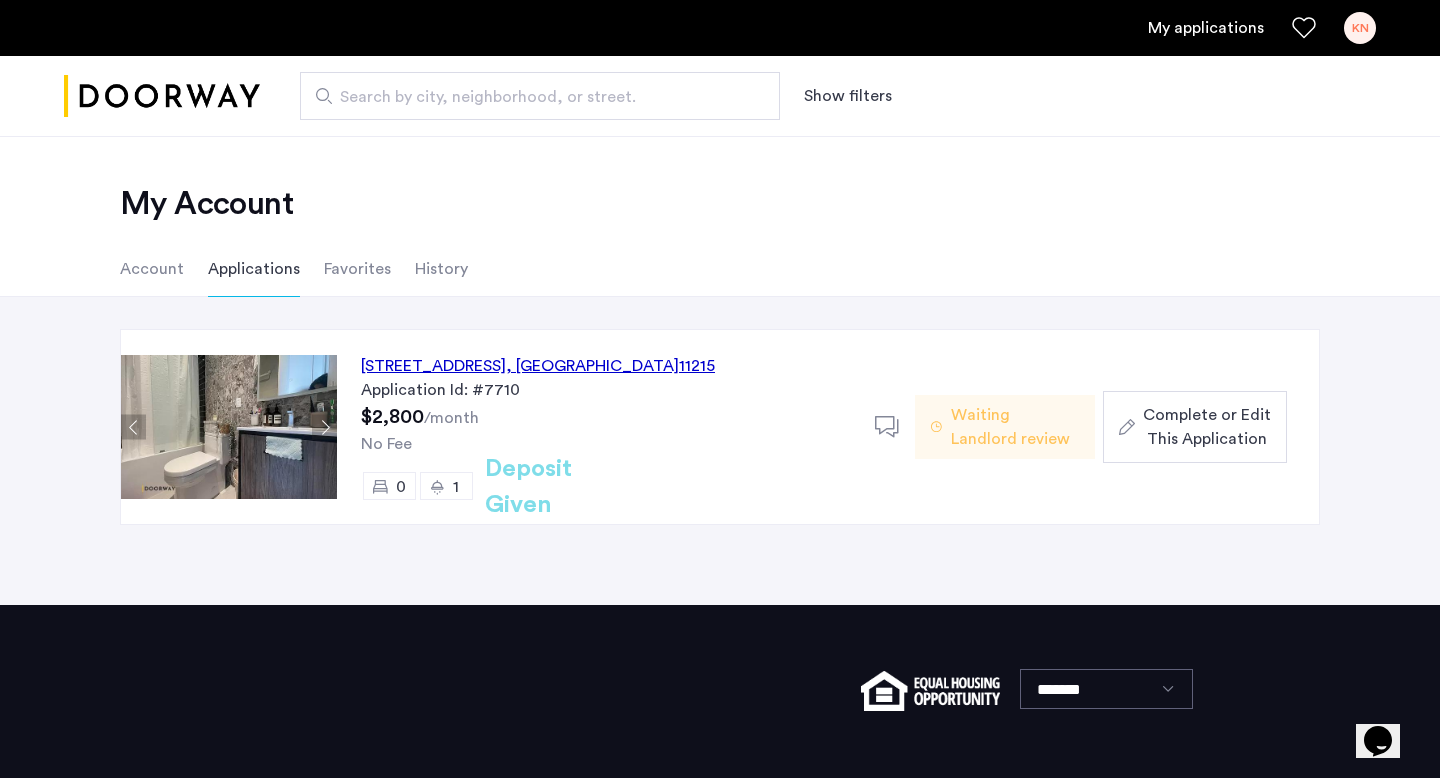 click 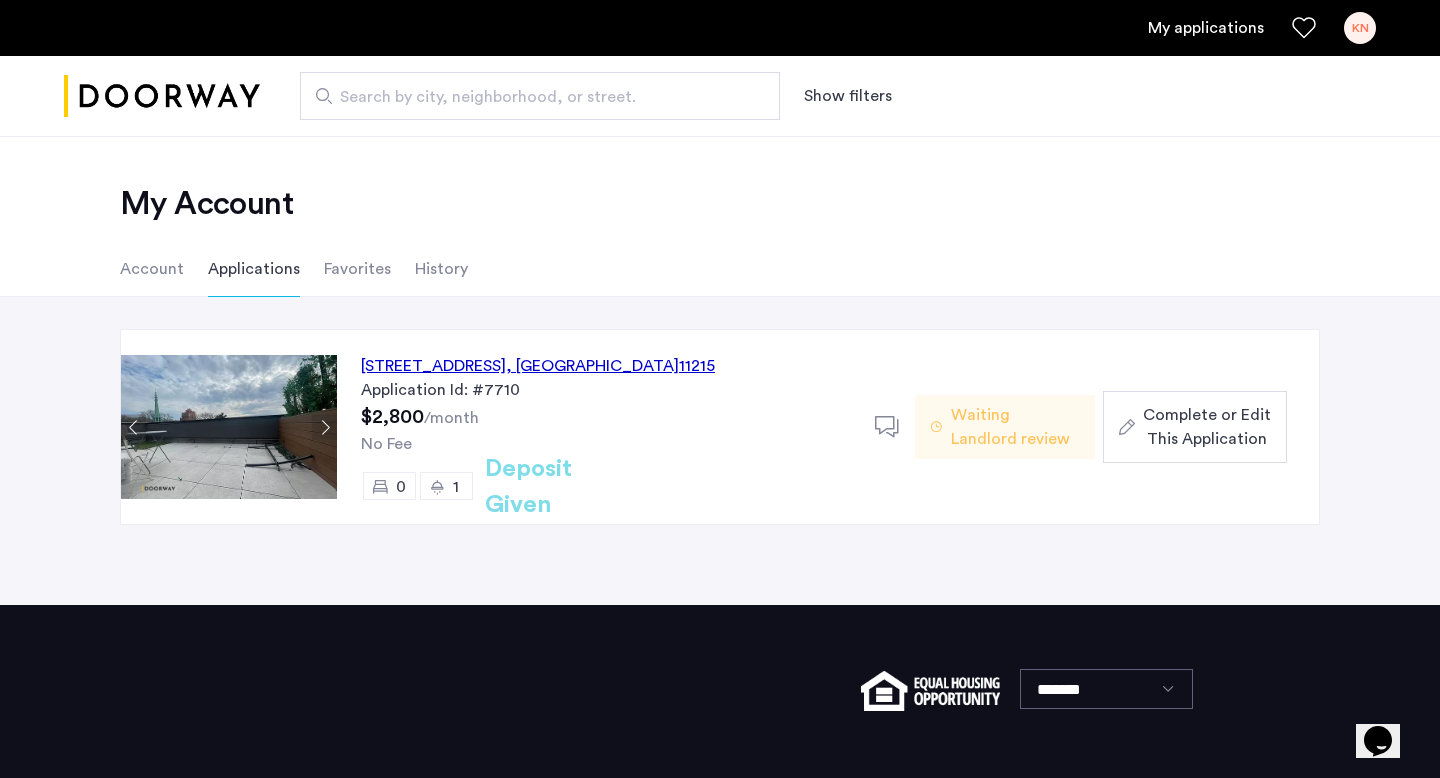 click 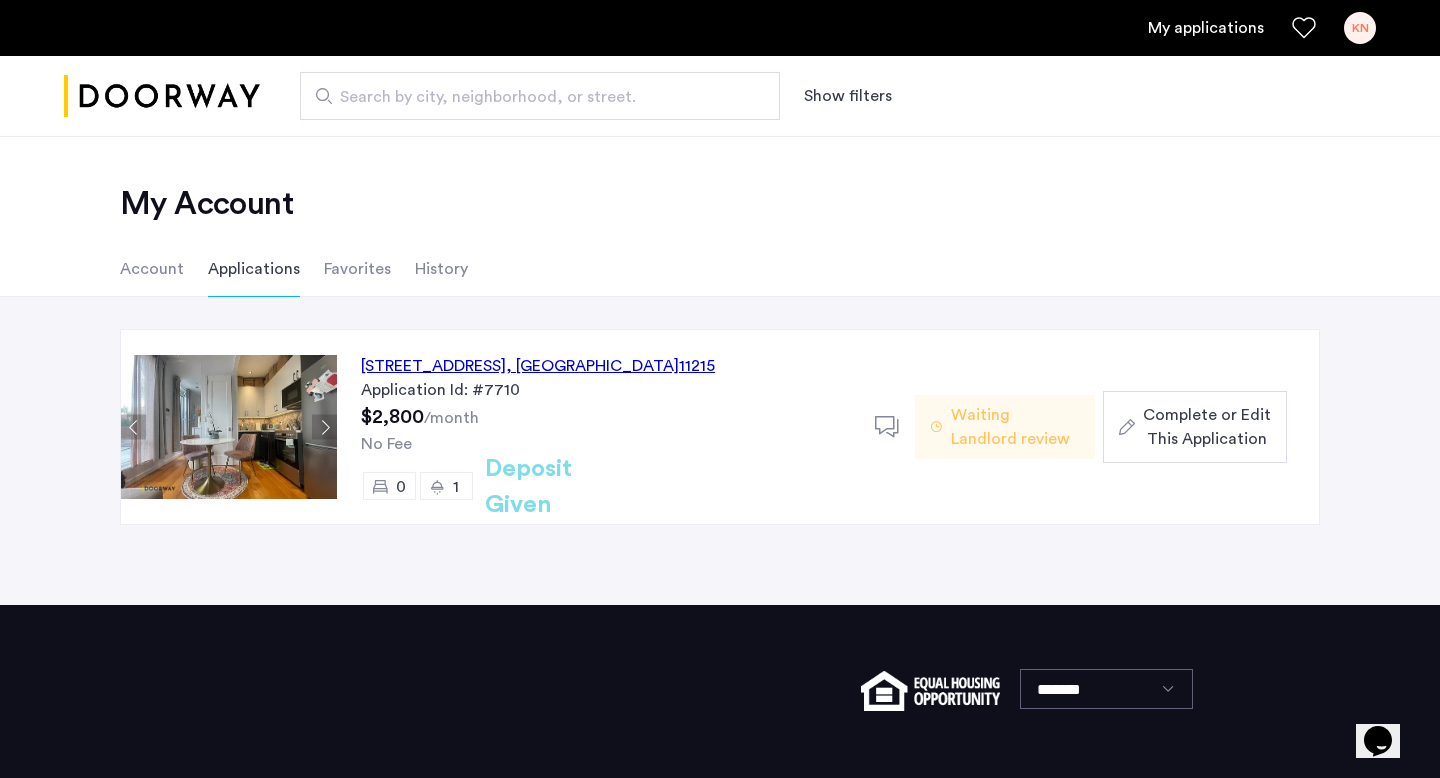 click 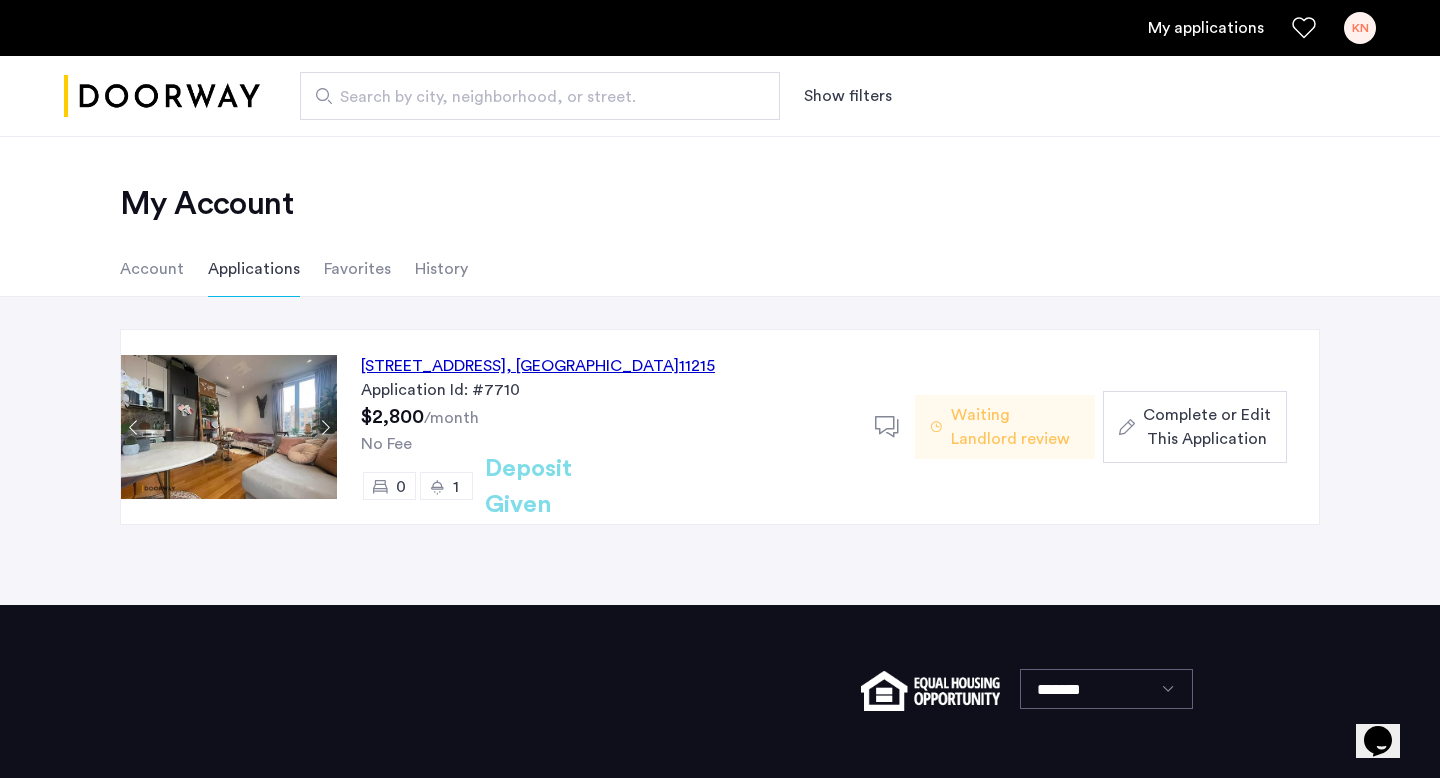 click 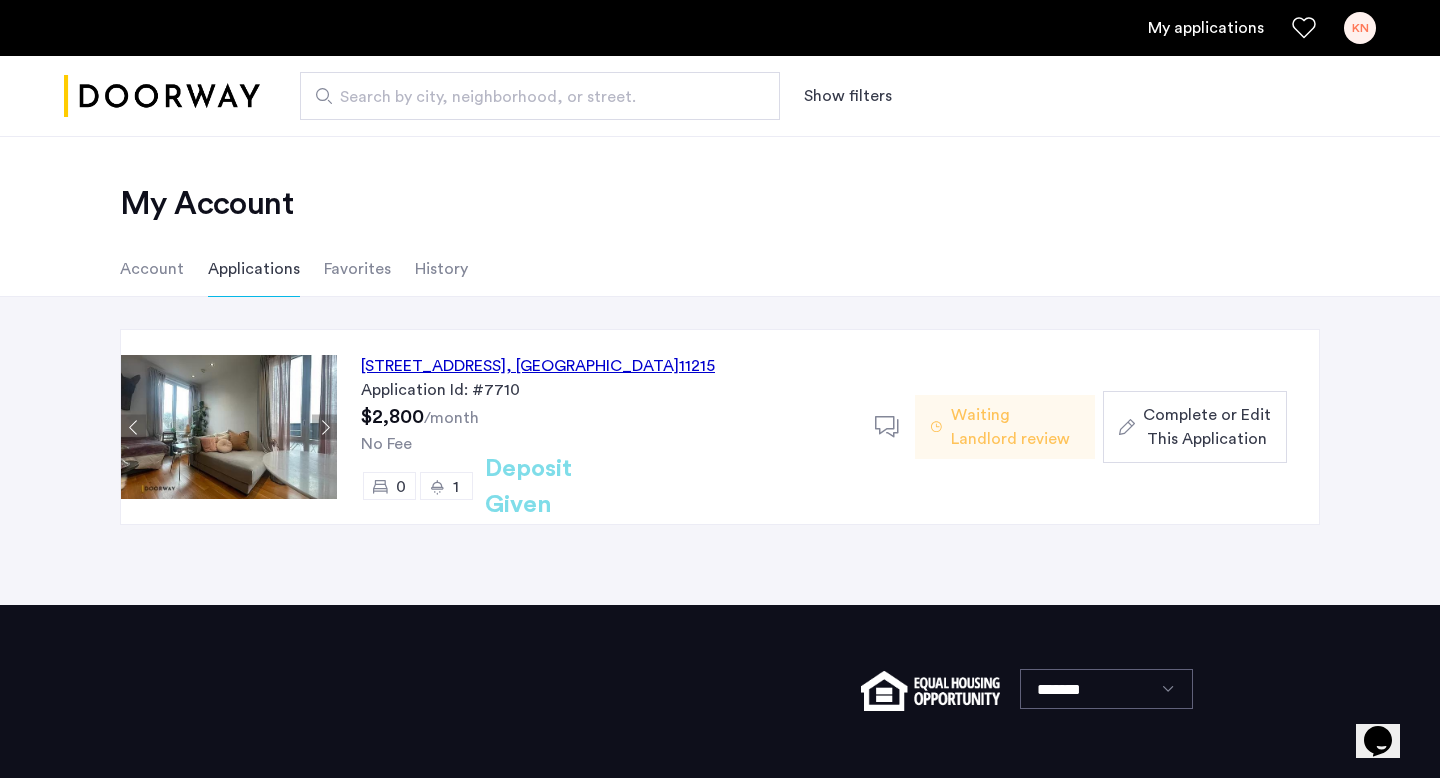 click 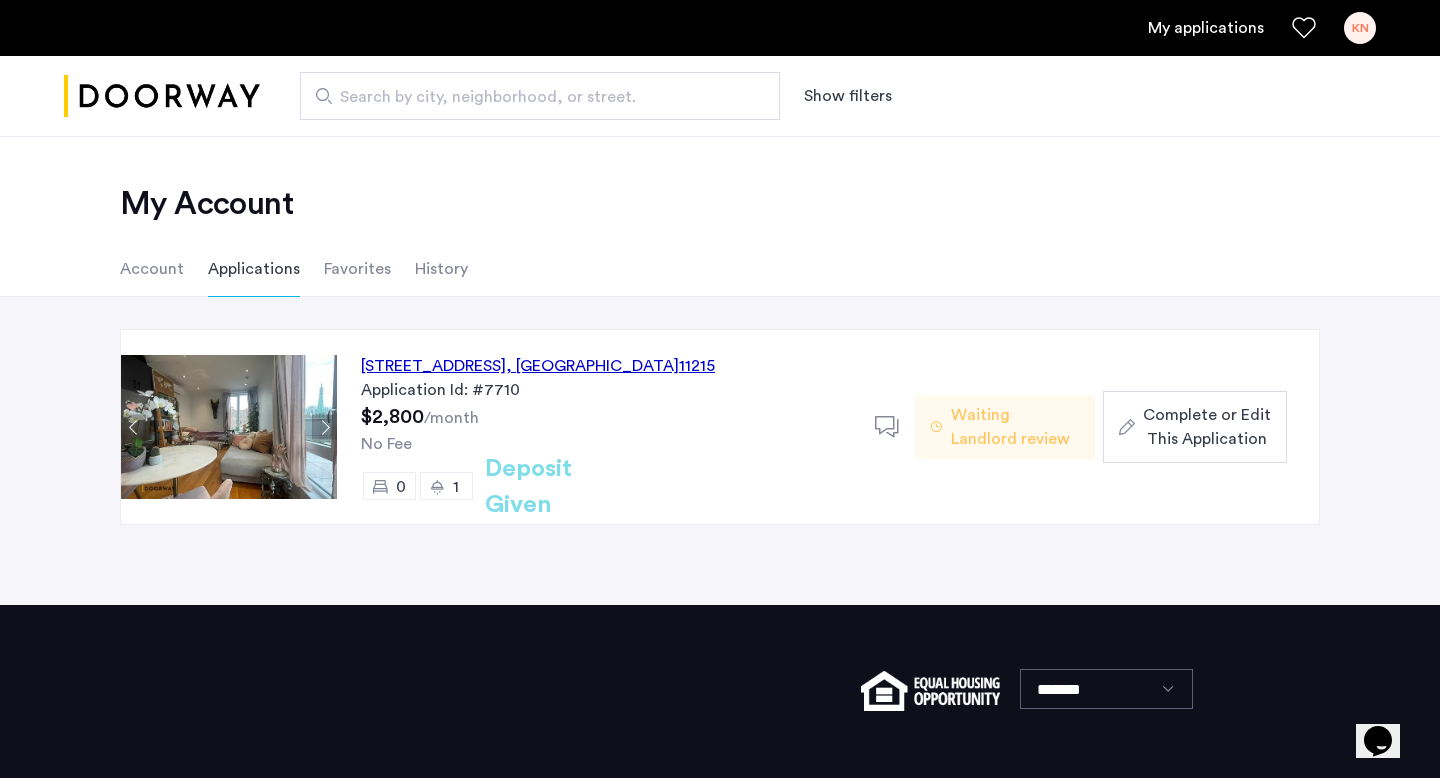 click 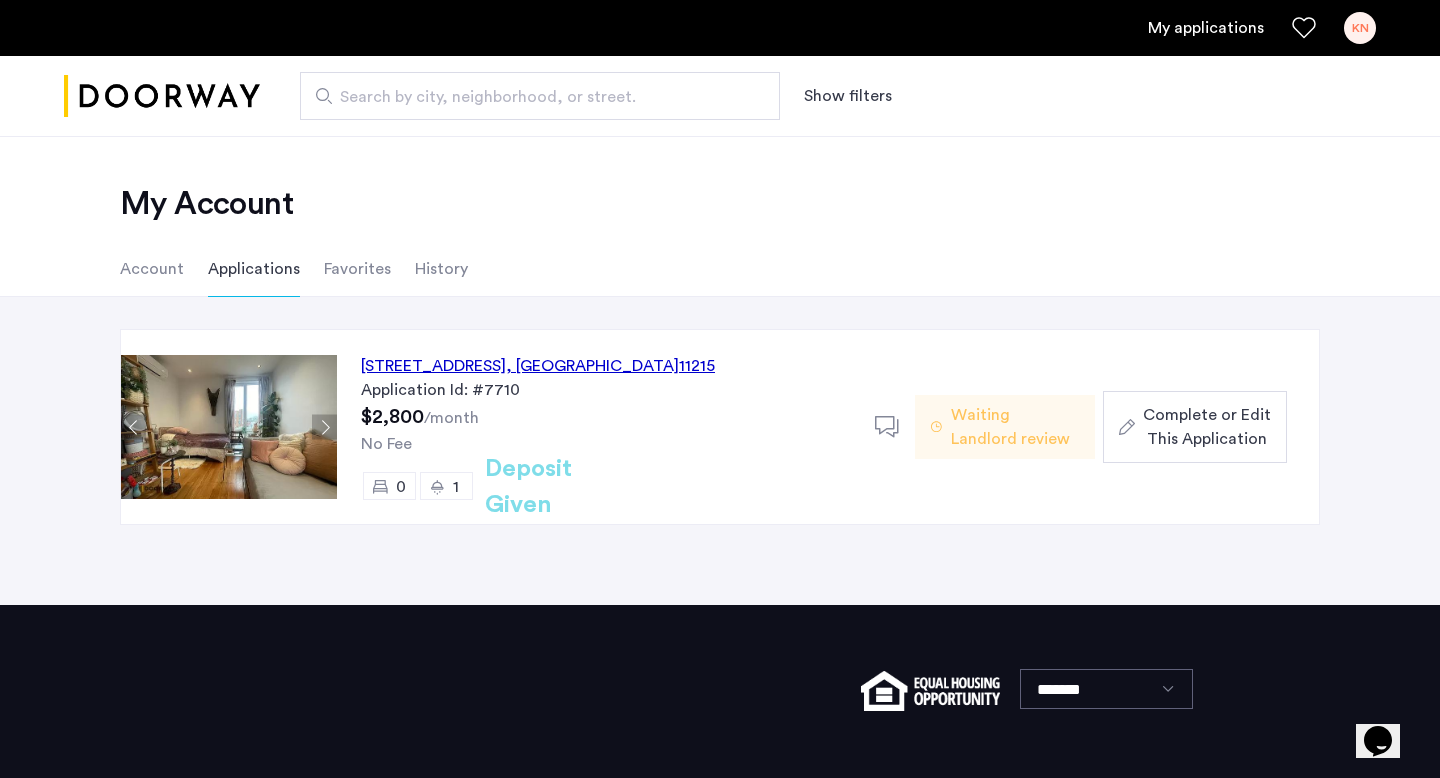 click 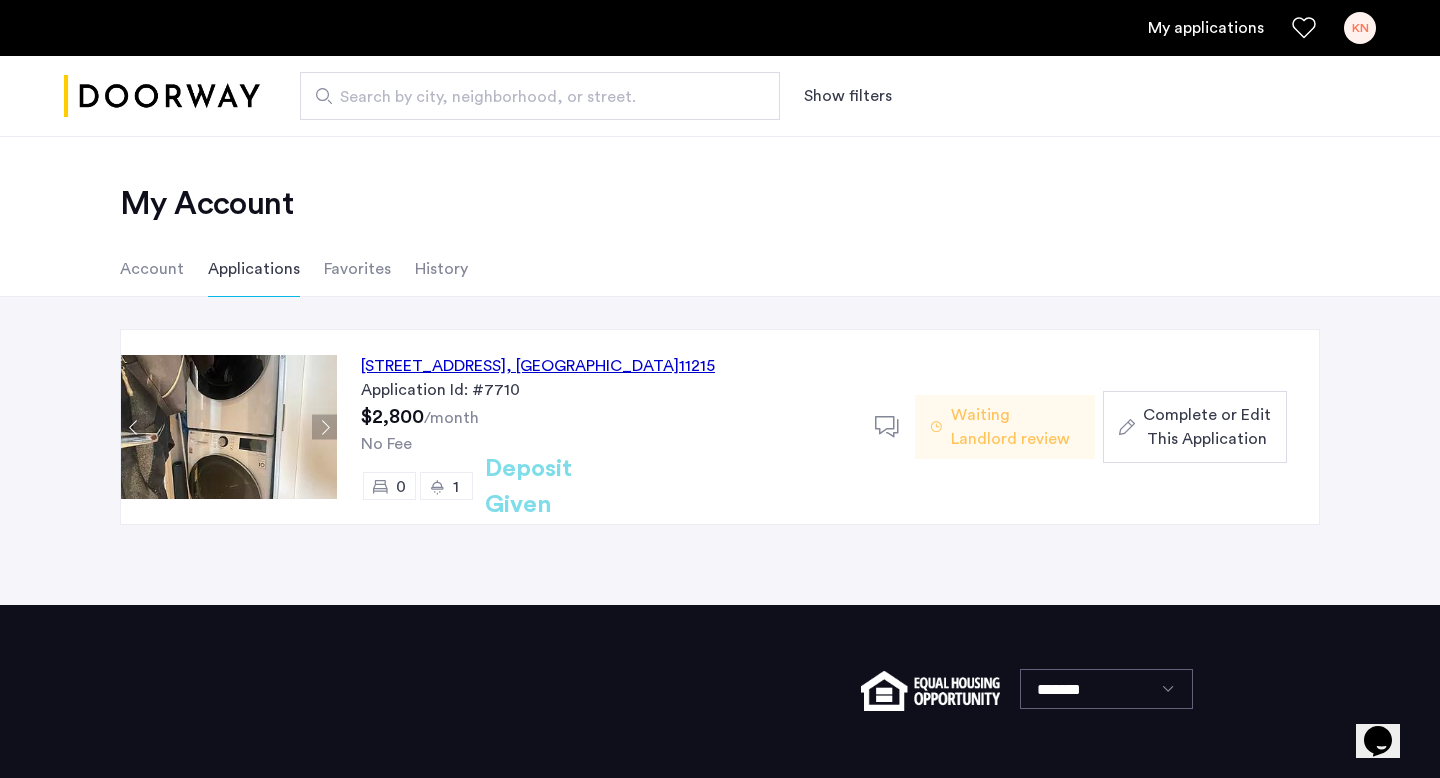 click 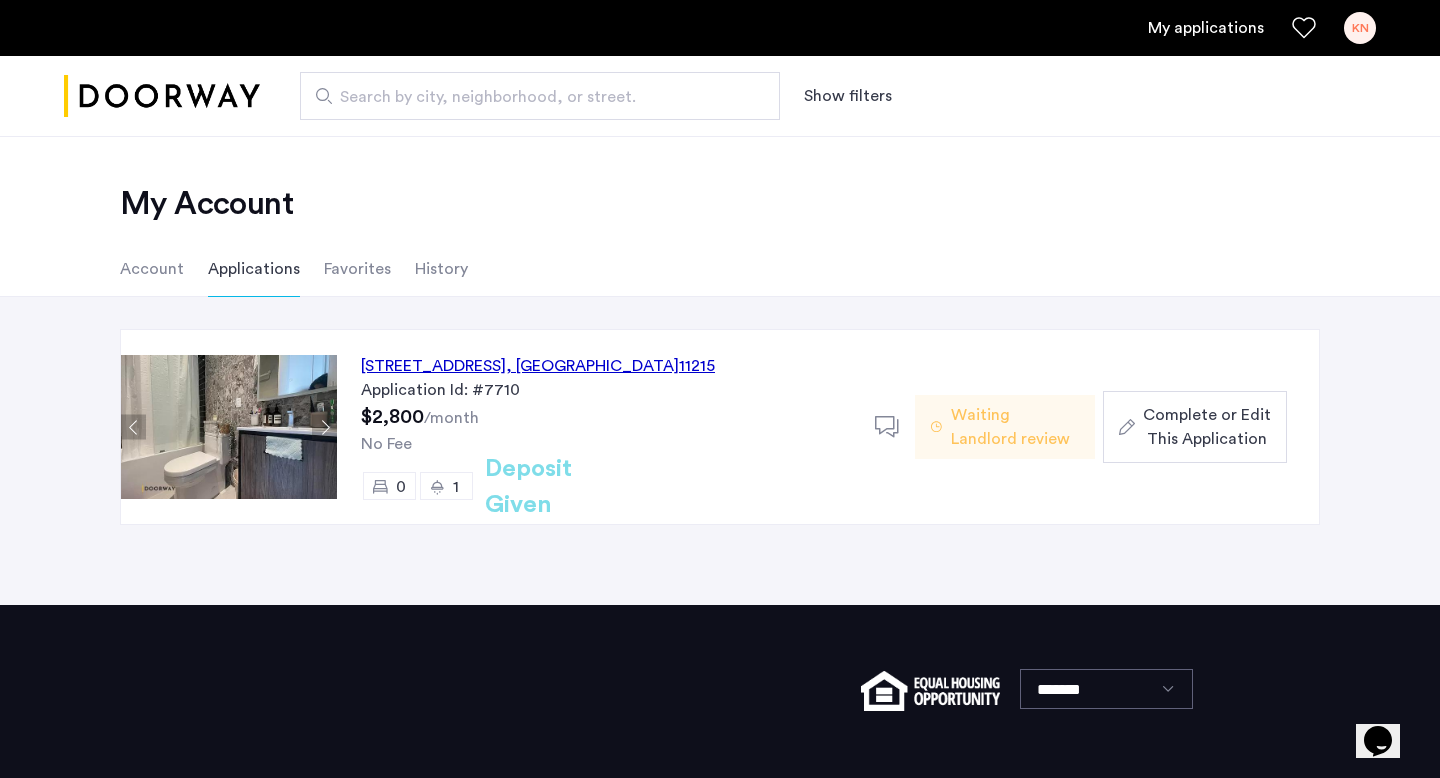 click 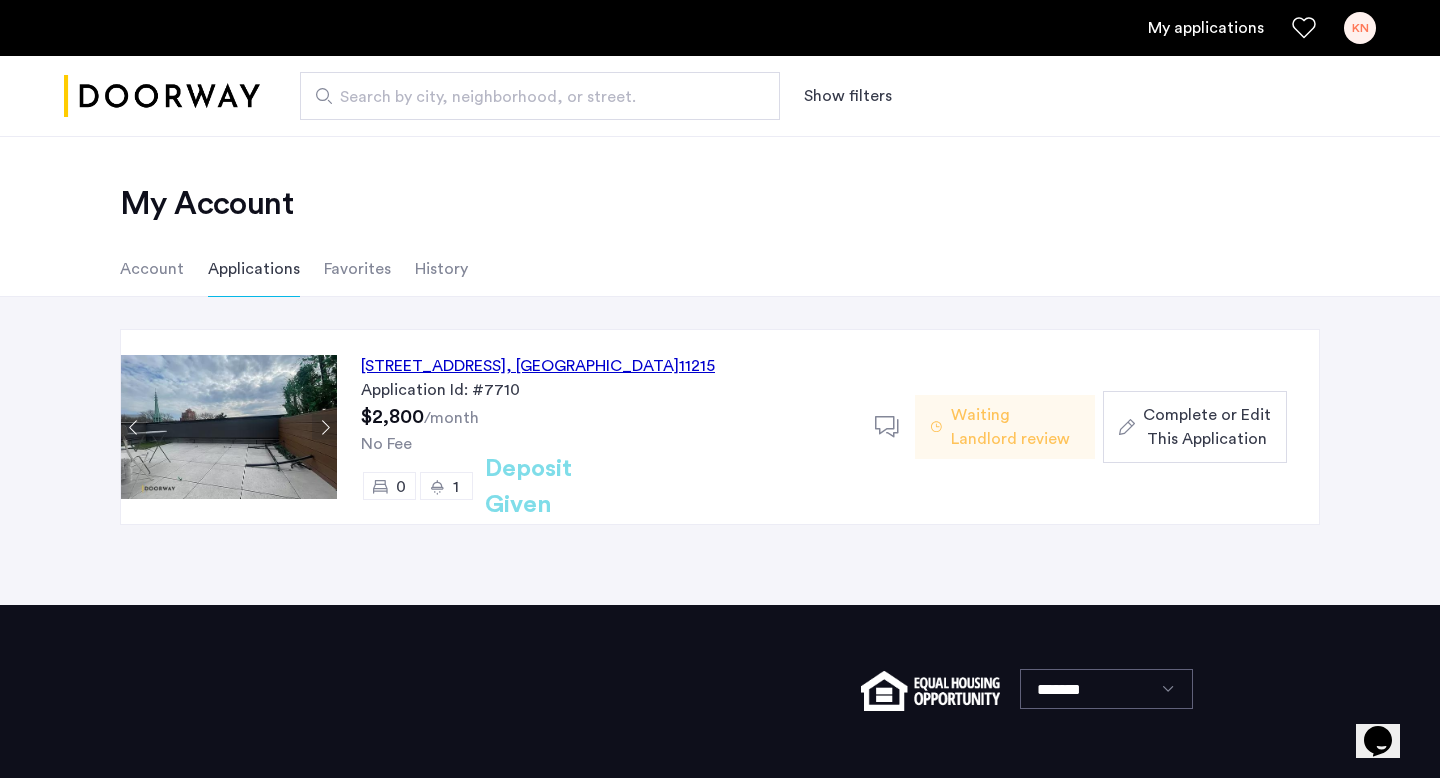click 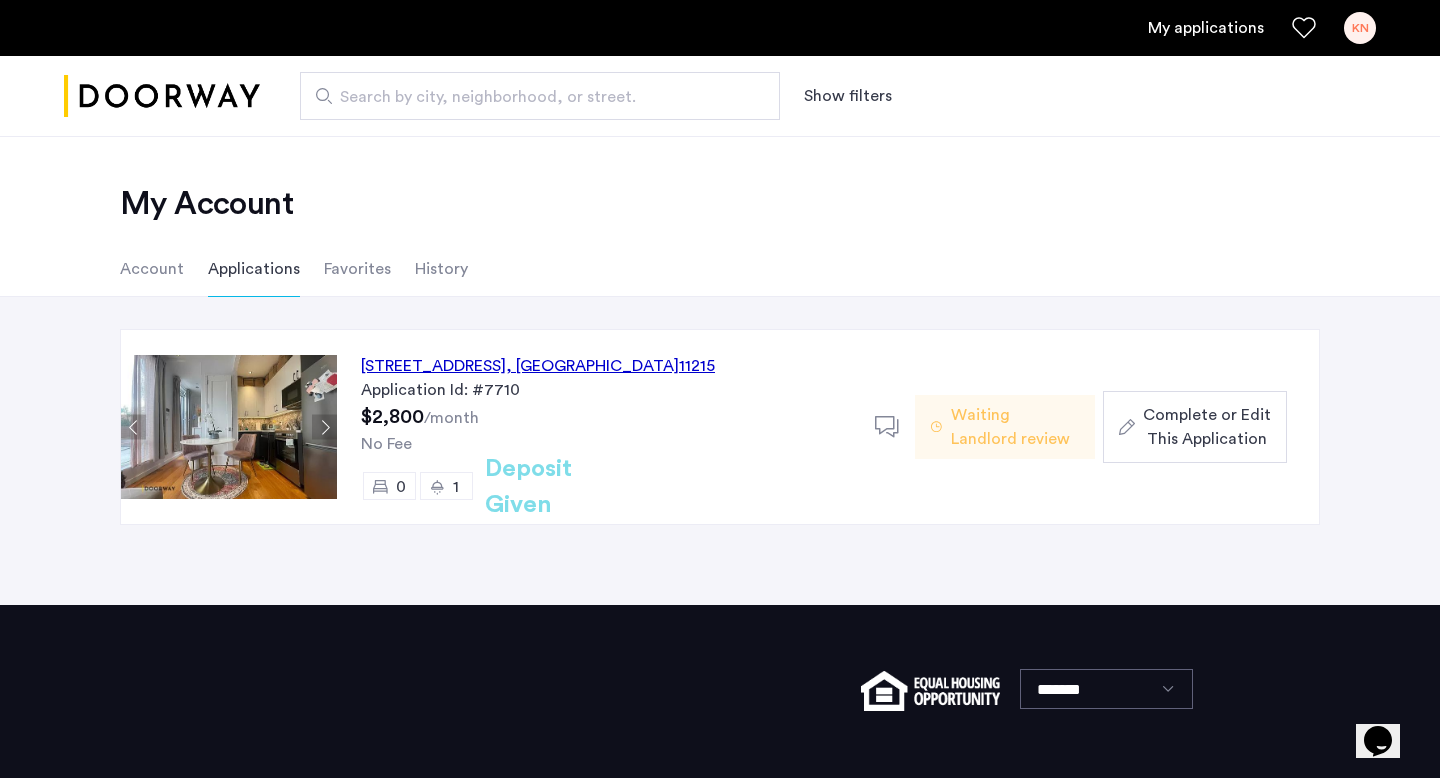 click 